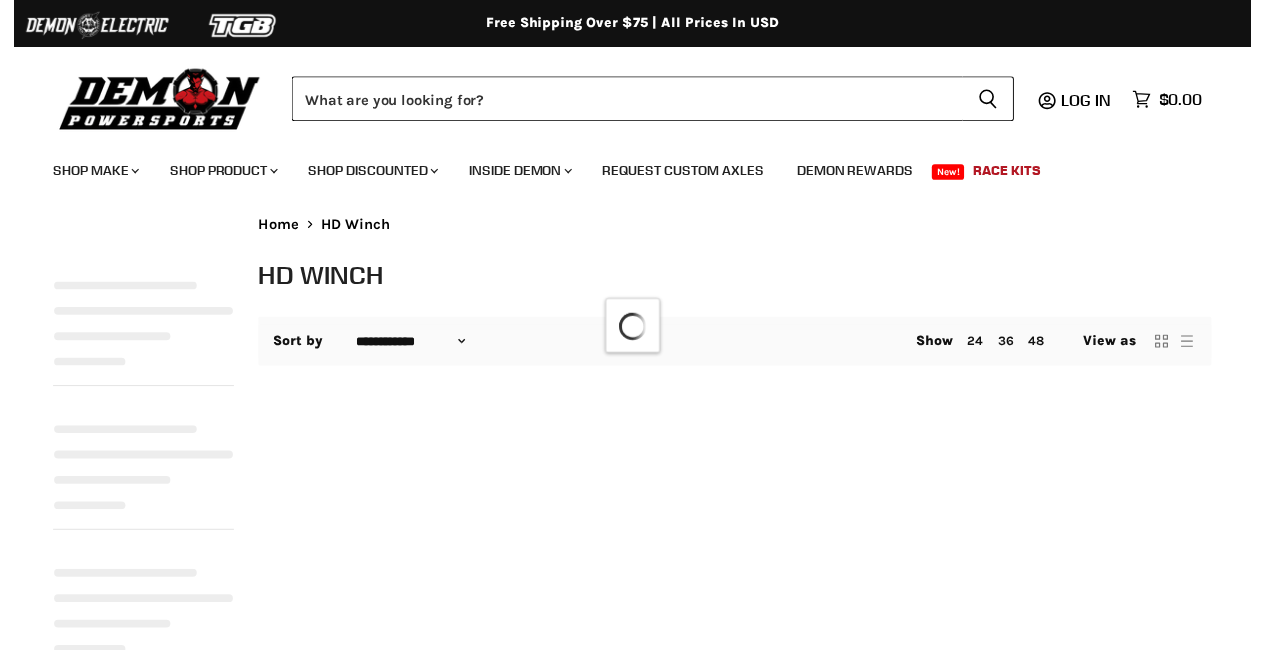scroll, scrollTop: 0, scrollLeft: 0, axis: both 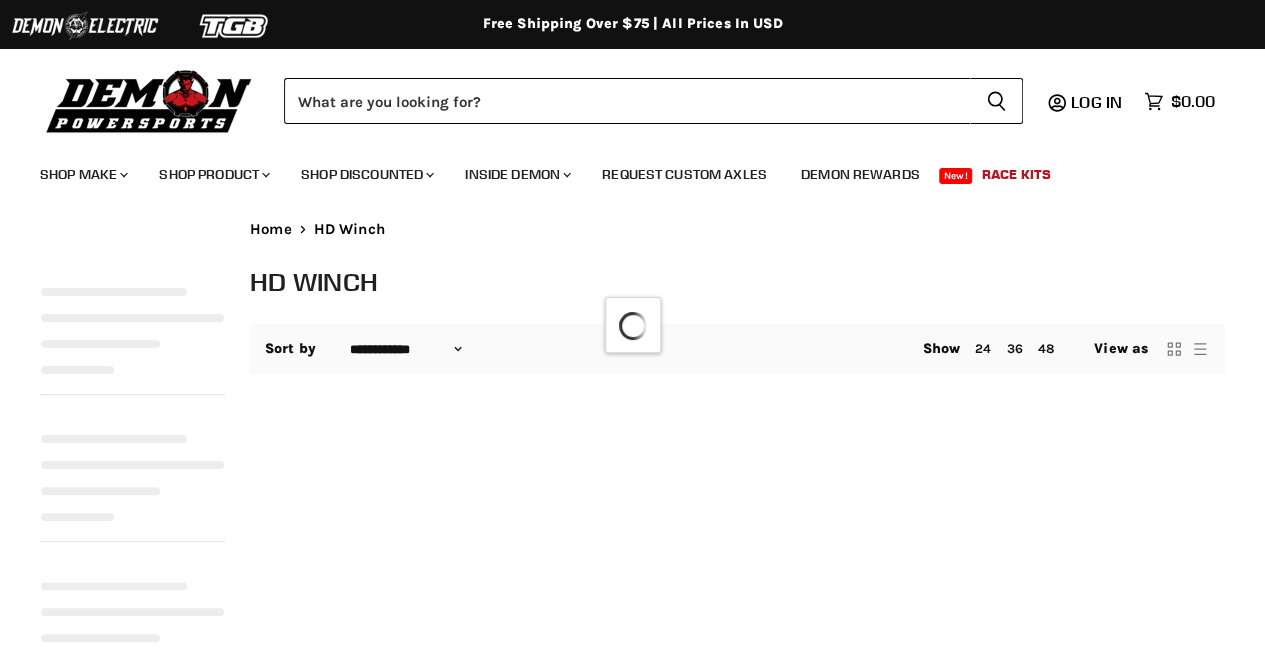 select on "**********" 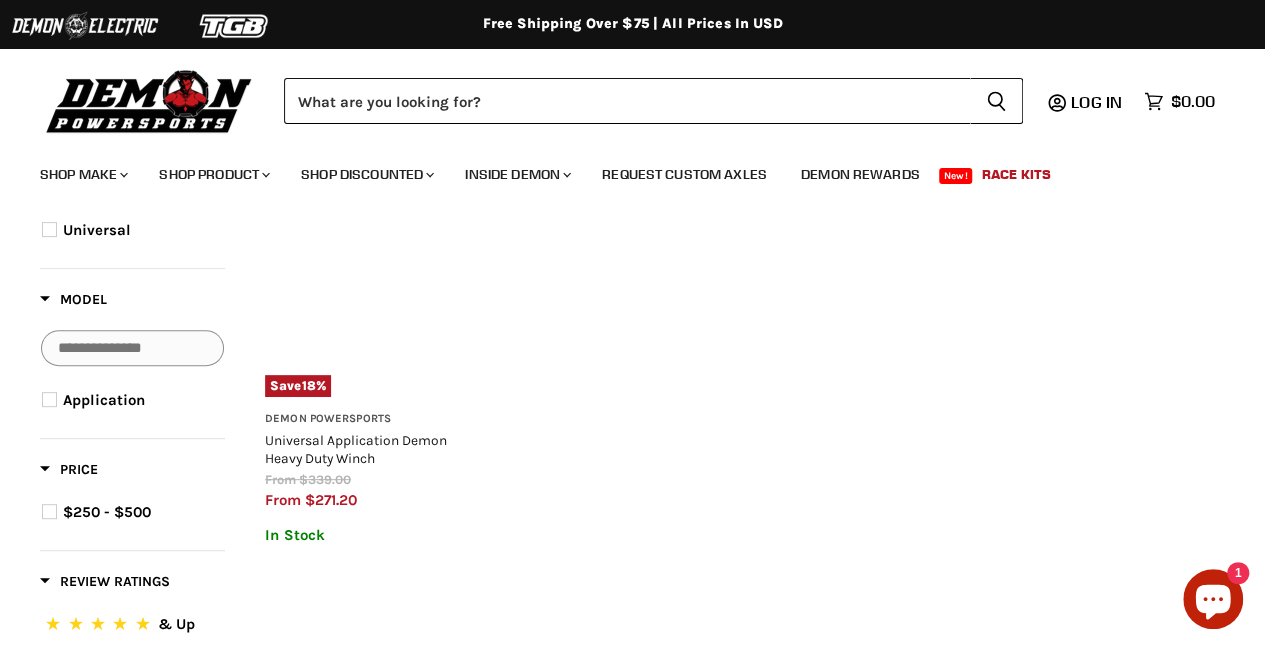 scroll, scrollTop: 0, scrollLeft: 0, axis: both 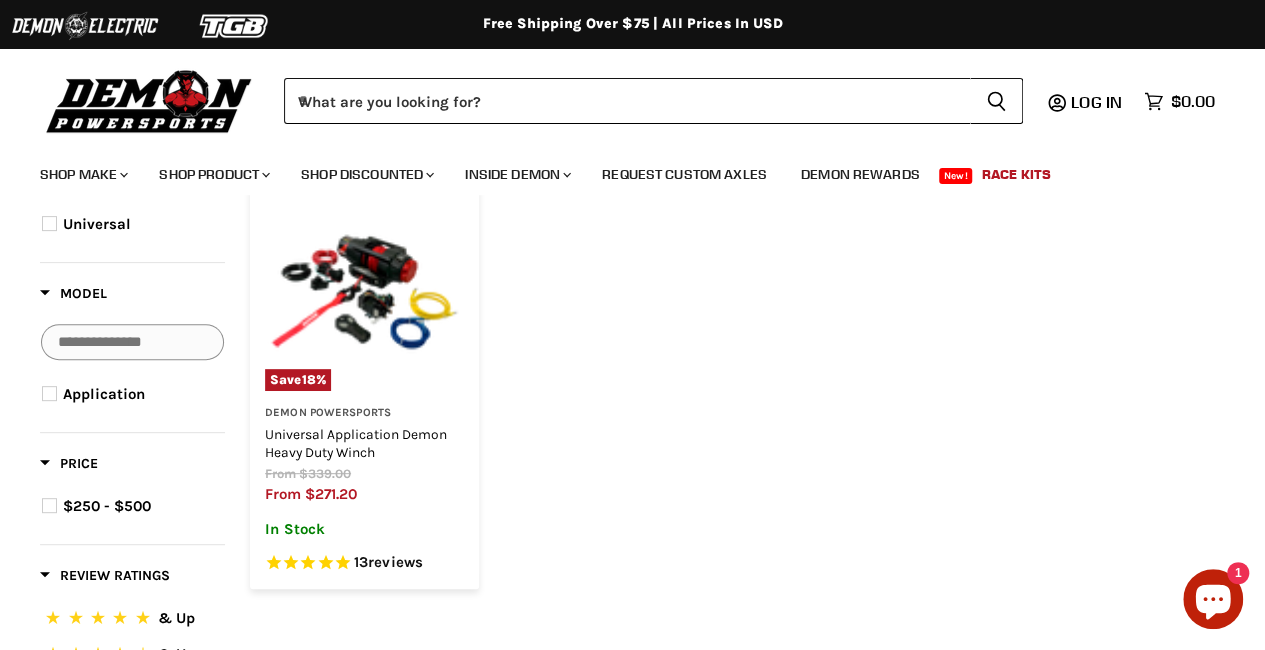 click on "Universal Application Demon Heavy Duty Winch" at bounding box center [356, 443] 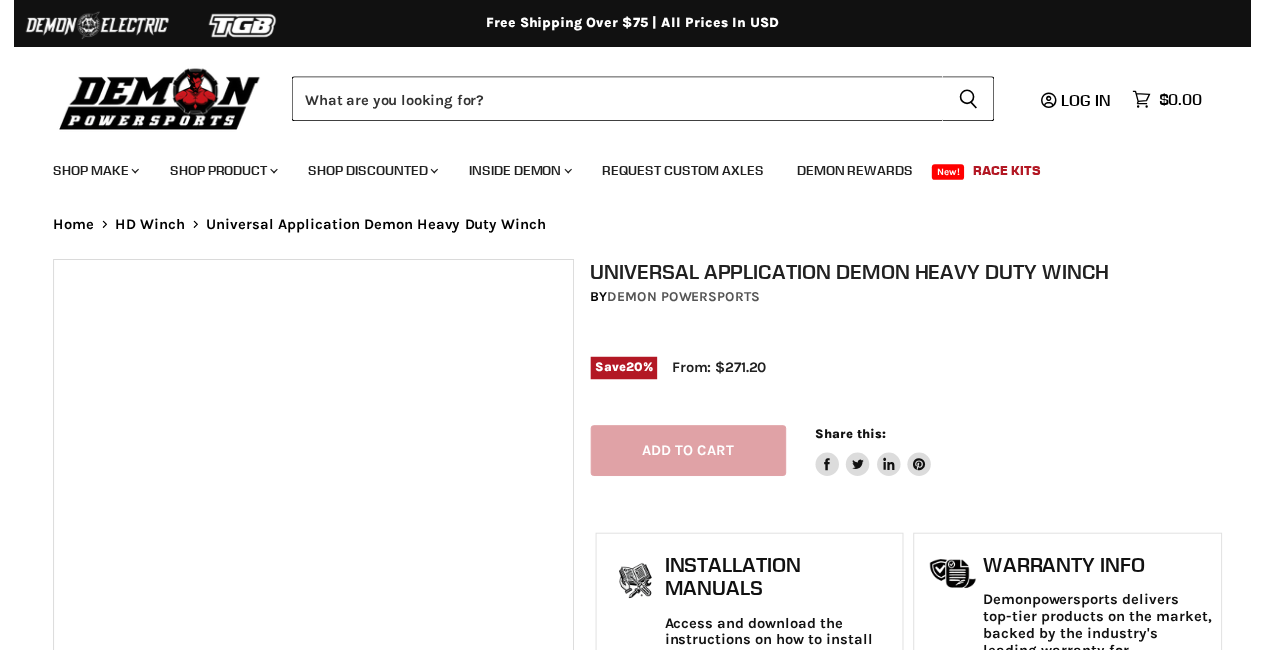 scroll, scrollTop: 0, scrollLeft: 0, axis: both 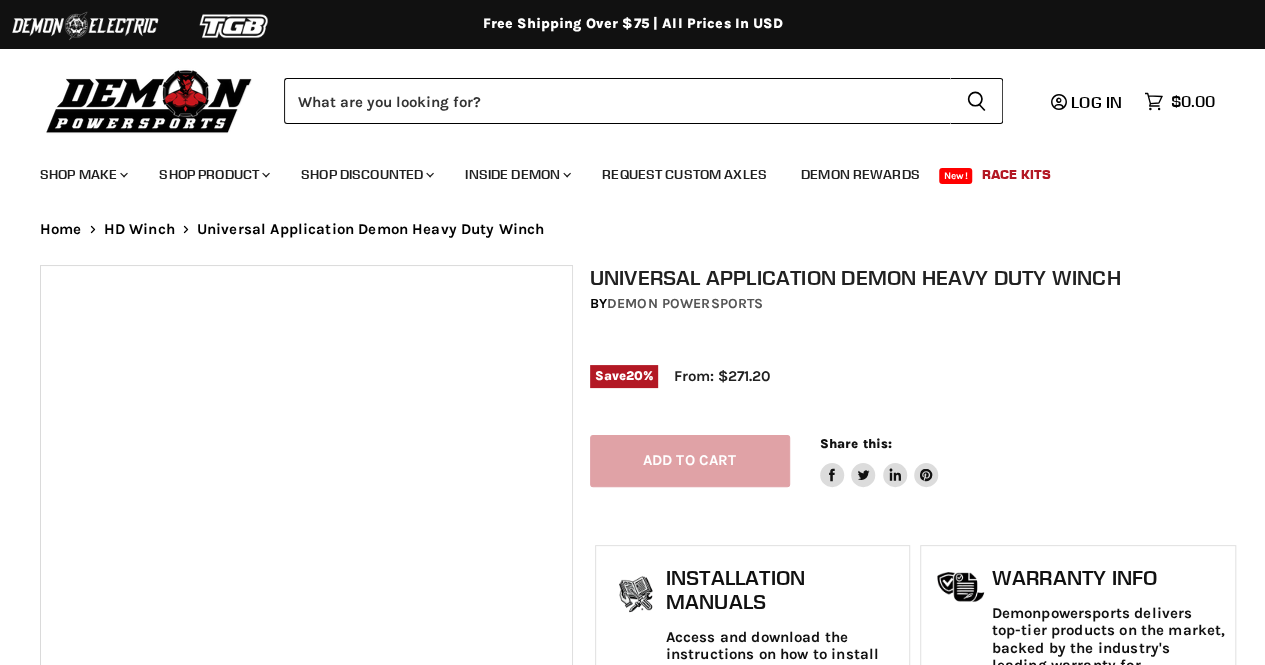 select on "******" 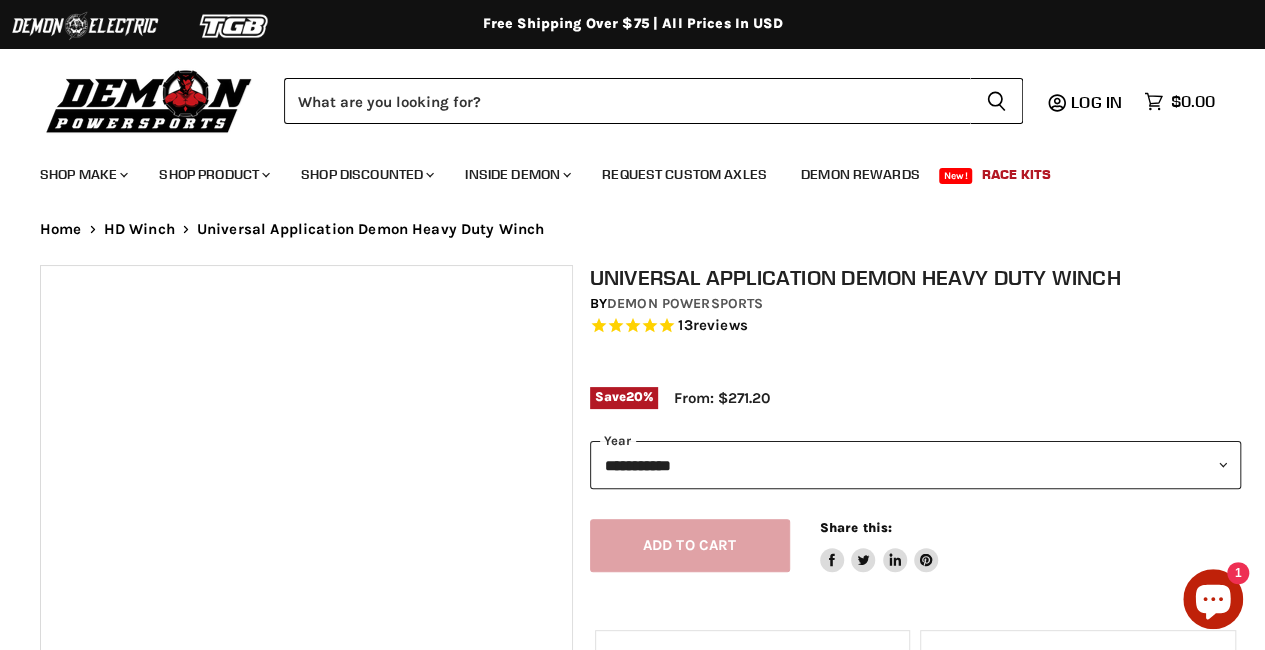 scroll, scrollTop: 120, scrollLeft: 0, axis: vertical 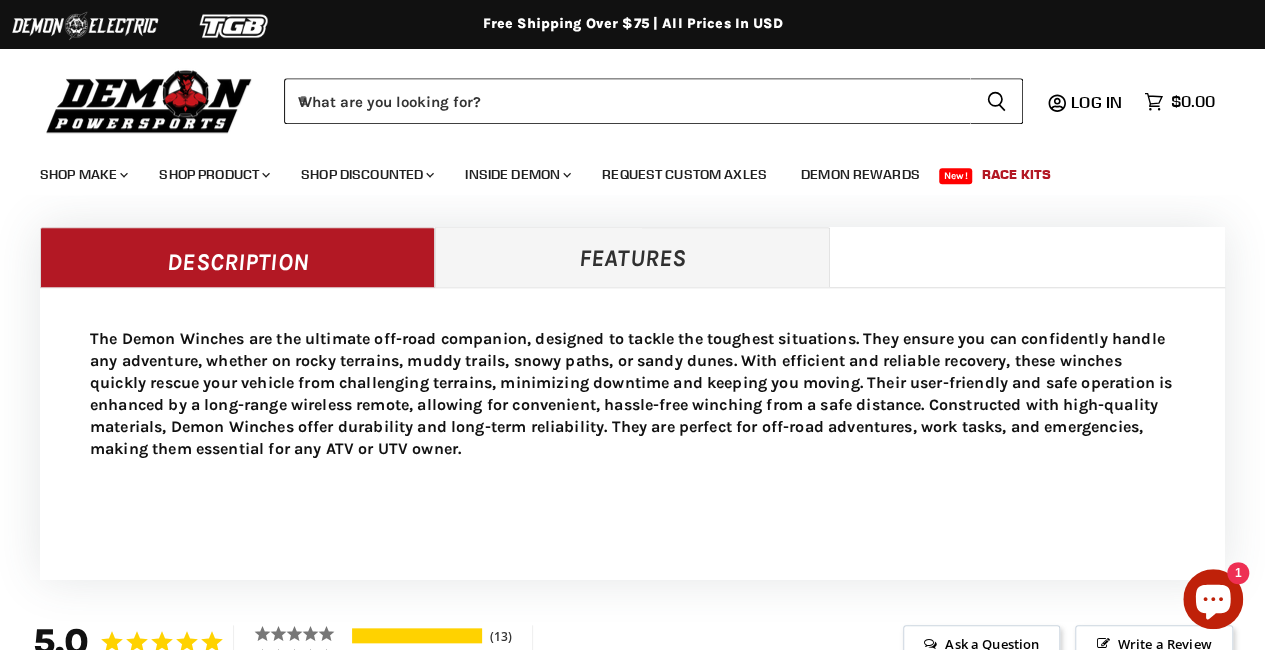 click on "Features" at bounding box center [632, 257] 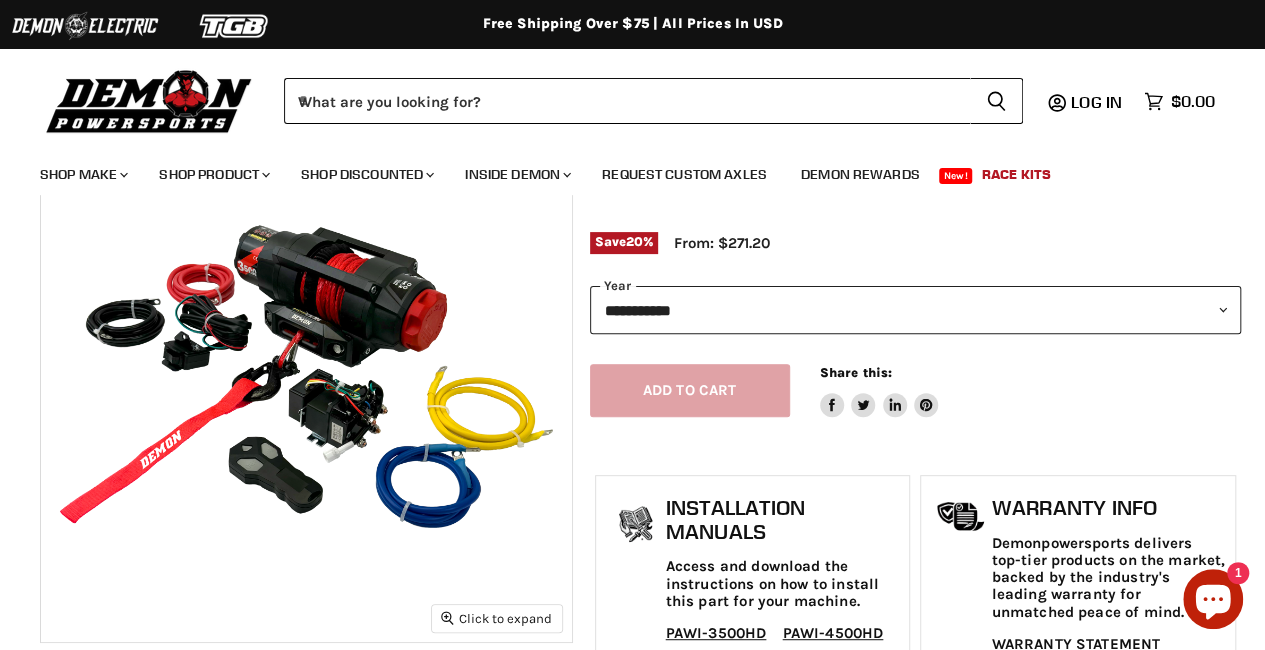 scroll, scrollTop: 0, scrollLeft: 0, axis: both 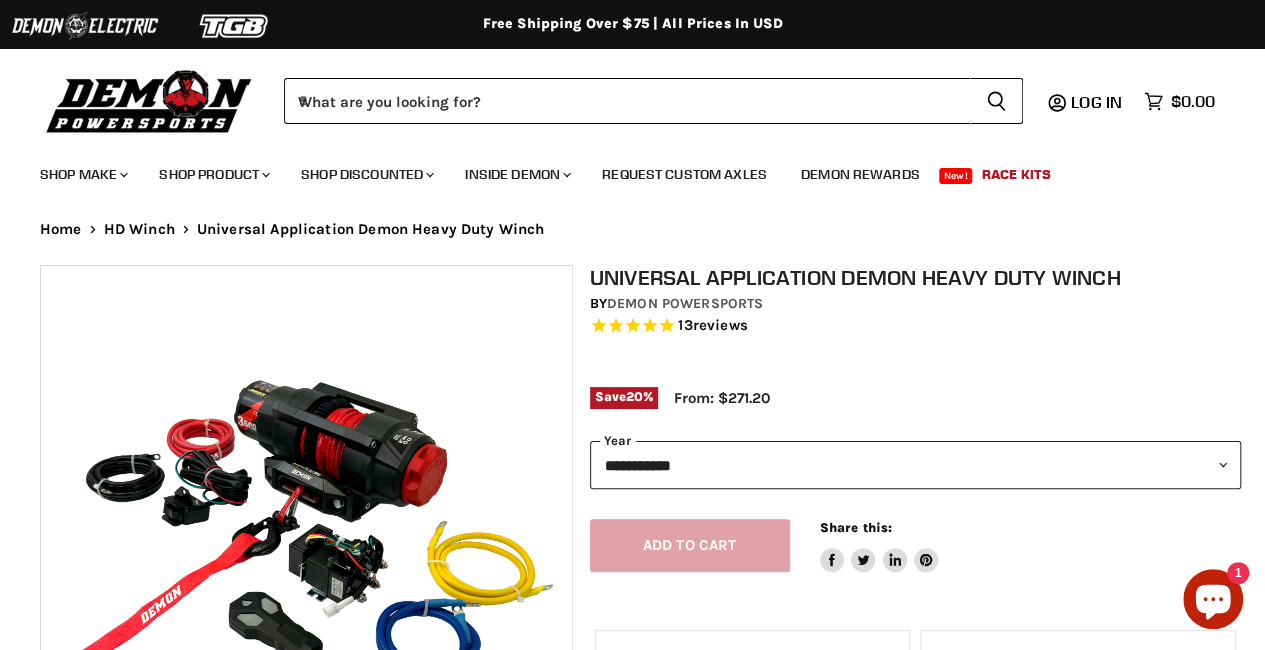 click on "**********" at bounding box center (916, 465) 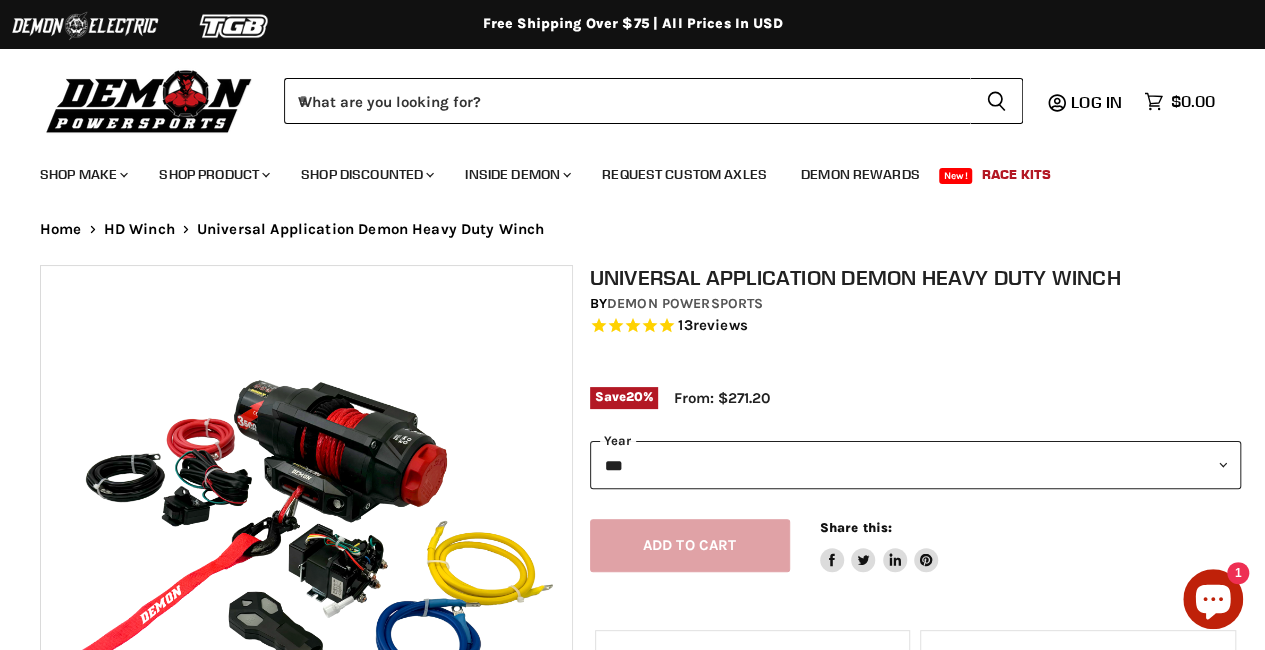 click on "**********" at bounding box center [916, 465] 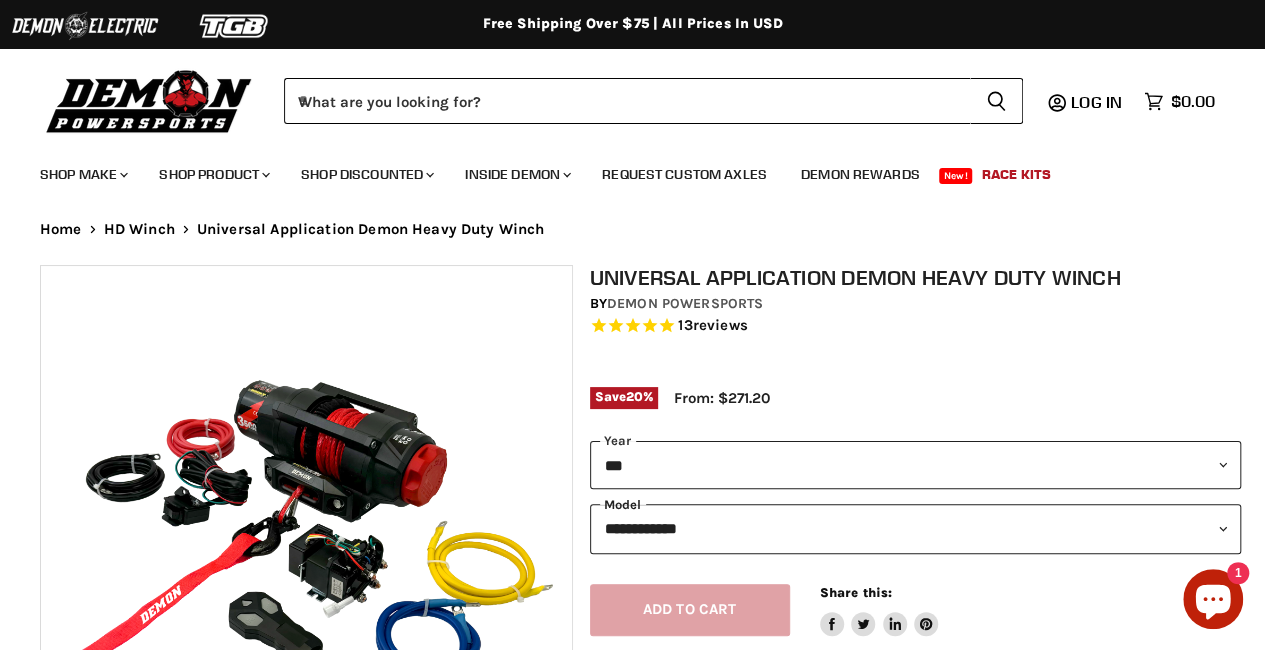 click on "**********" at bounding box center (916, 528) 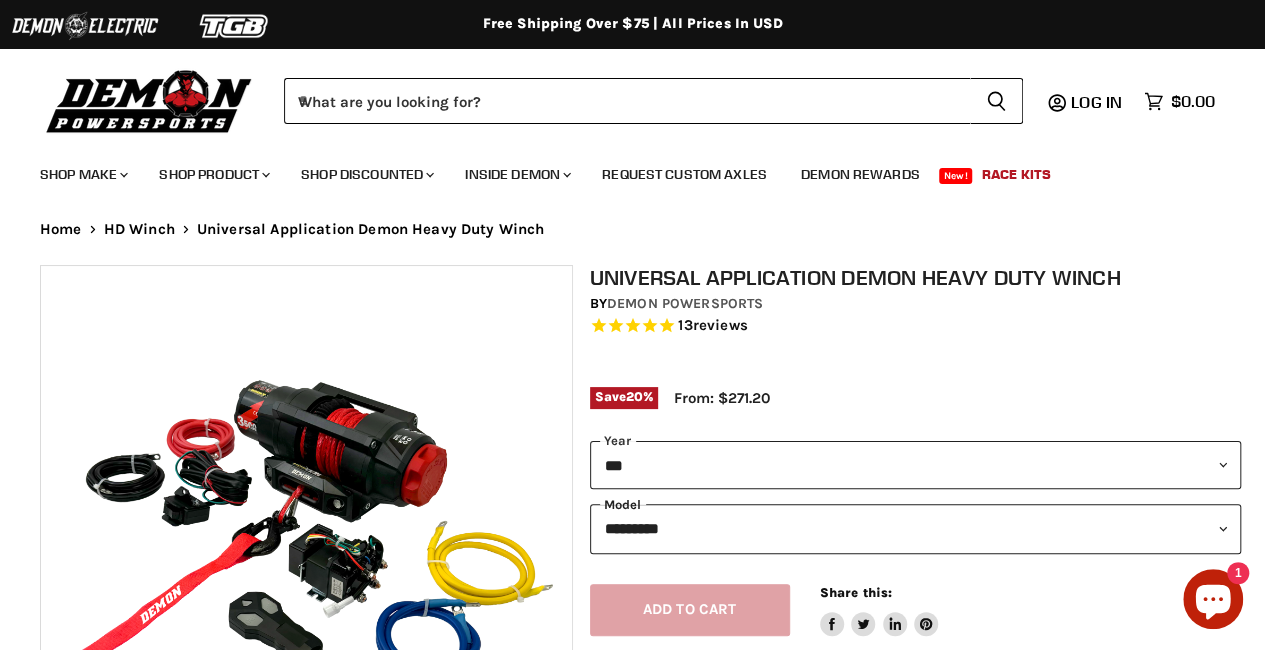 click on "**********" at bounding box center [916, 528] 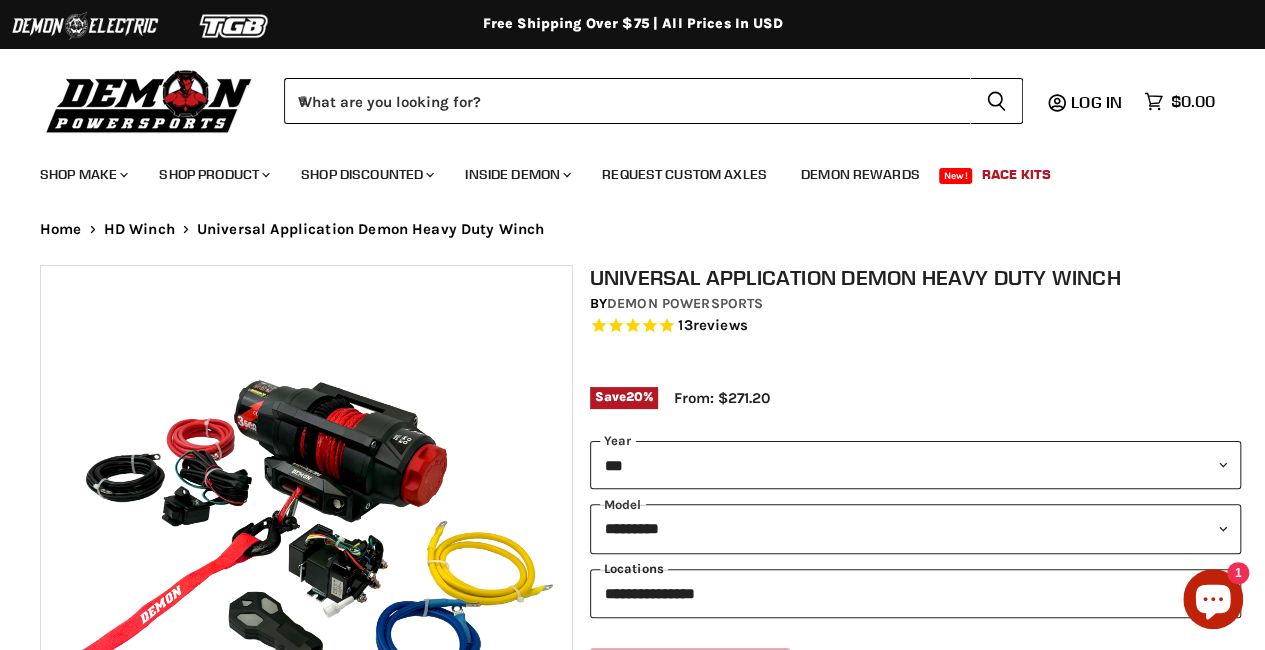 click on "**********" at bounding box center (916, 593) 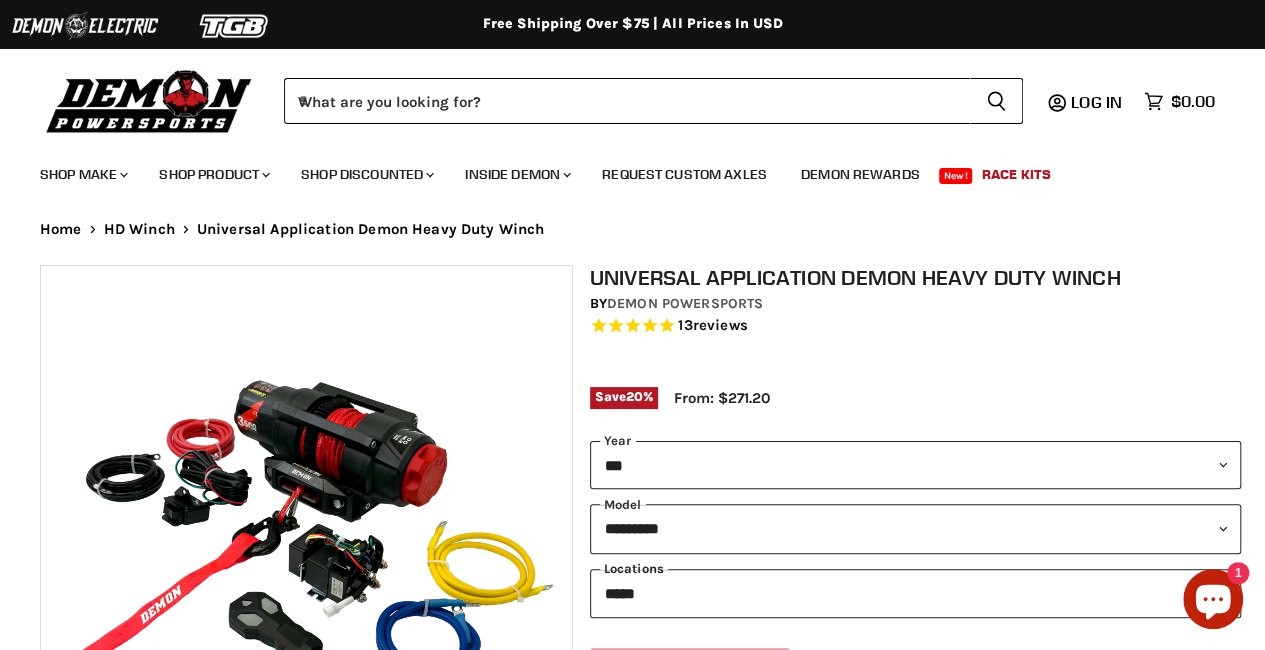 click on "**********" at bounding box center [916, 593] 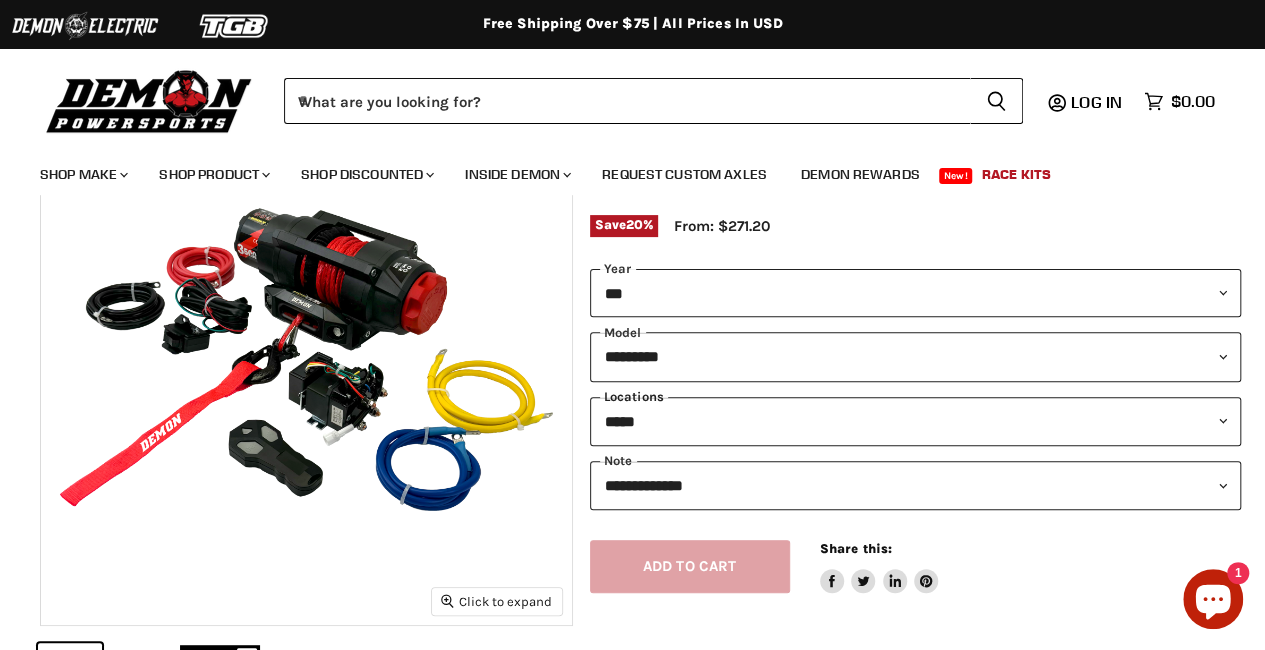 scroll, scrollTop: 173, scrollLeft: 0, axis: vertical 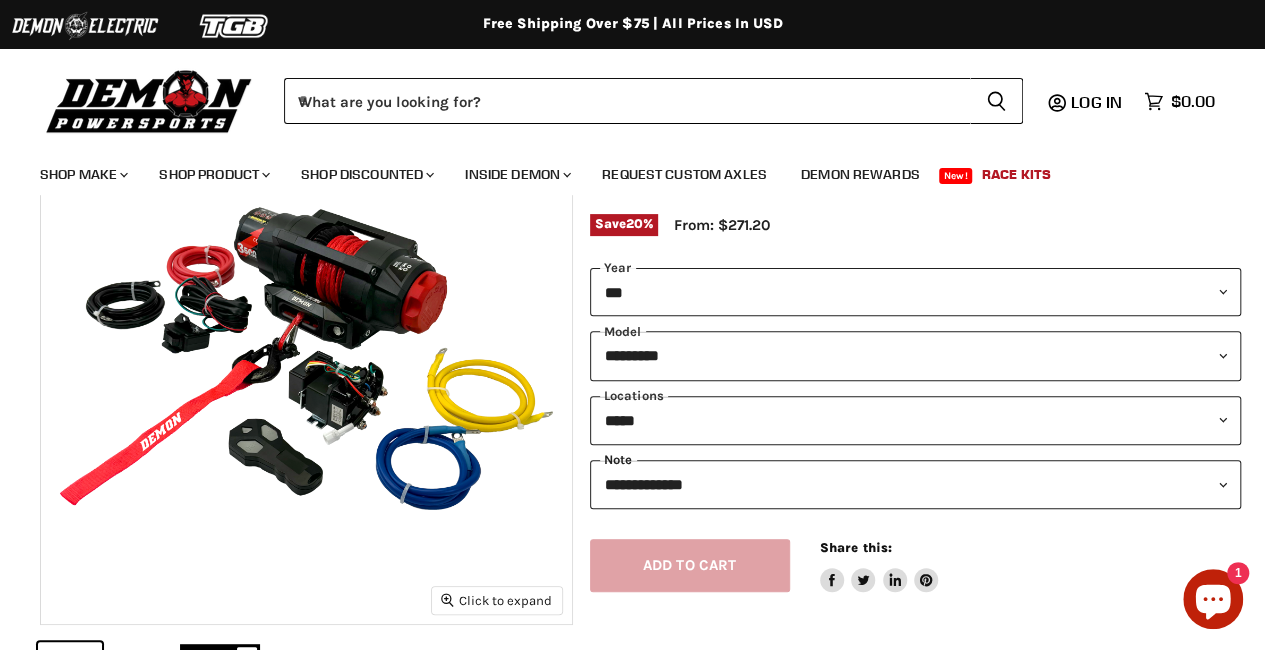 click on "**********" at bounding box center [916, 484] 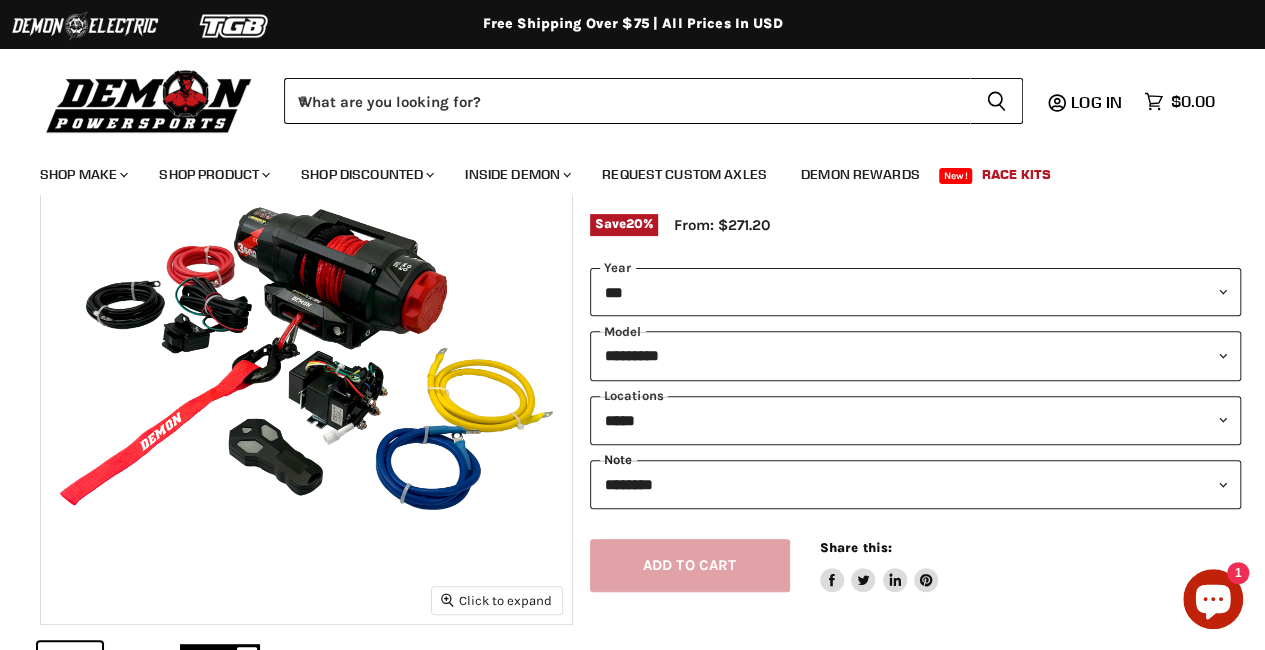 click on "**********" at bounding box center (916, 484) 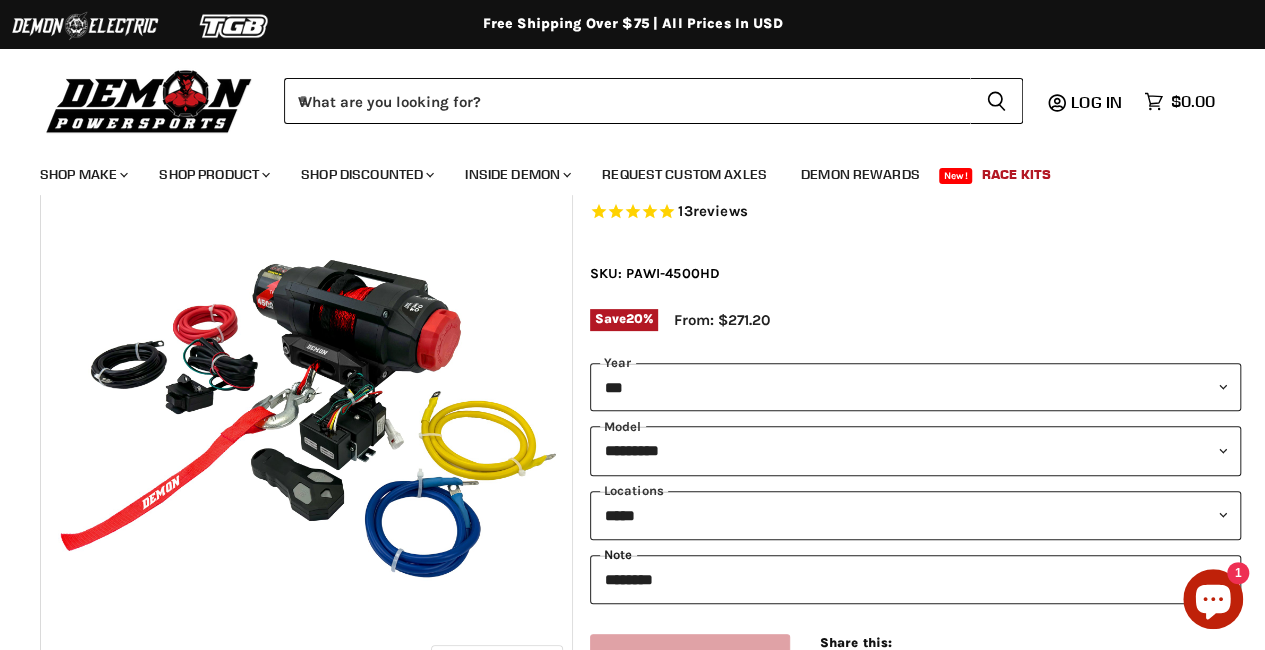 scroll, scrollTop: 119, scrollLeft: 0, axis: vertical 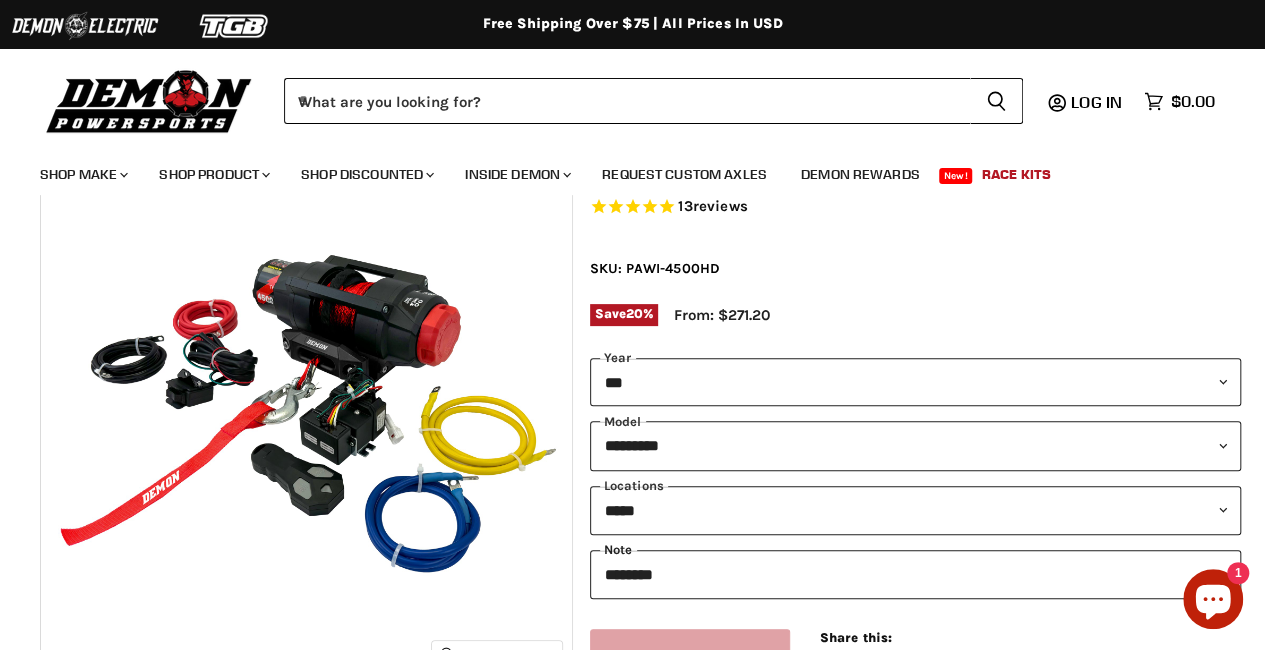 click on "**********" at bounding box center [916, 574] 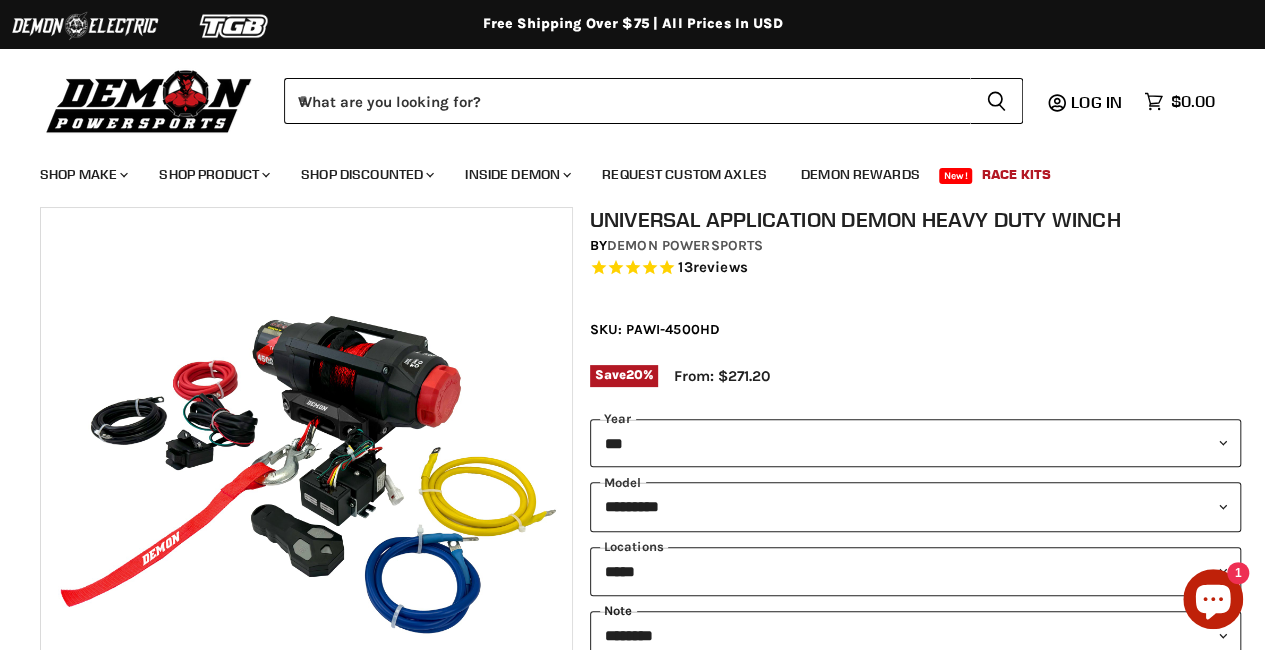 scroll, scrollTop: 0, scrollLeft: 0, axis: both 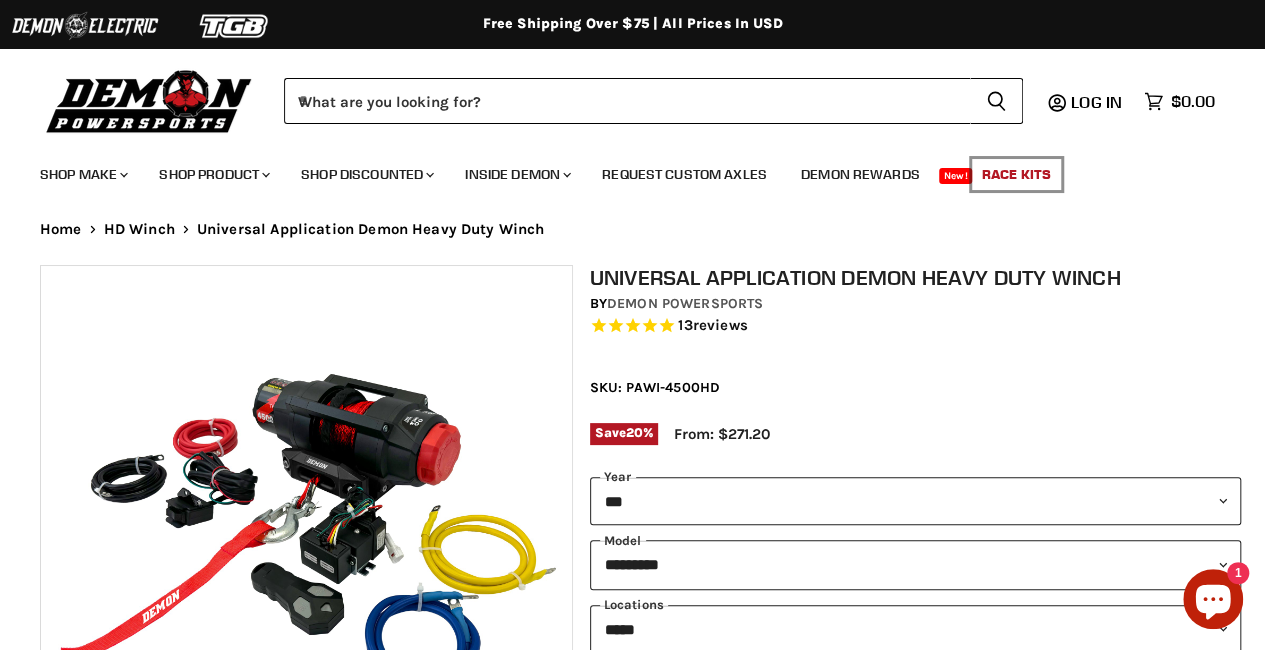 click on "Race Kits" at bounding box center [1016, 174] 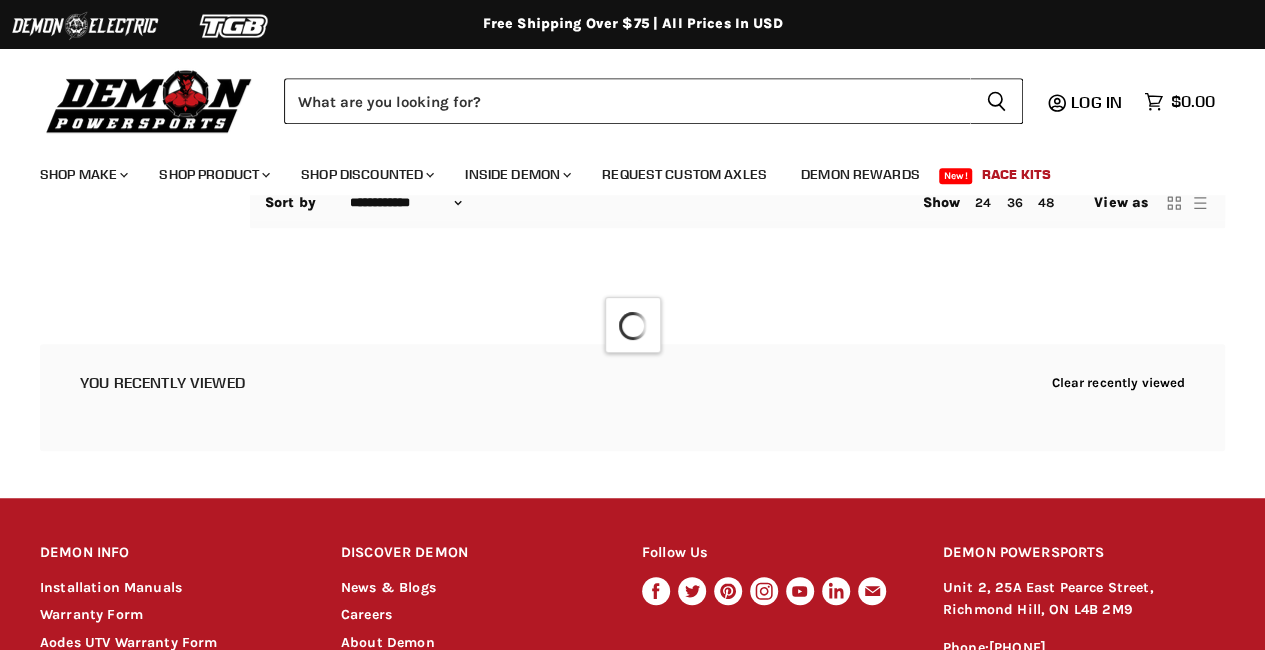 select on "**********" 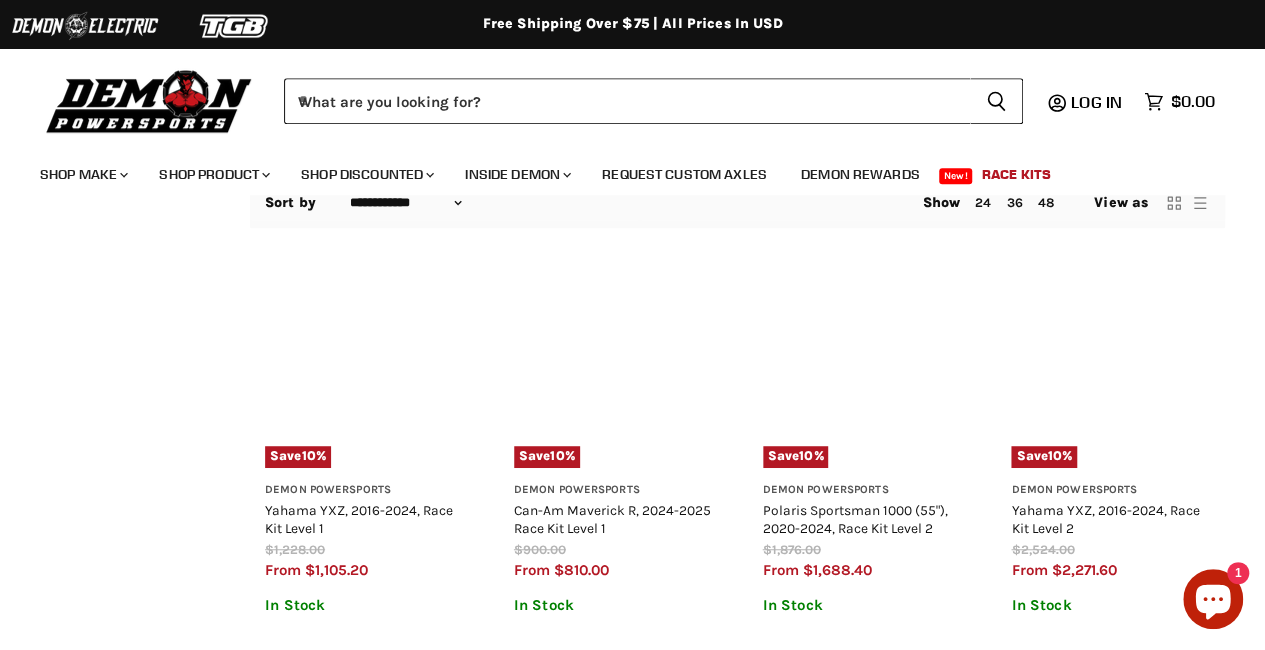 scroll, scrollTop: 501, scrollLeft: 0, axis: vertical 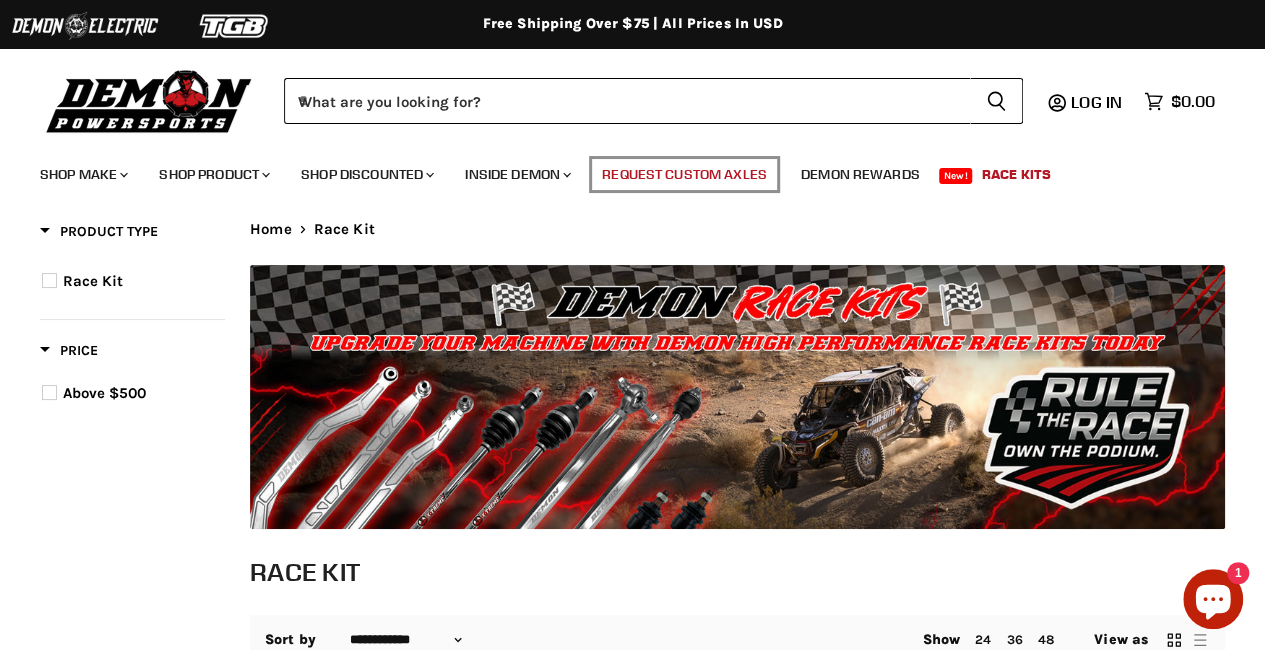 click on "Request Custom Axles" at bounding box center [684, 174] 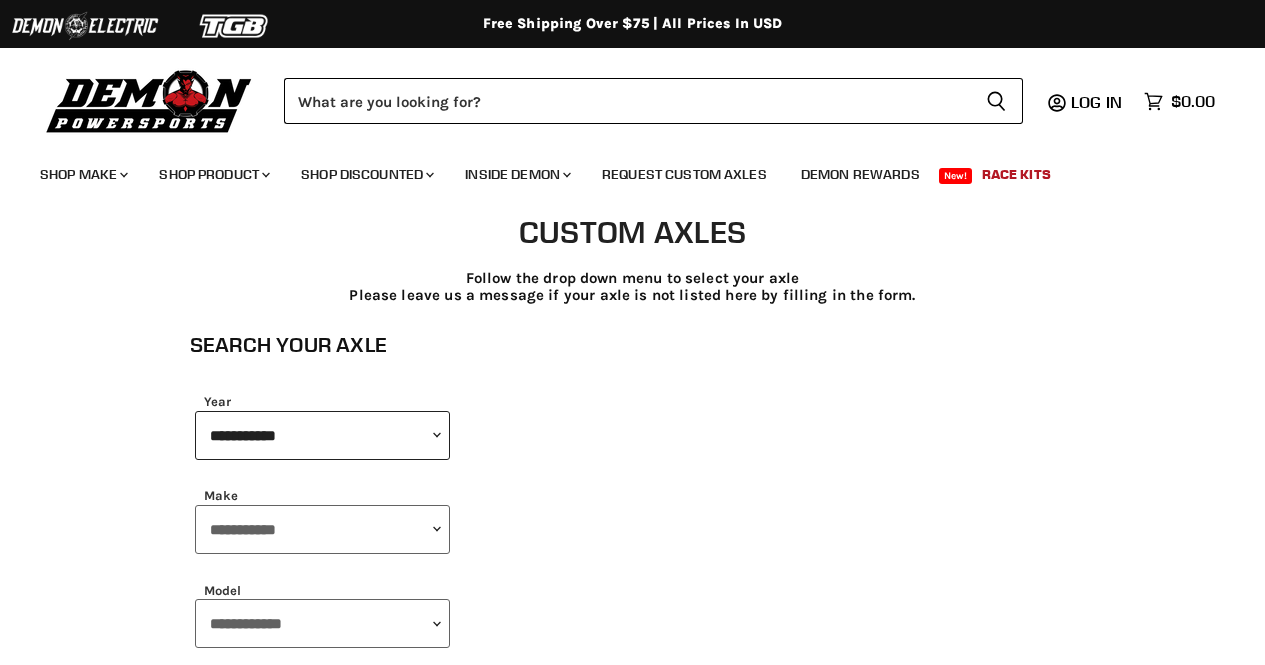 scroll, scrollTop: 0, scrollLeft: 0, axis: both 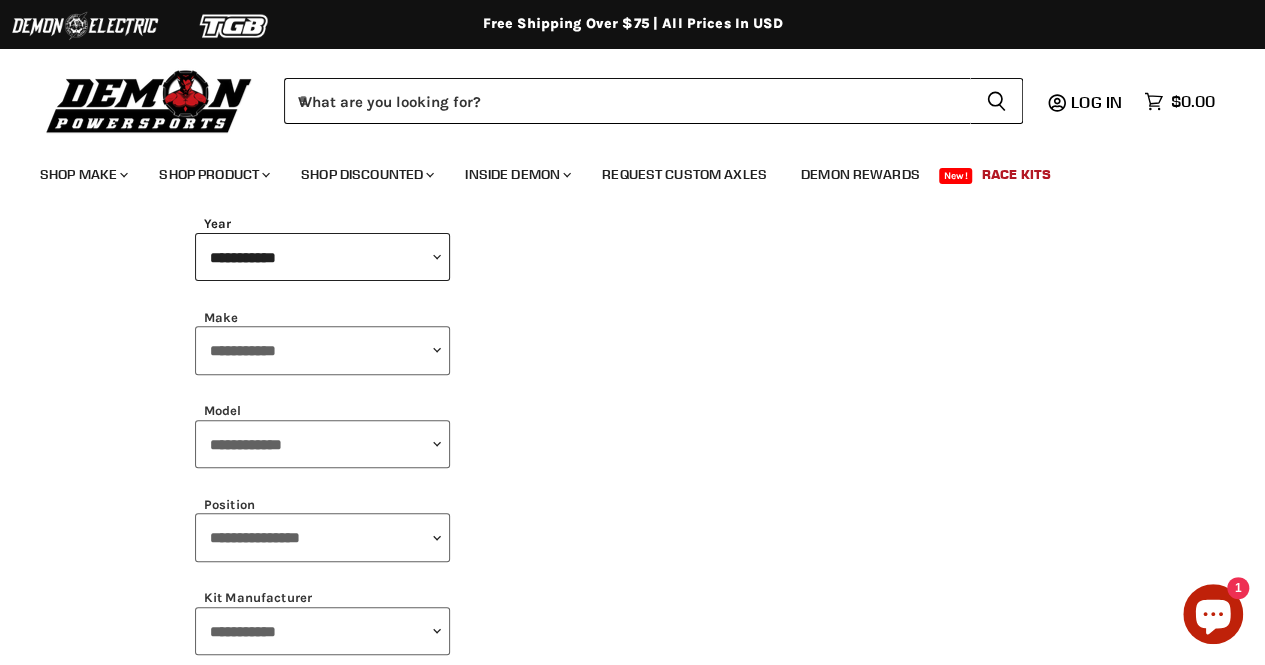 click on "**********" at bounding box center (323, 257) 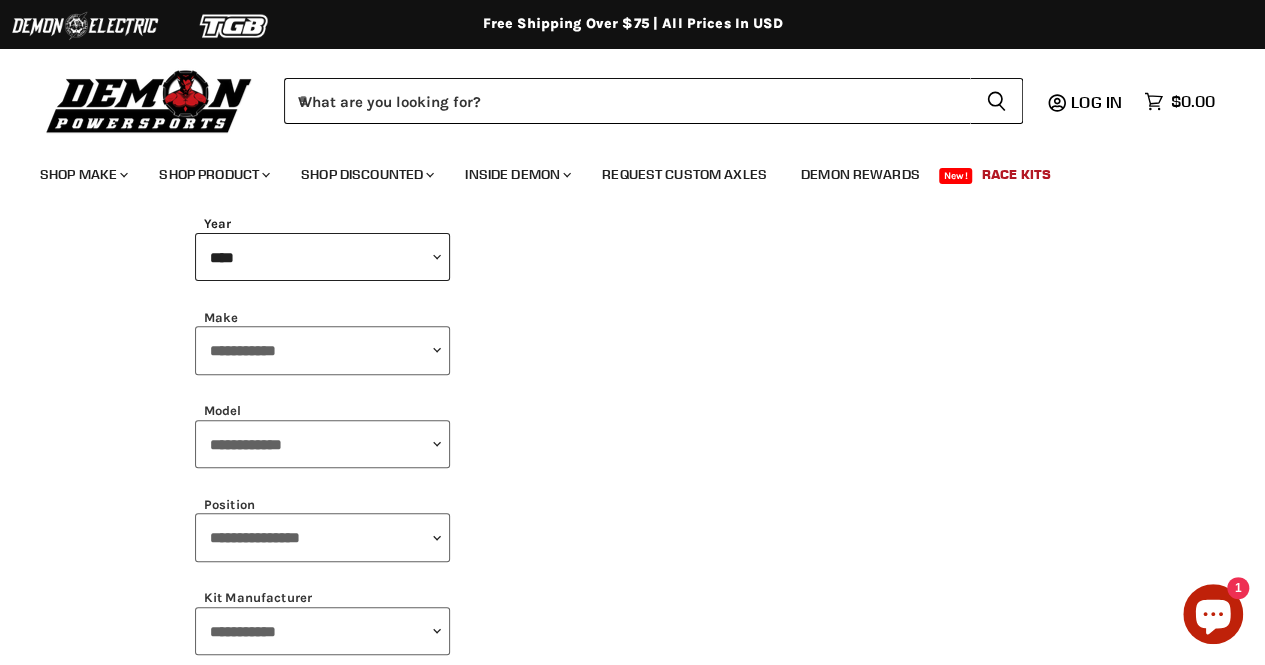 click on "**********" at bounding box center [323, 257] 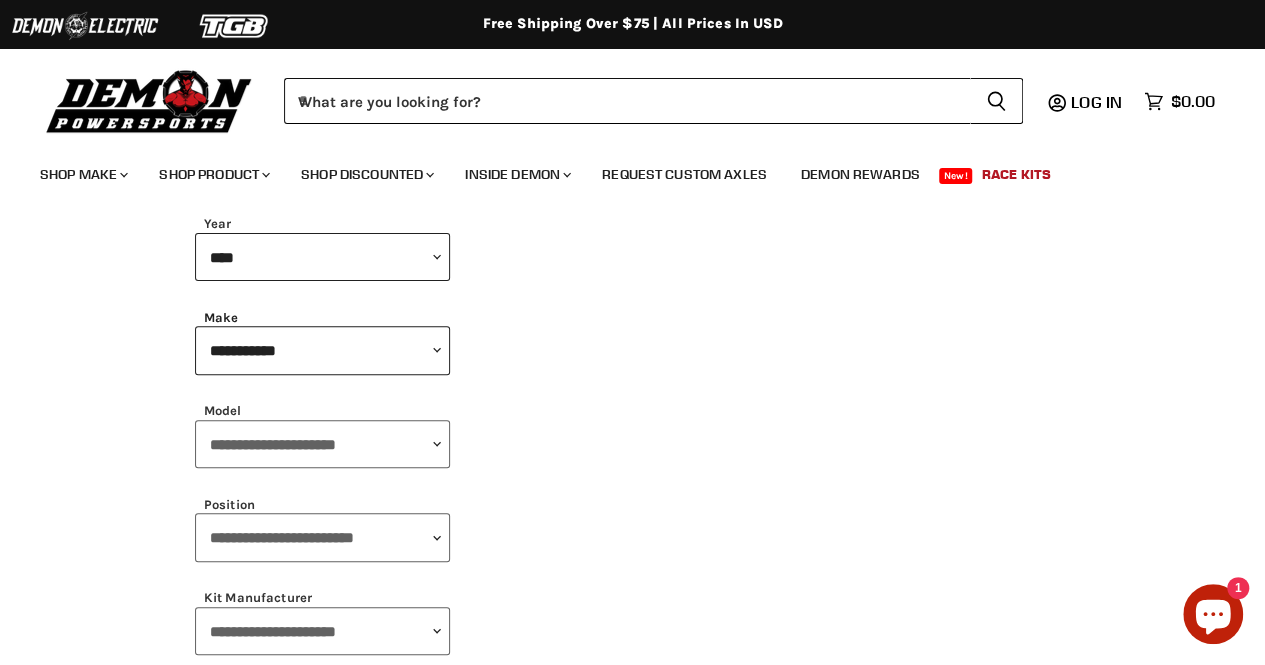 click on "**********" at bounding box center [323, 350] 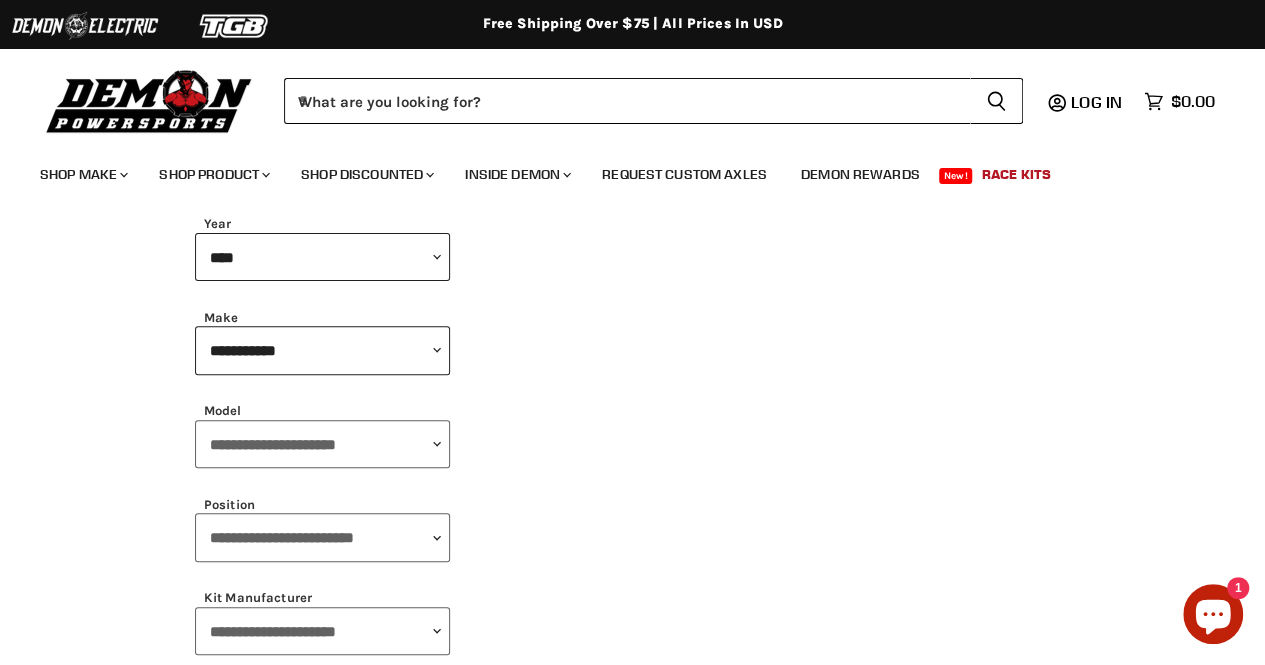 click at bounding box center [765, 631] 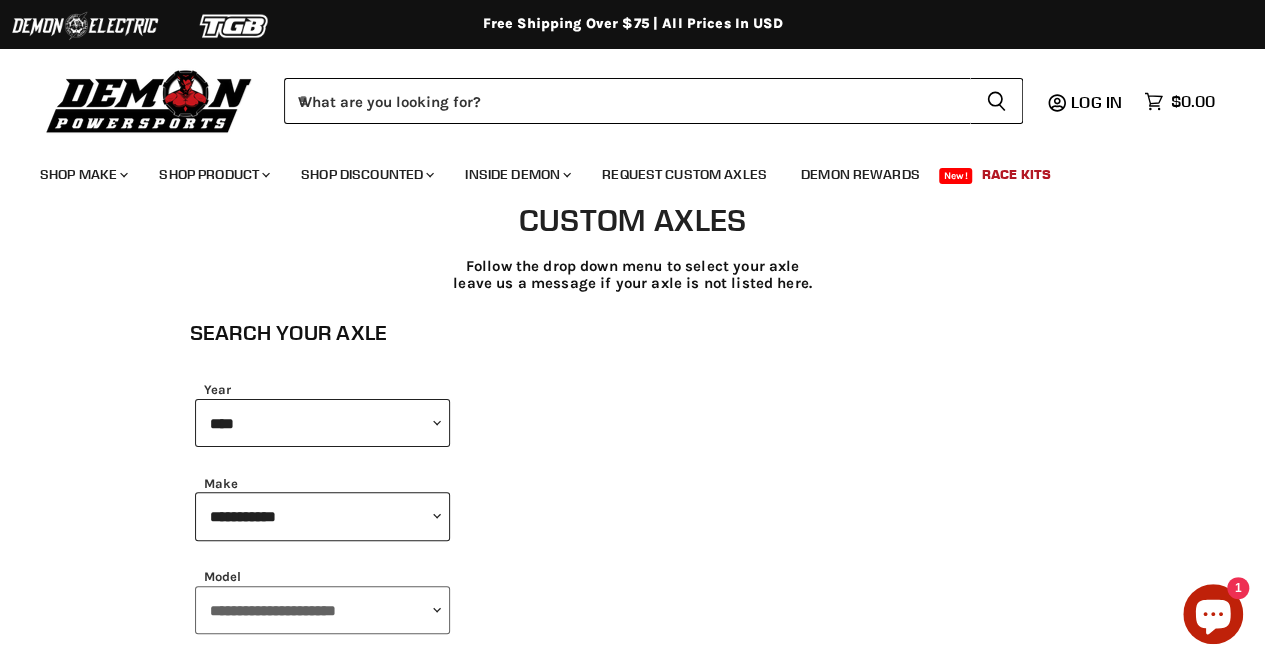 scroll, scrollTop: 9, scrollLeft: 0, axis: vertical 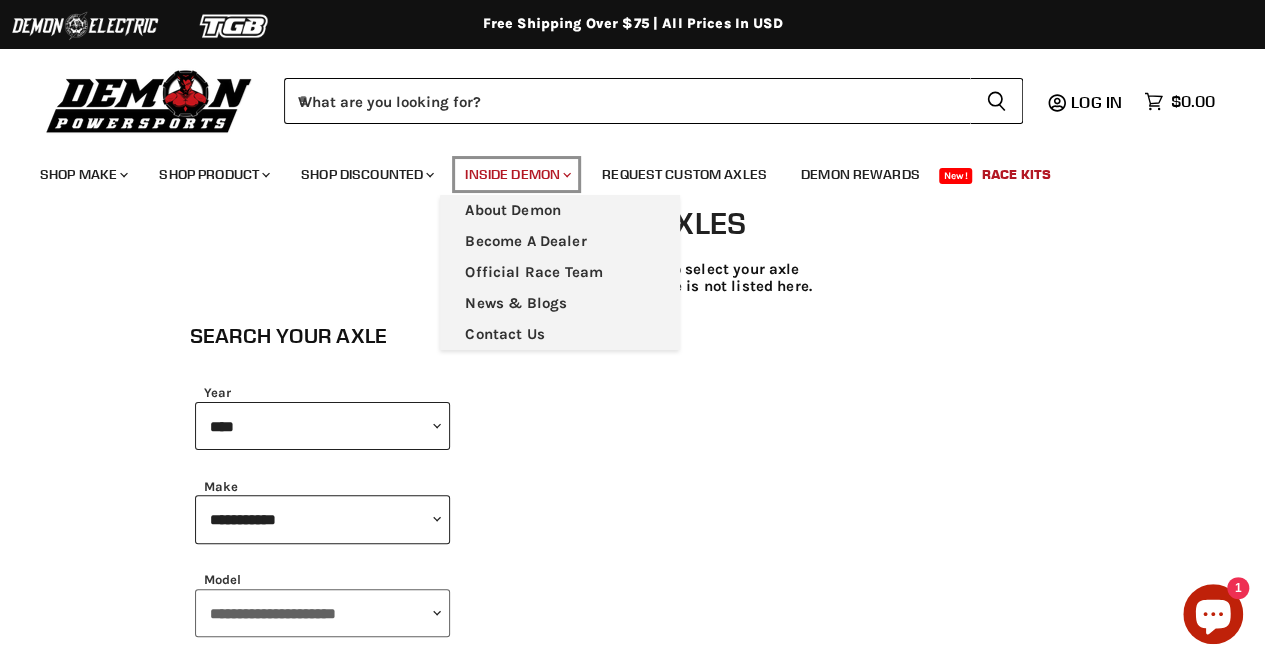 click on "Inside Demon
Chevron down icon" at bounding box center (516, 174) 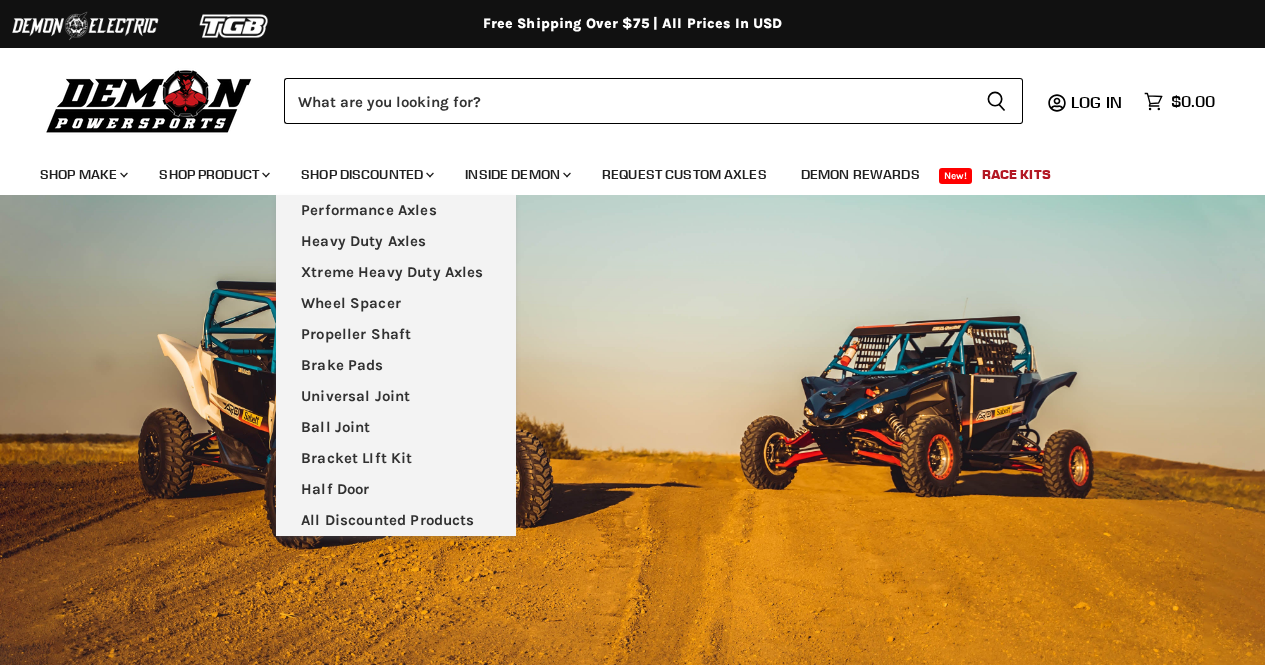 scroll, scrollTop: 0, scrollLeft: 0, axis: both 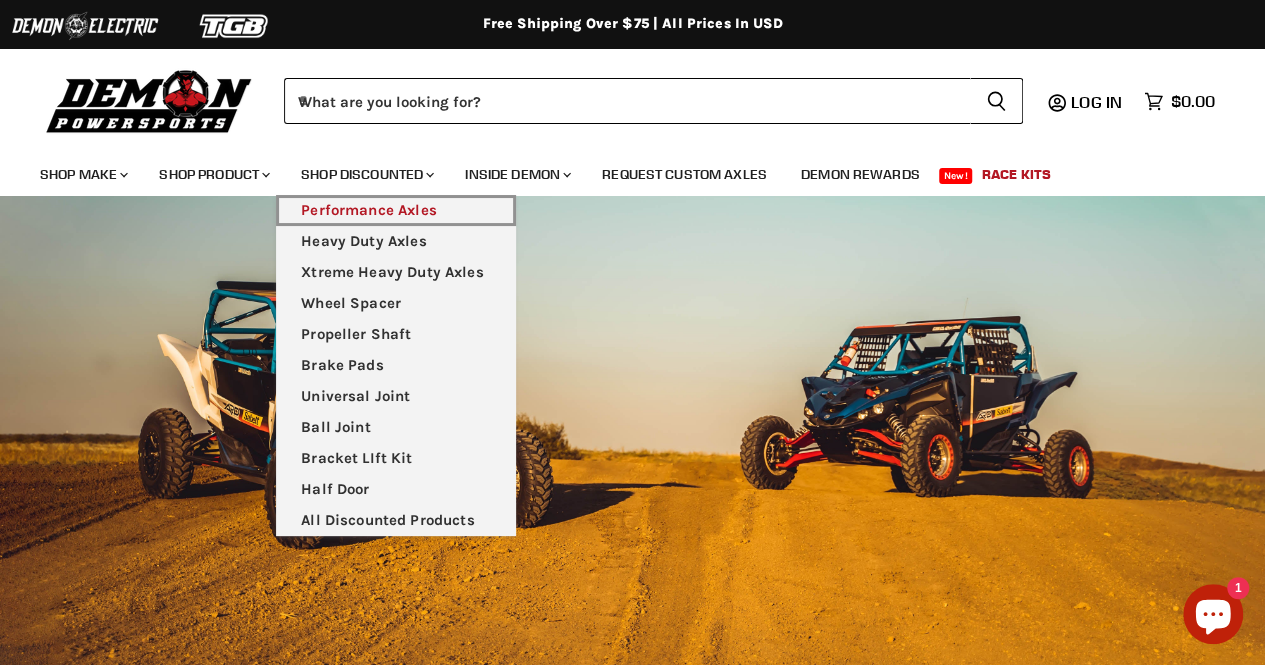 click on "Performance Axles" at bounding box center [396, 210] 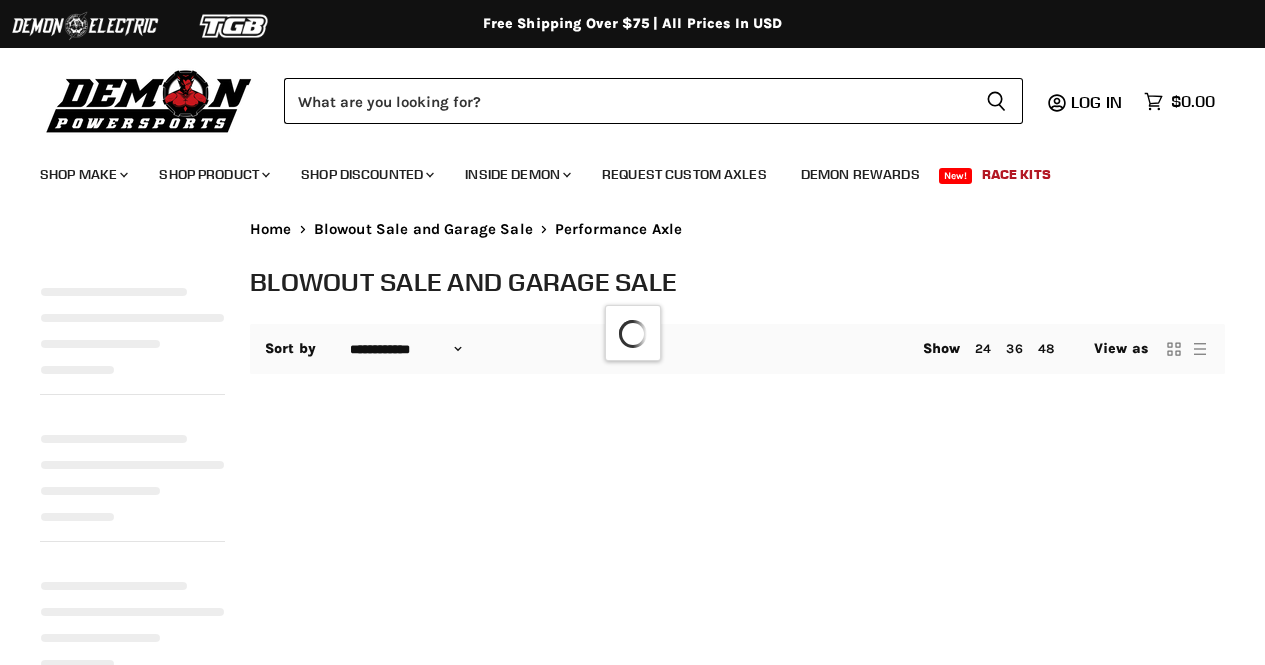 select on "**********" 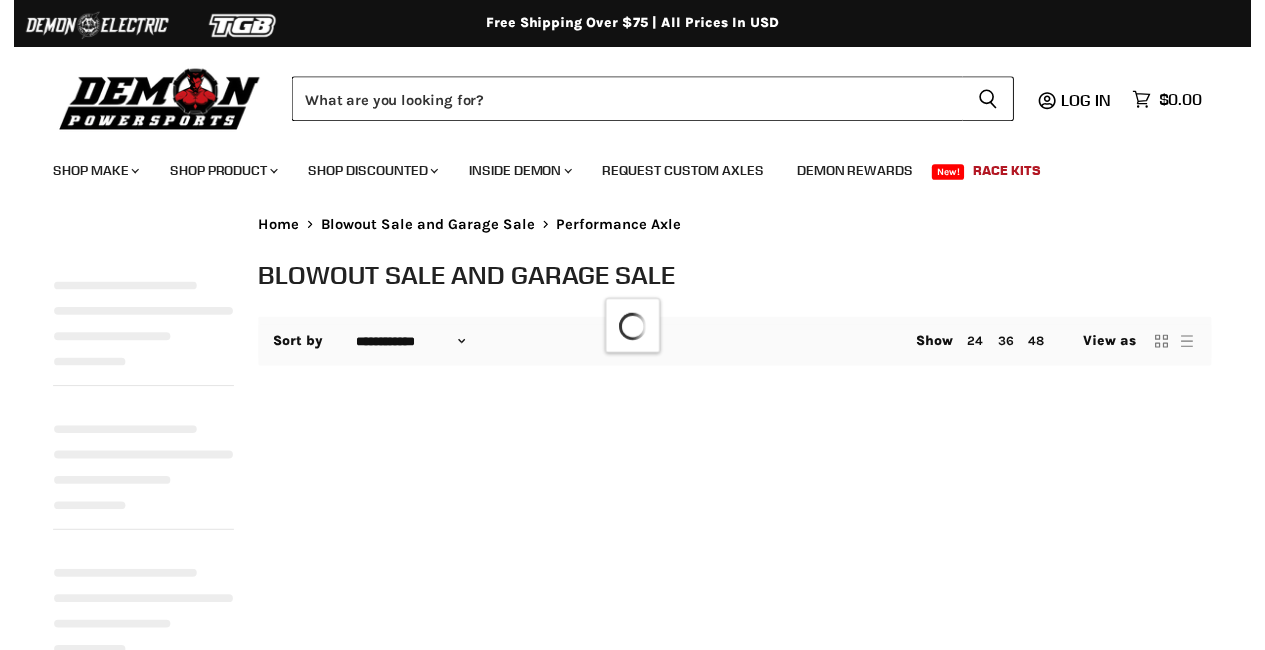 scroll, scrollTop: 0, scrollLeft: 0, axis: both 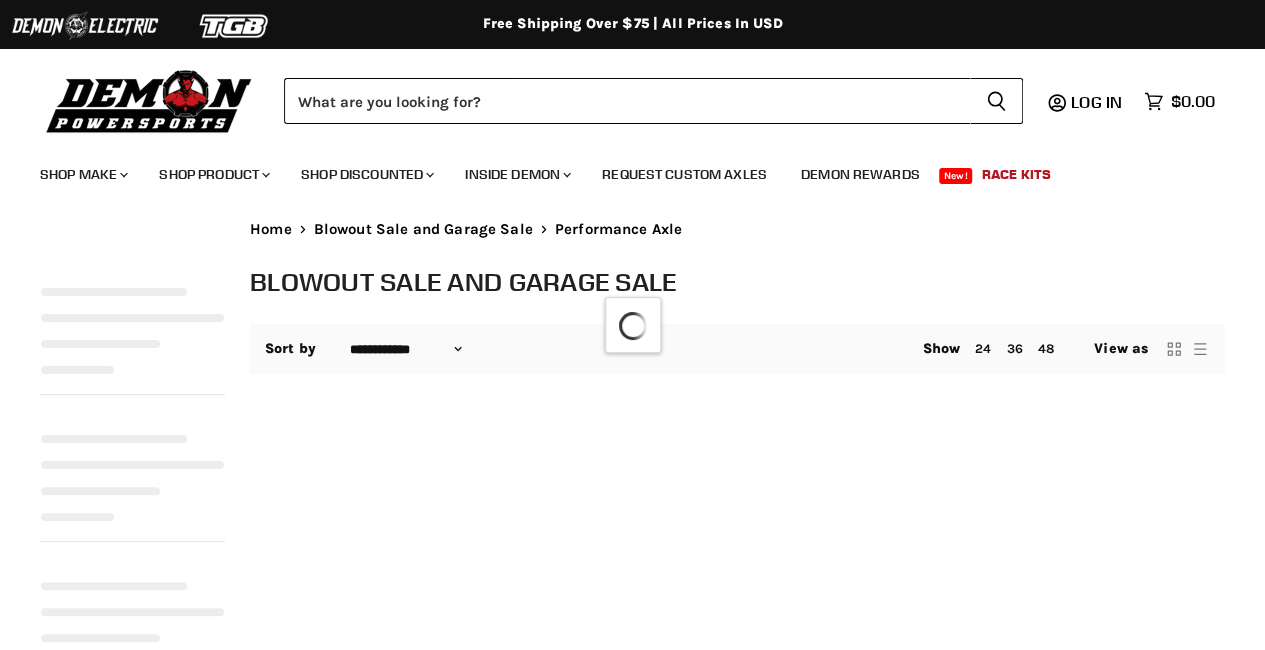 select on "**********" 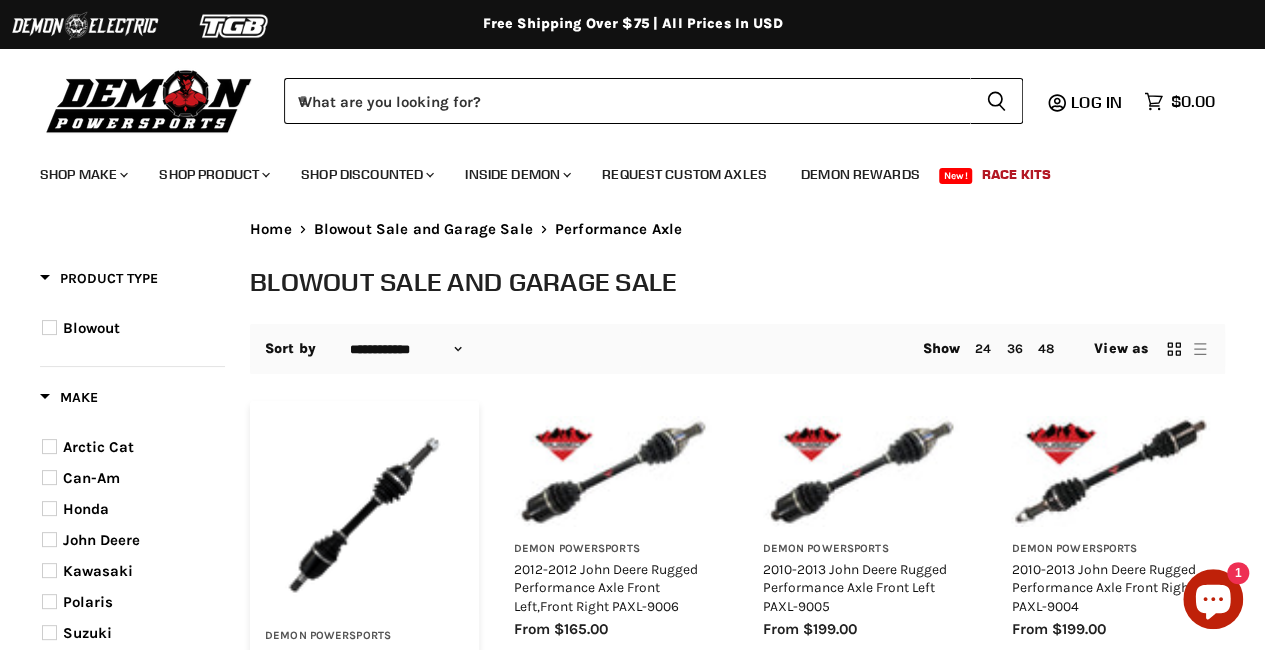 scroll, scrollTop: 103, scrollLeft: 0, axis: vertical 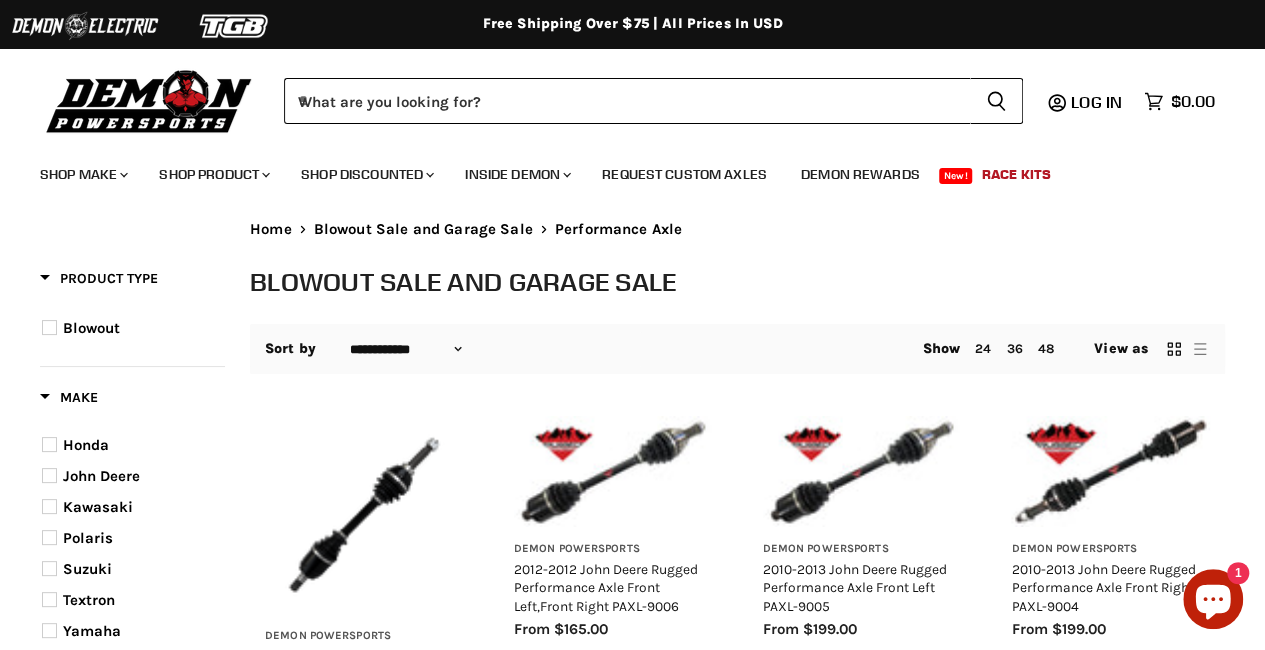 click on "Suzuki" at bounding box center (87, 569) 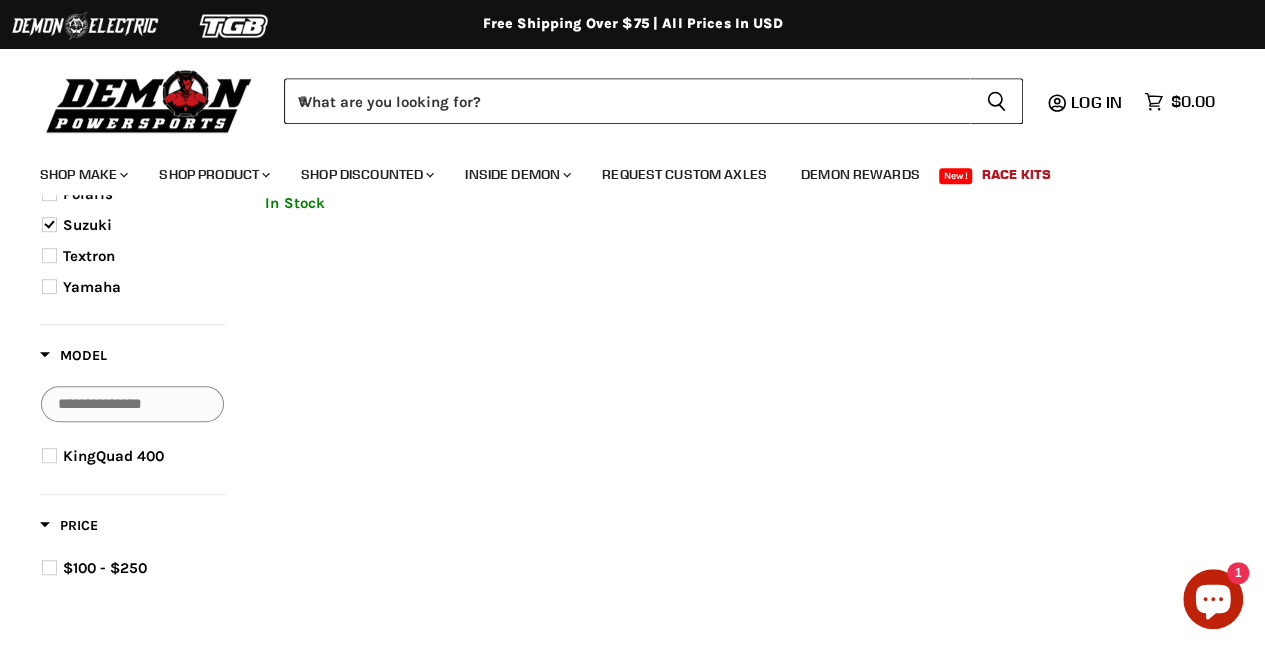 scroll, scrollTop: 475, scrollLeft: 0, axis: vertical 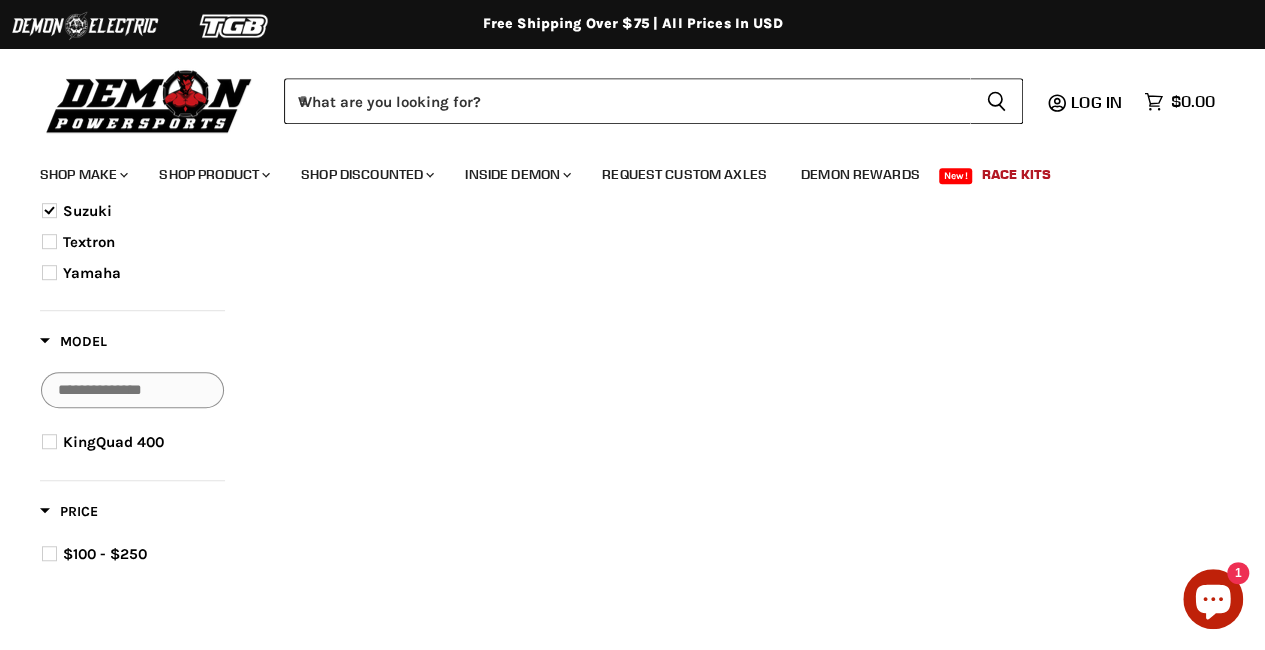 click at bounding box center (49, 441) 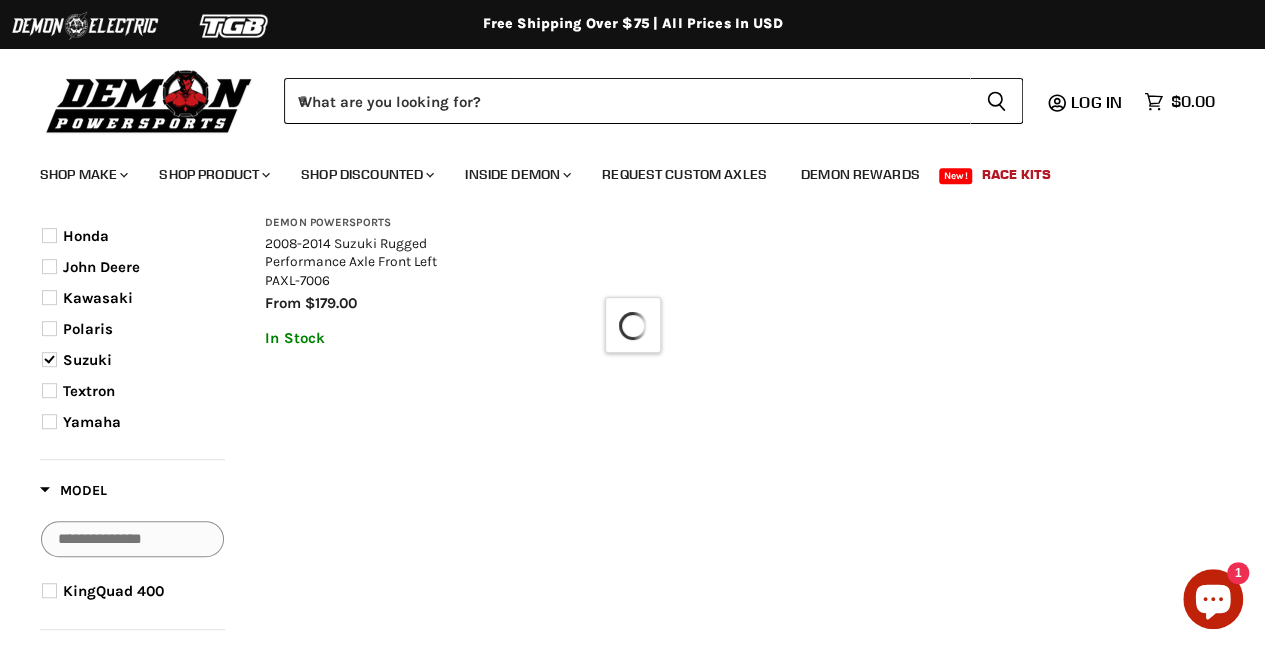 select on "**********" 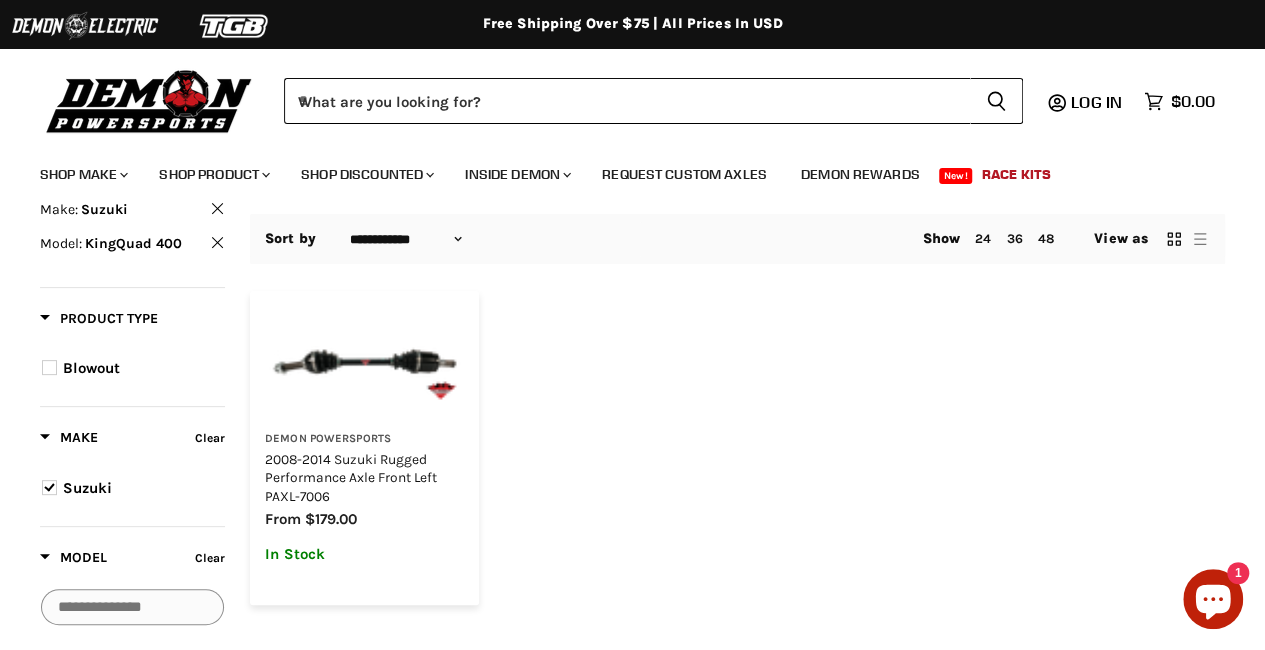 scroll, scrollTop: 110, scrollLeft: 0, axis: vertical 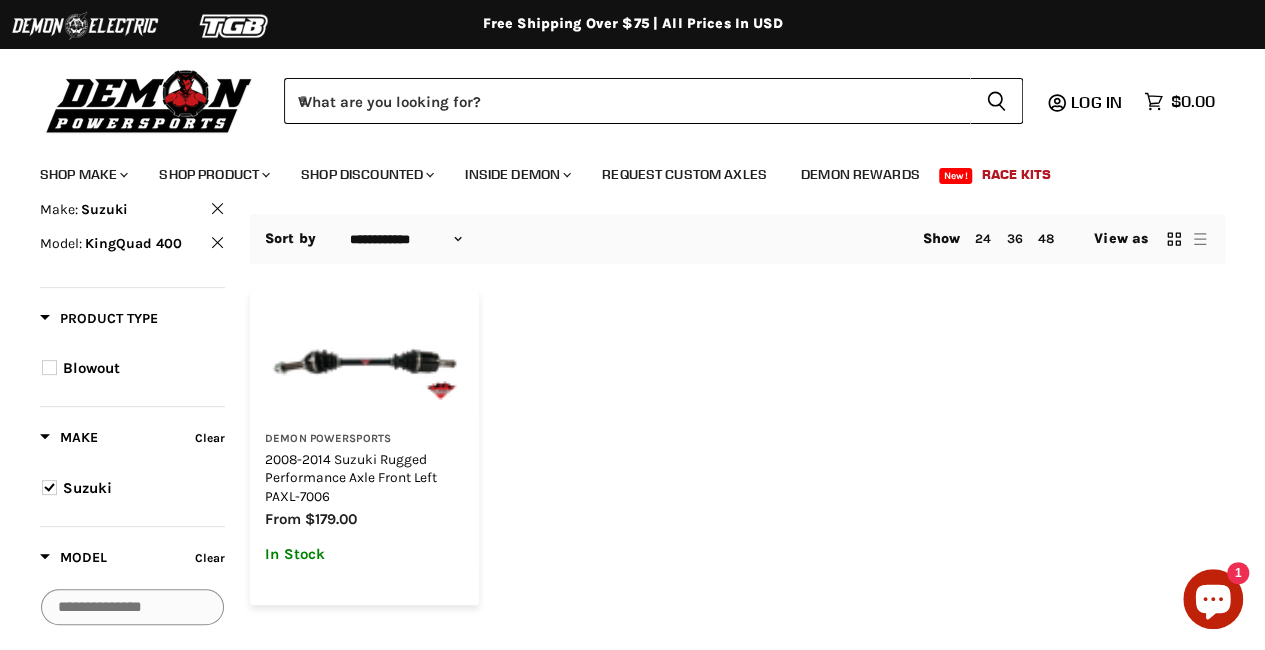 click on "2008-2014 Suzuki Rugged Performance Axle Front Left PAXL-7006" at bounding box center (351, 477) 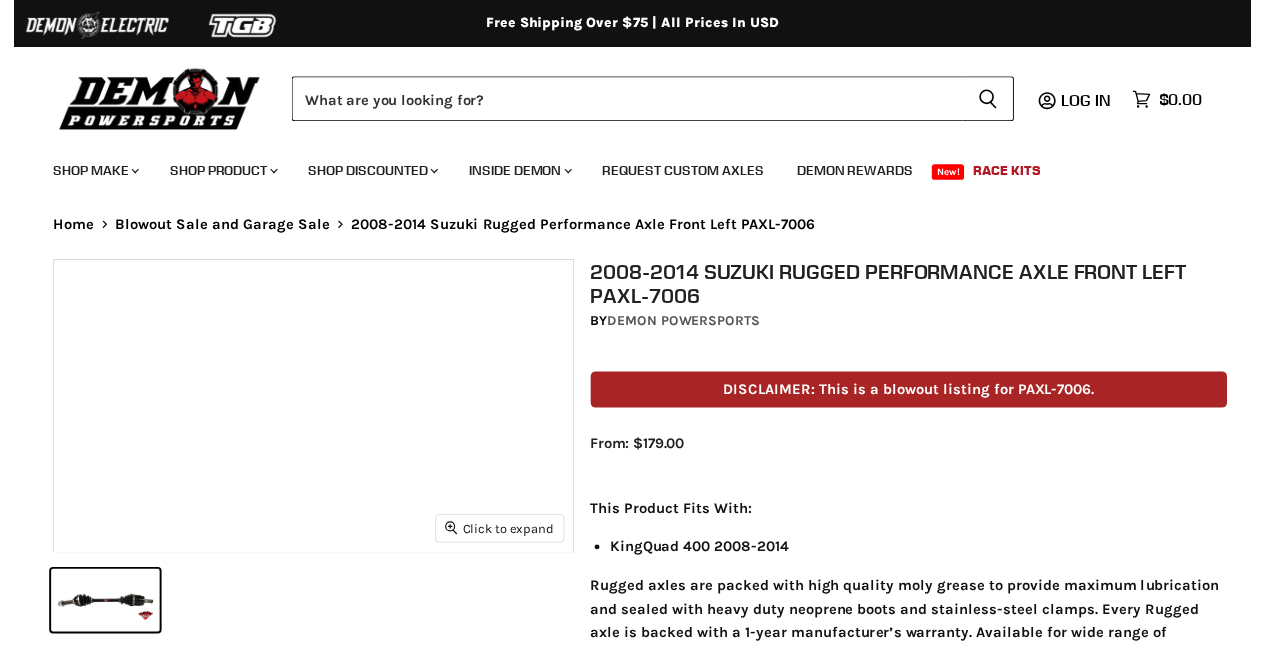 scroll, scrollTop: 0, scrollLeft: 0, axis: both 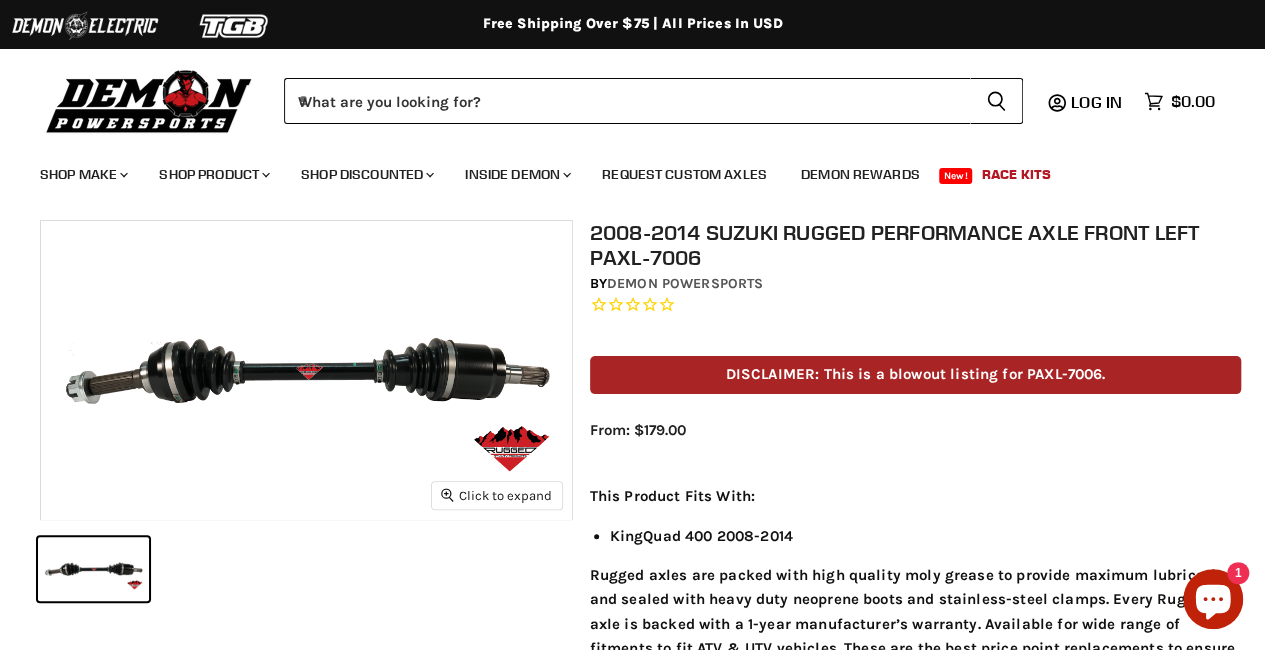 click on "DISCLAIMER: This is a blowout listing for PAXL-7006." at bounding box center (916, 374) 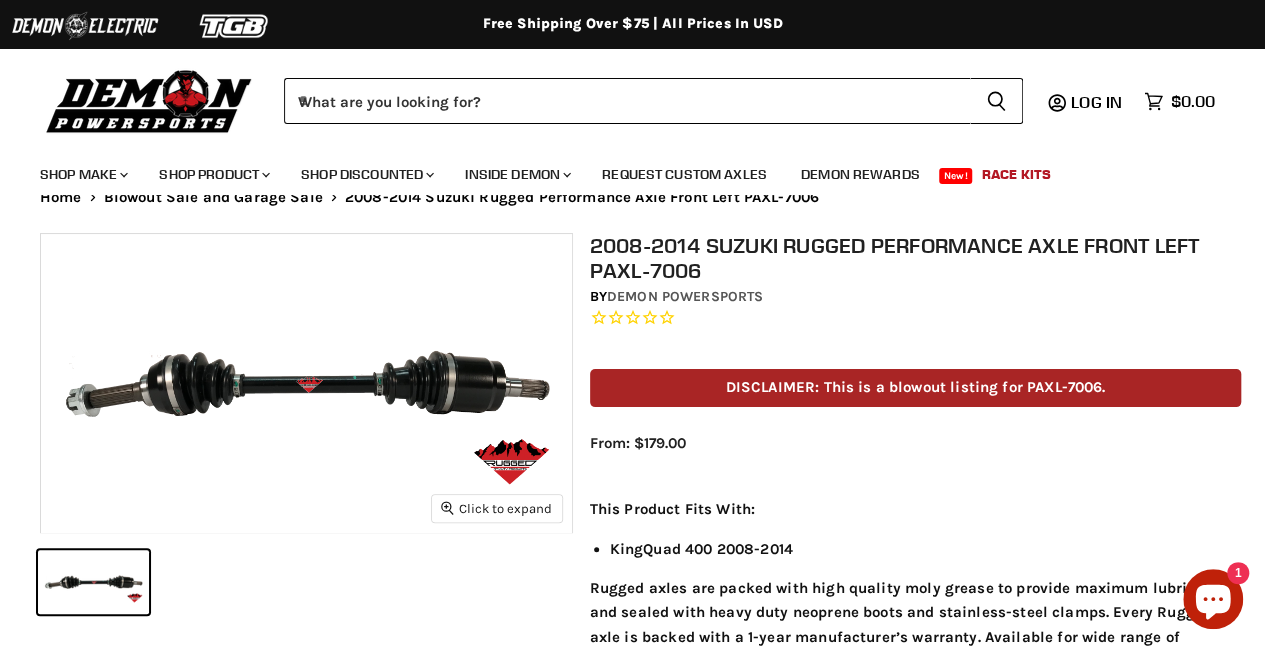 scroll, scrollTop: 0, scrollLeft: 0, axis: both 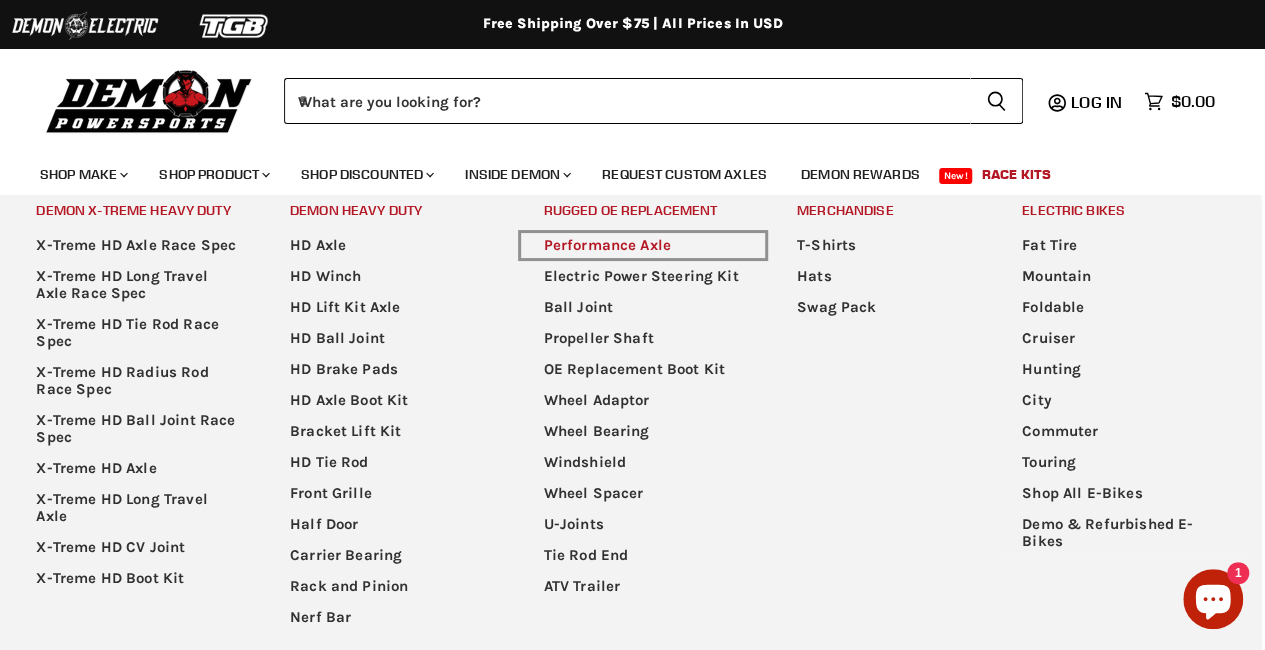 click on "Performance Axle" at bounding box center (643, 245) 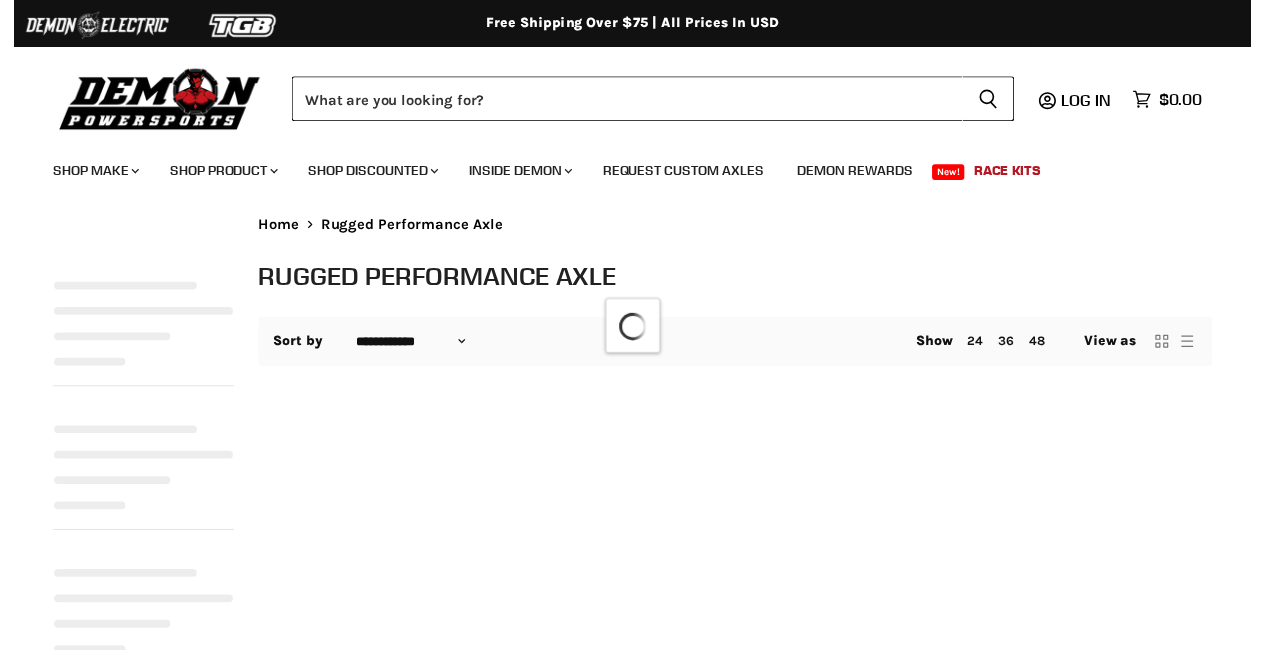 scroll, scrollTop: 110, scrollLeft: 0, axis: vertical 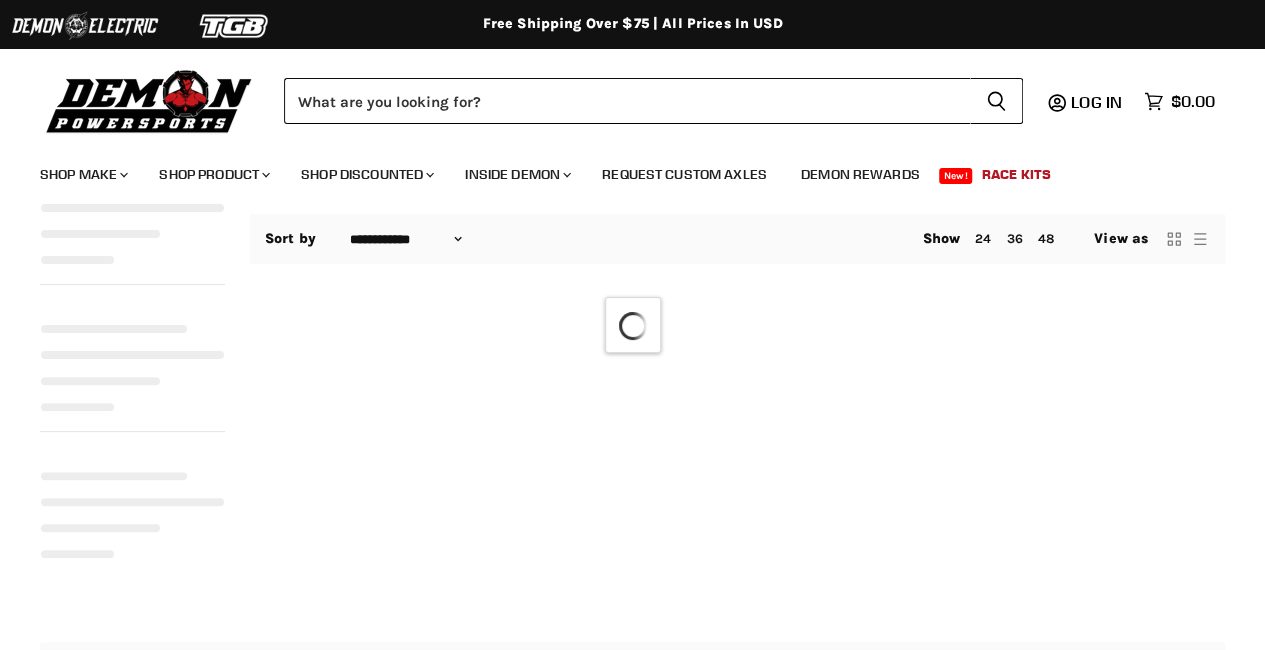 select on "**********" 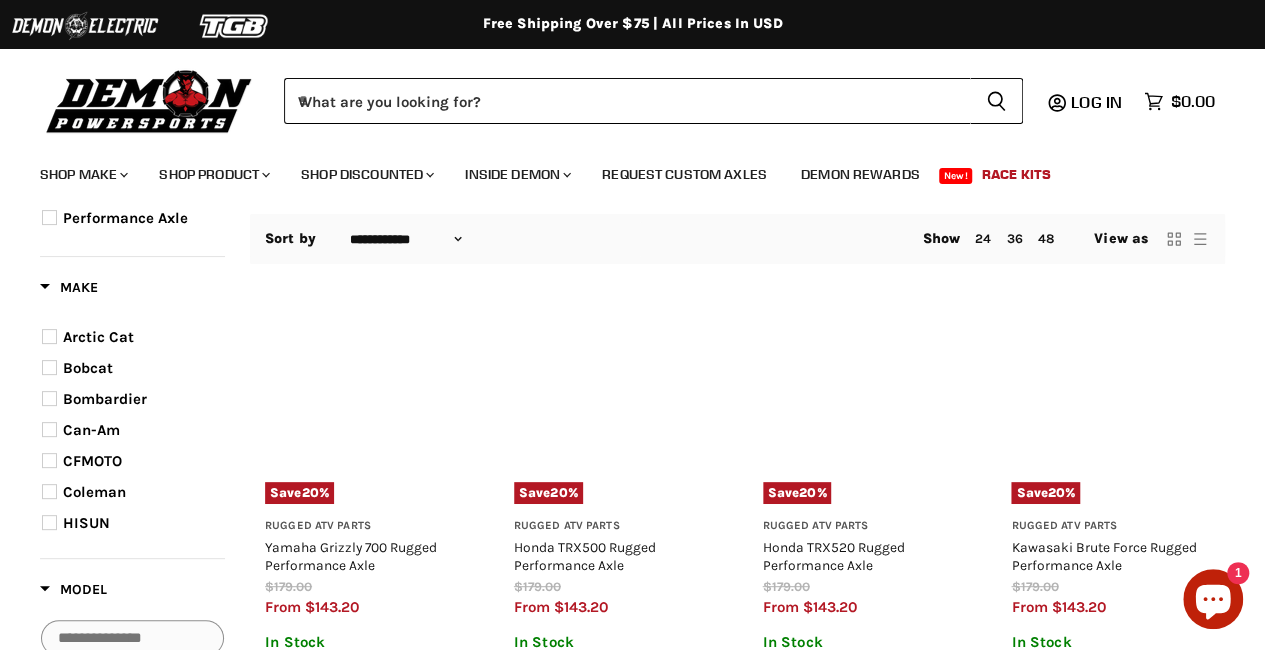scroll, scrollTop: 0, scrollLeft: 0, axis: both 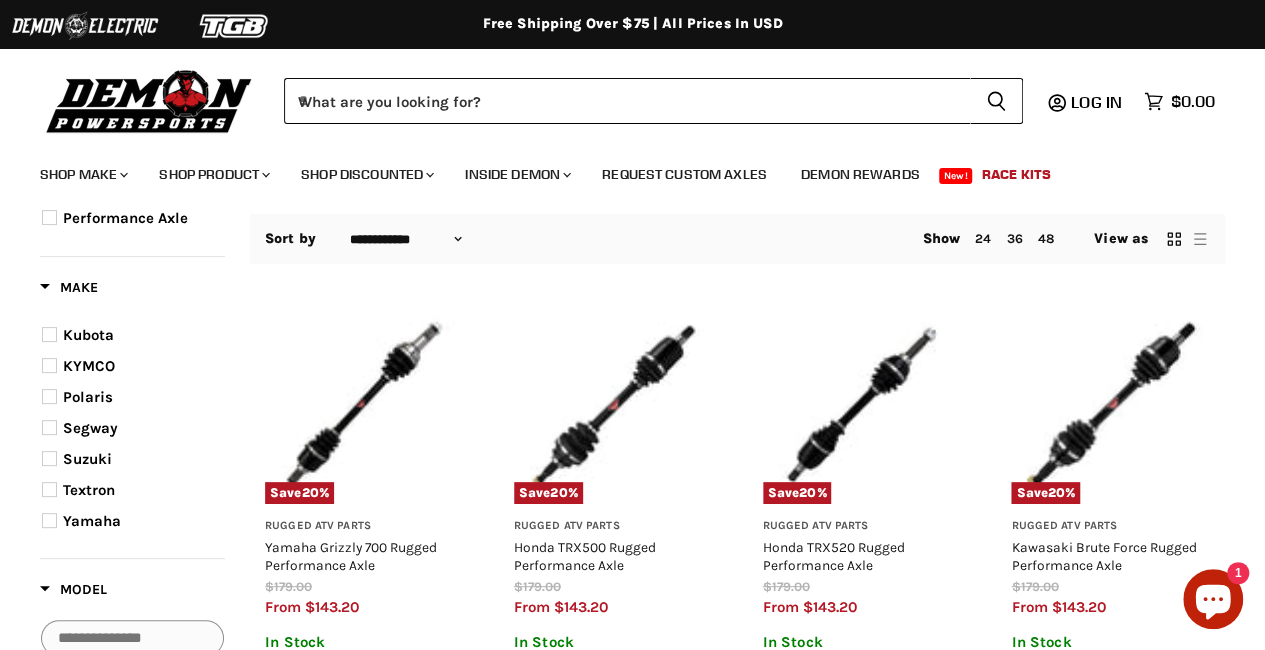 click on "Suzuki" at bounding box center [87, 459] 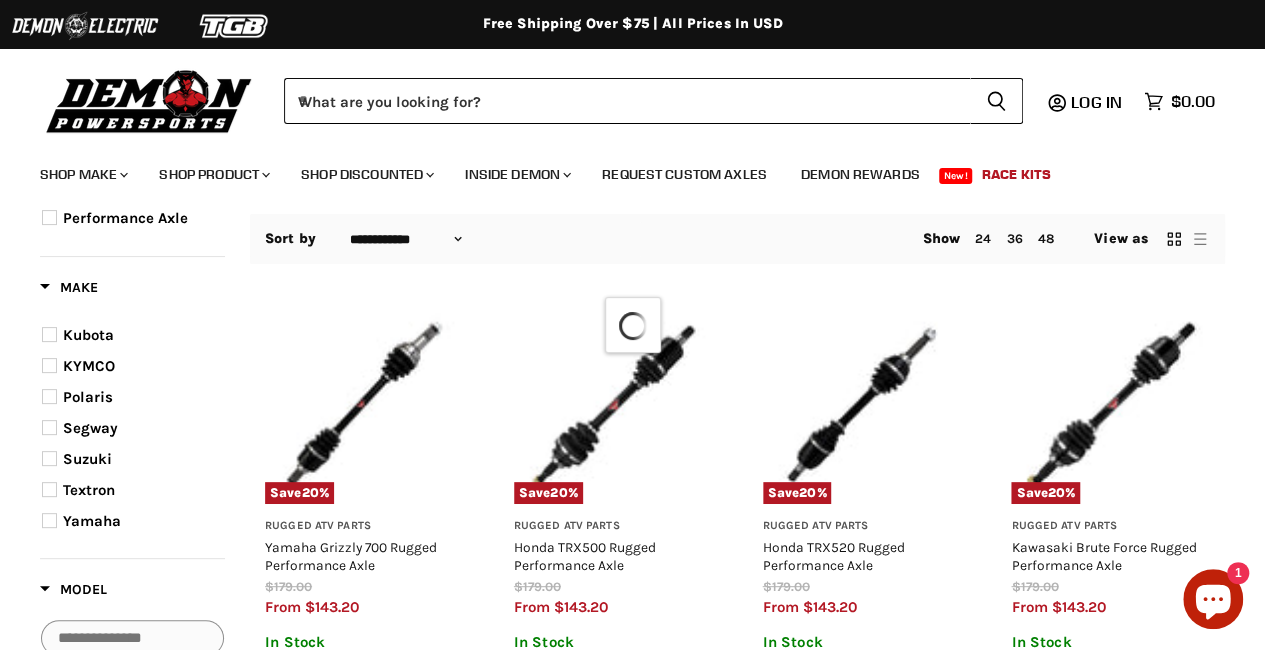 scroll, scrollTop: 224, scrollLeft: 0, axis: vertical 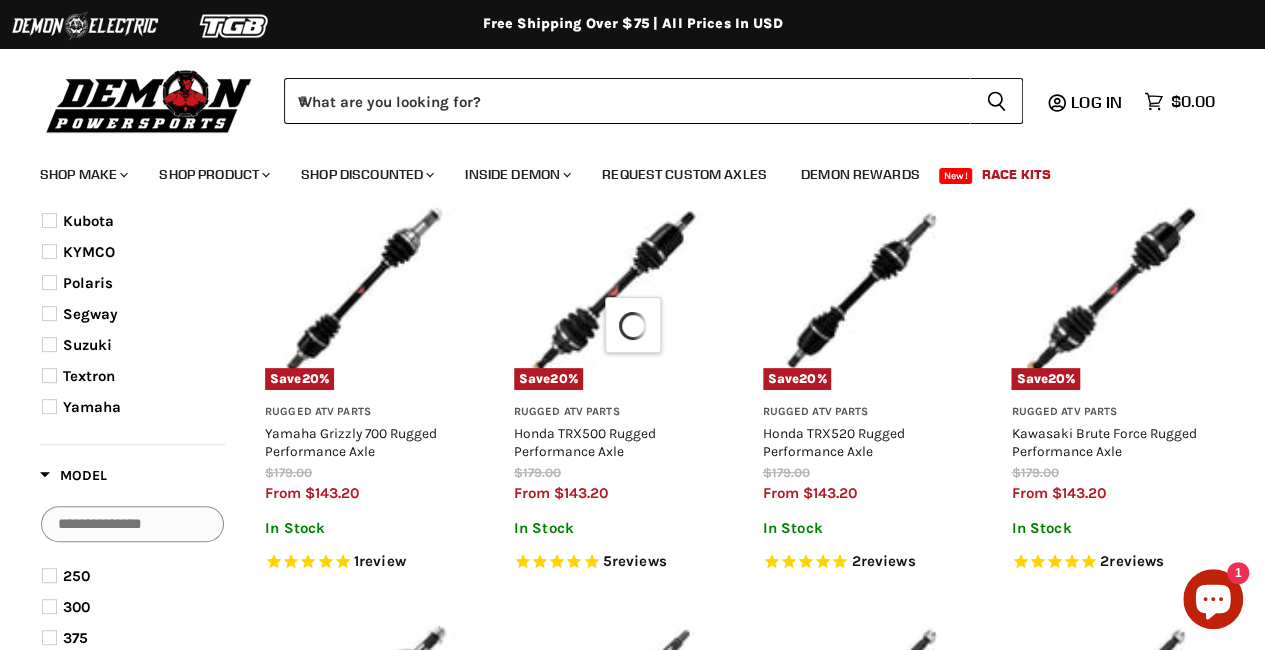select on "**********" 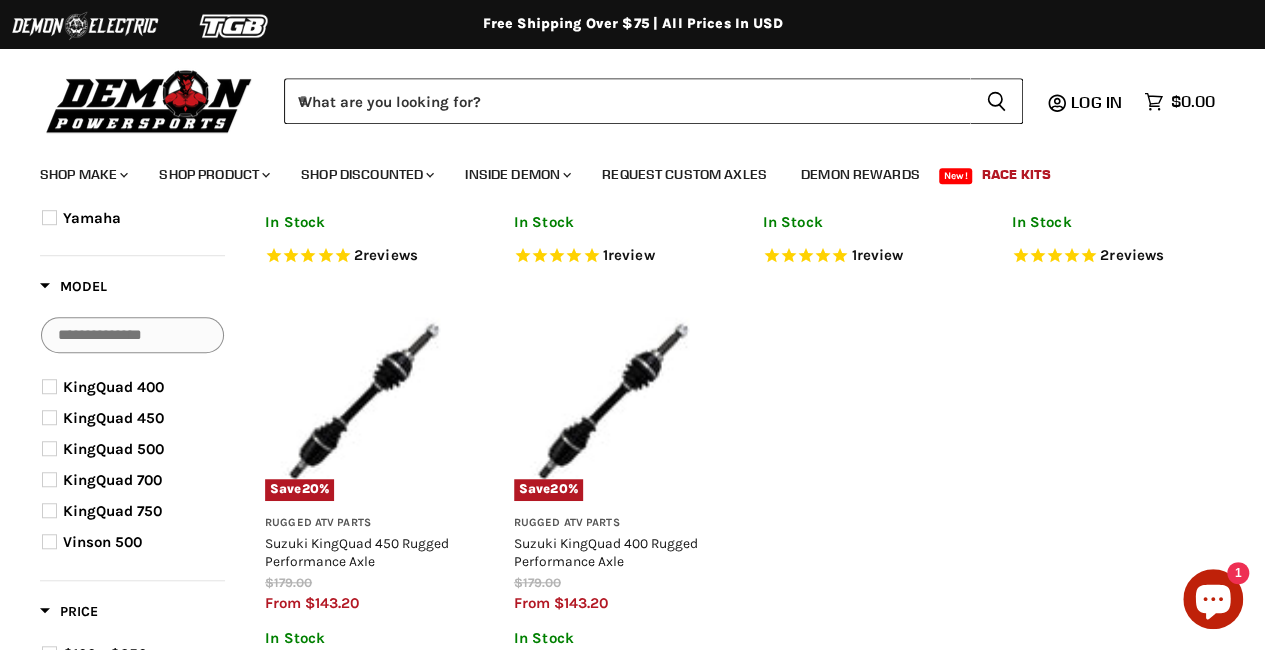 click on "KingQuad 700" at bounding box center (112, 480) 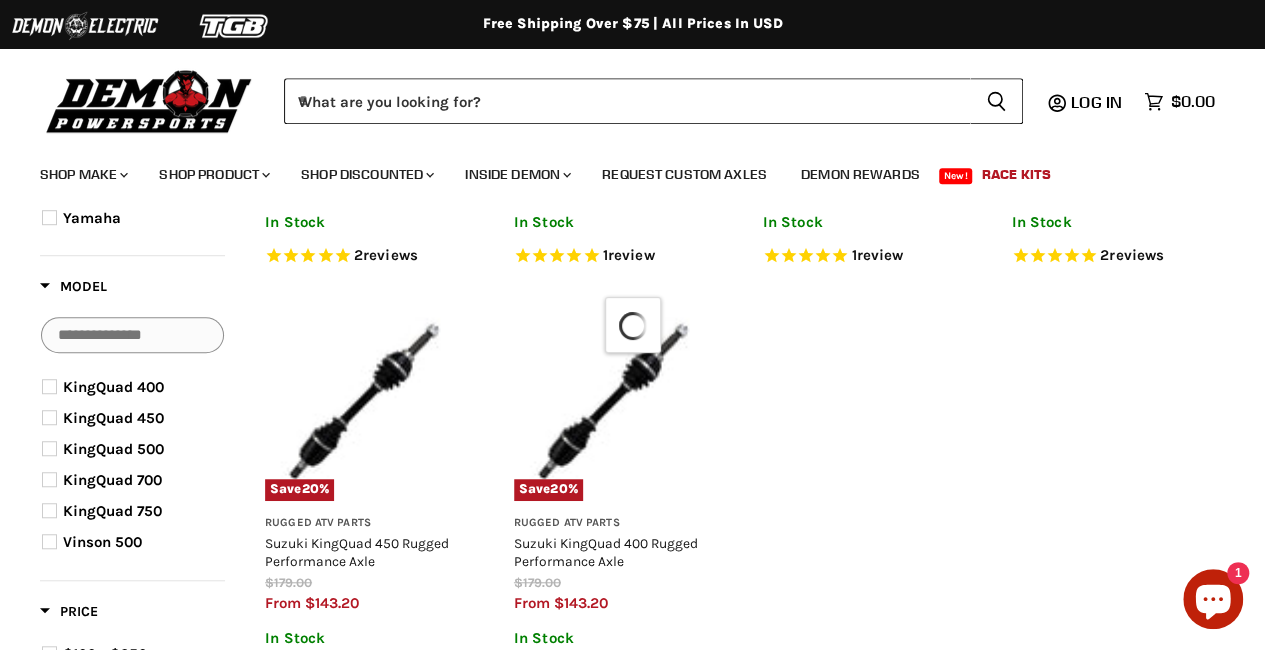 select on "**********" 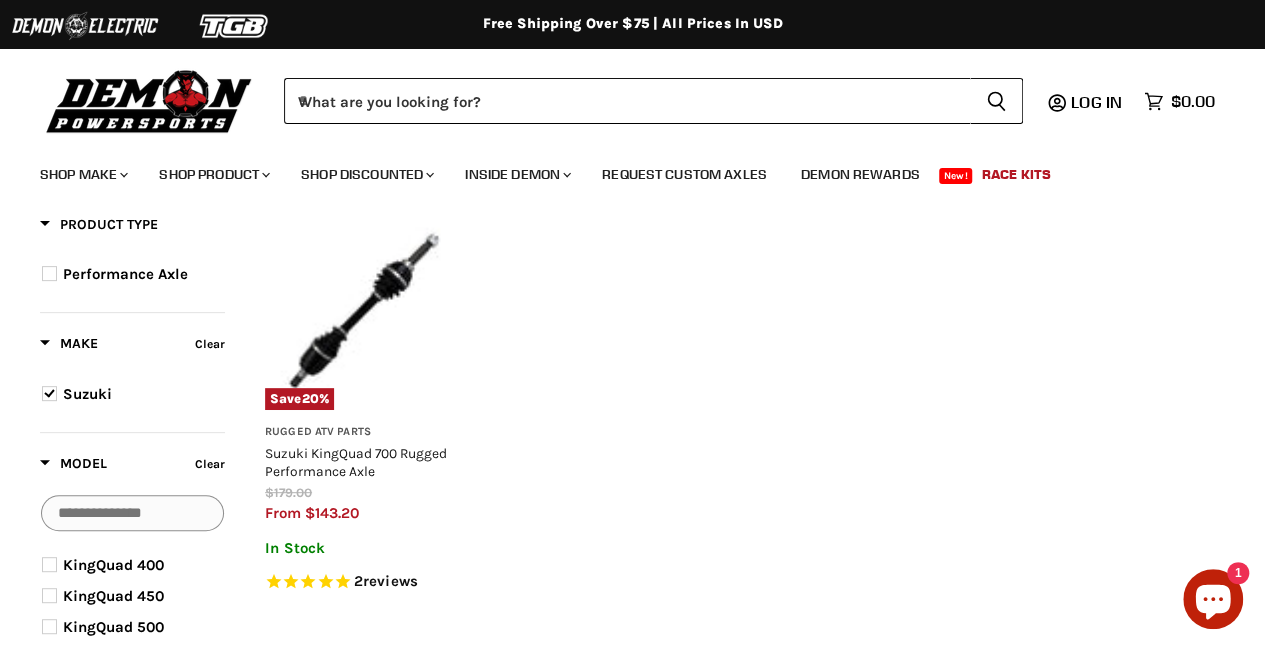 scroll, scrollTop: 203, scrollLeft: 0, axis: vertical 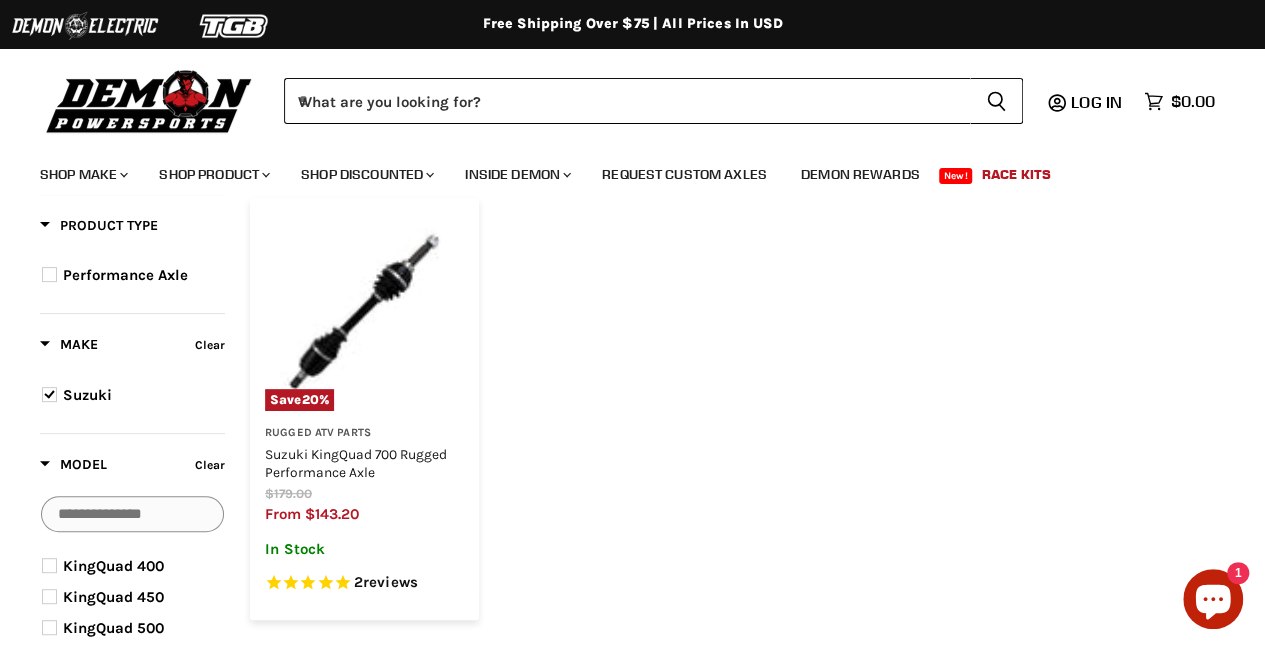 click on "Rugged ATV Parts" at bounding box center (364, 433) 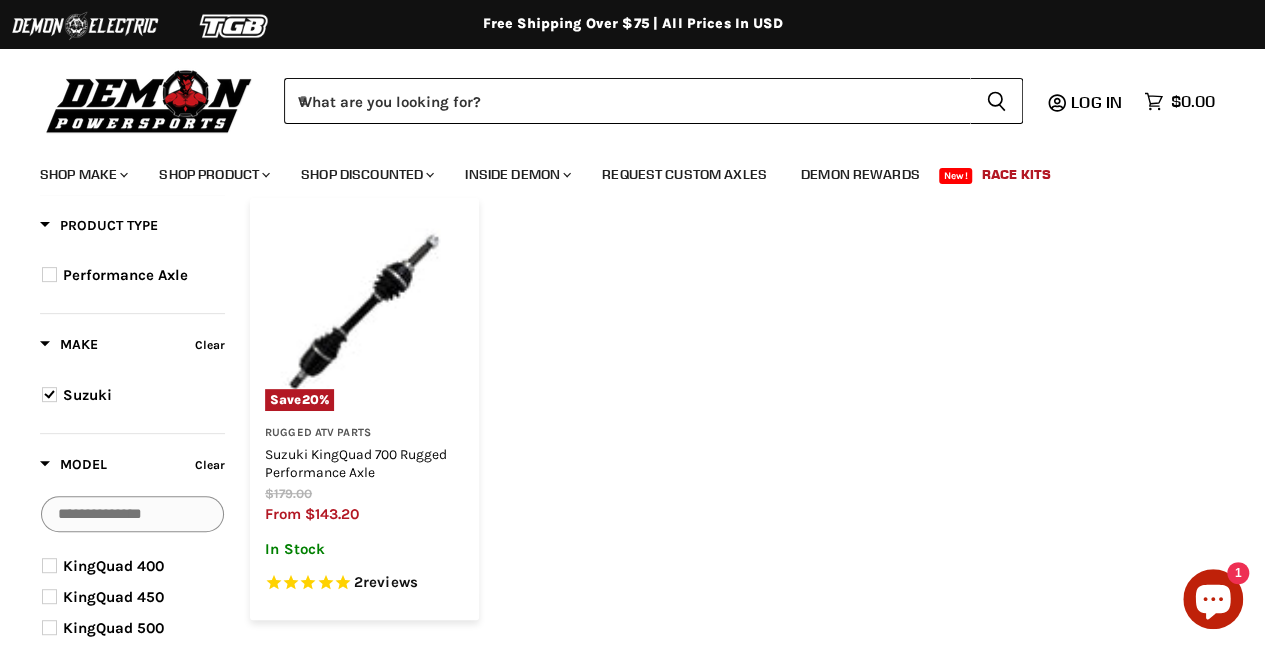 click on "Suzuki KingQuad 700 Rugged Performance Axle" at bounding box center (356, 463) 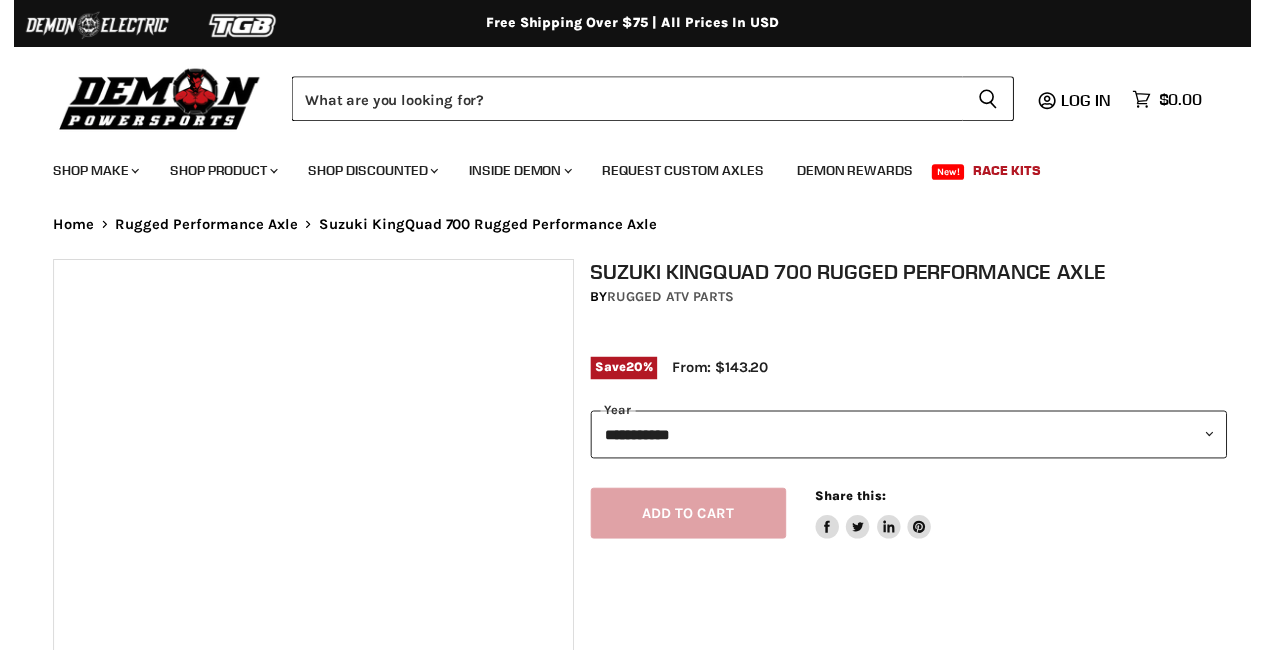 scroll, scrollTop: 0, scrollLeft: 0, axis: both 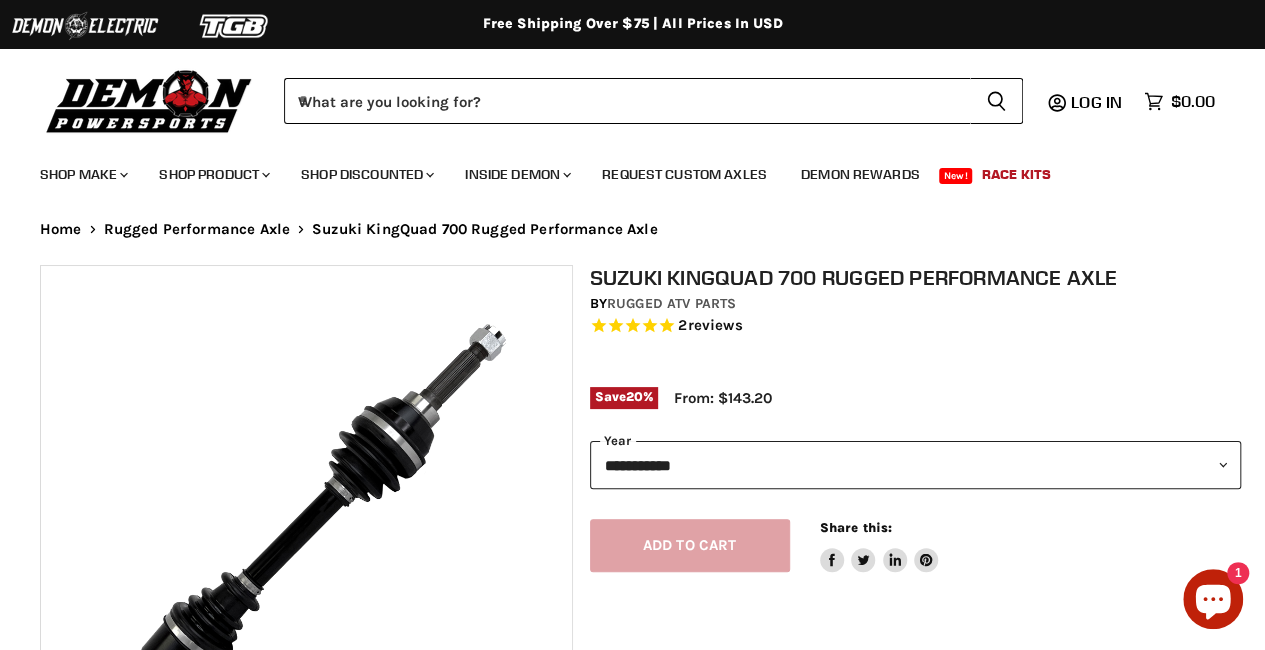 click on "**********" at bounding box center [916, 465] 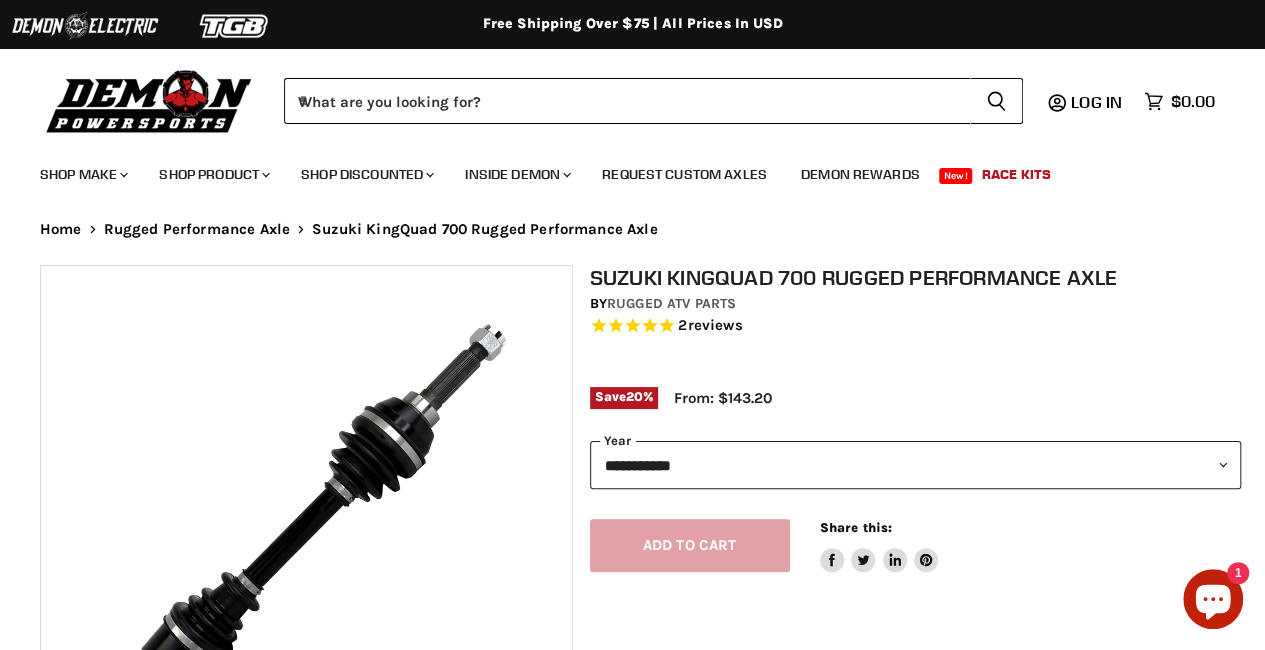 scroll, scrollTop: 0, scrollLeft: 0, axis: both 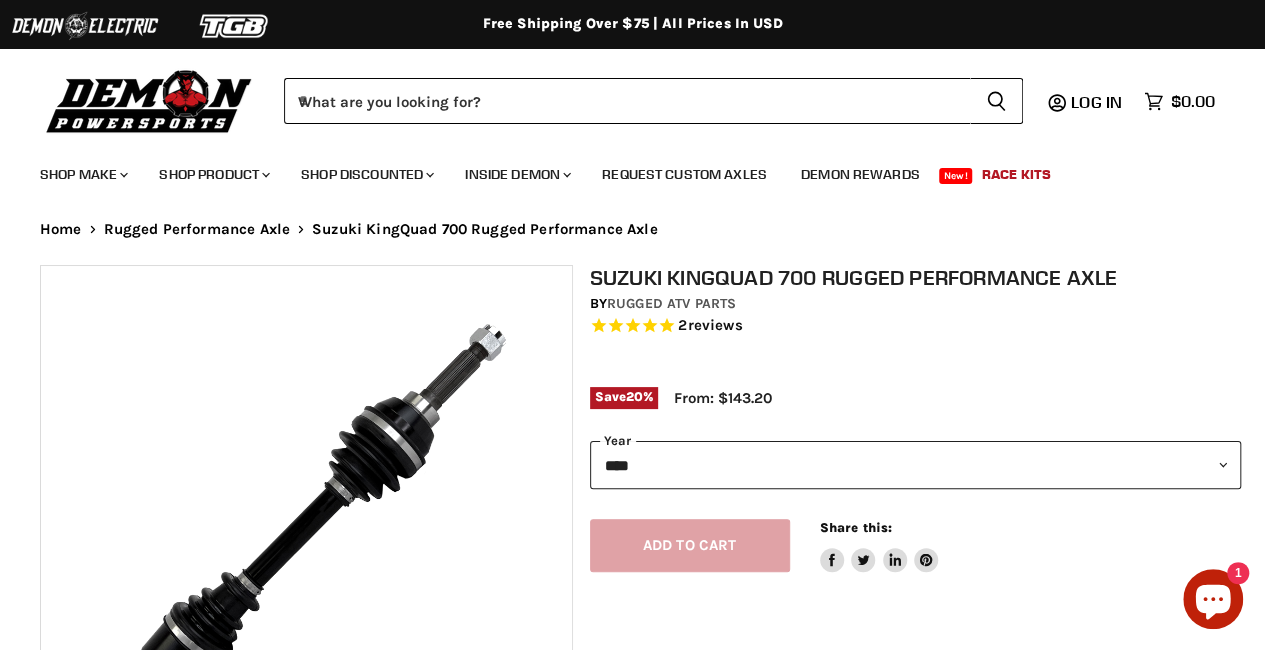 click on "**********" at bounding box center [916, 465] 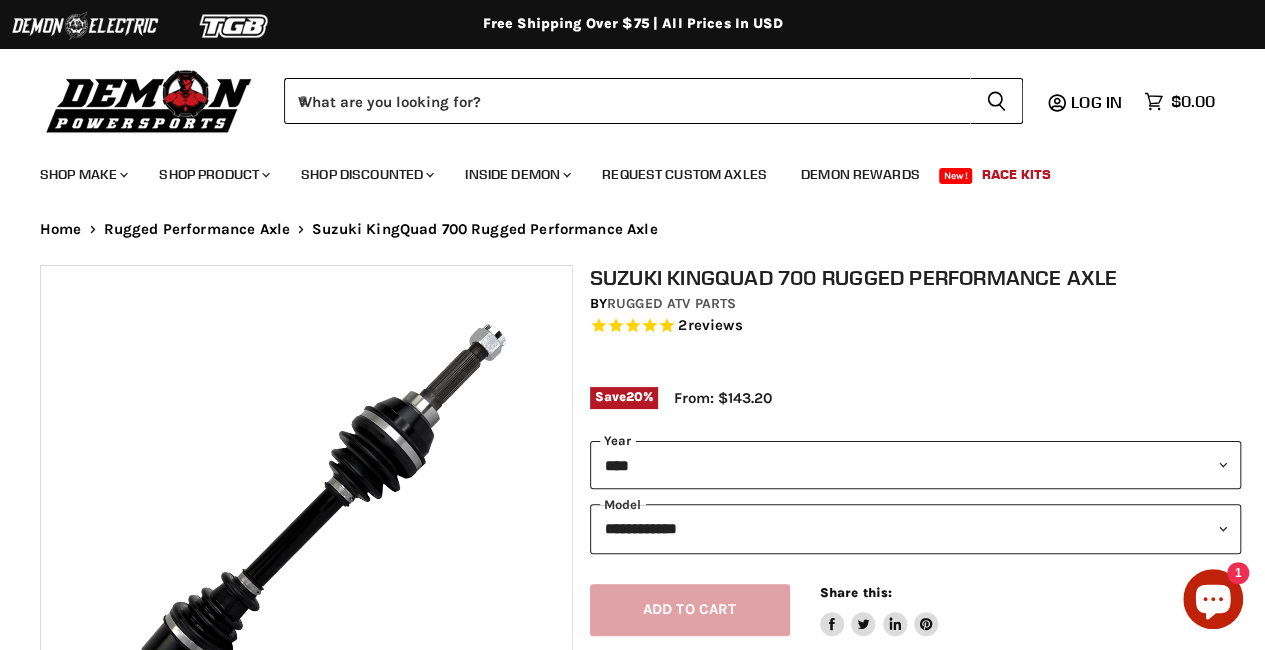 scroll, scrollTop: 89, scrollLeft: 0, axis: vertical 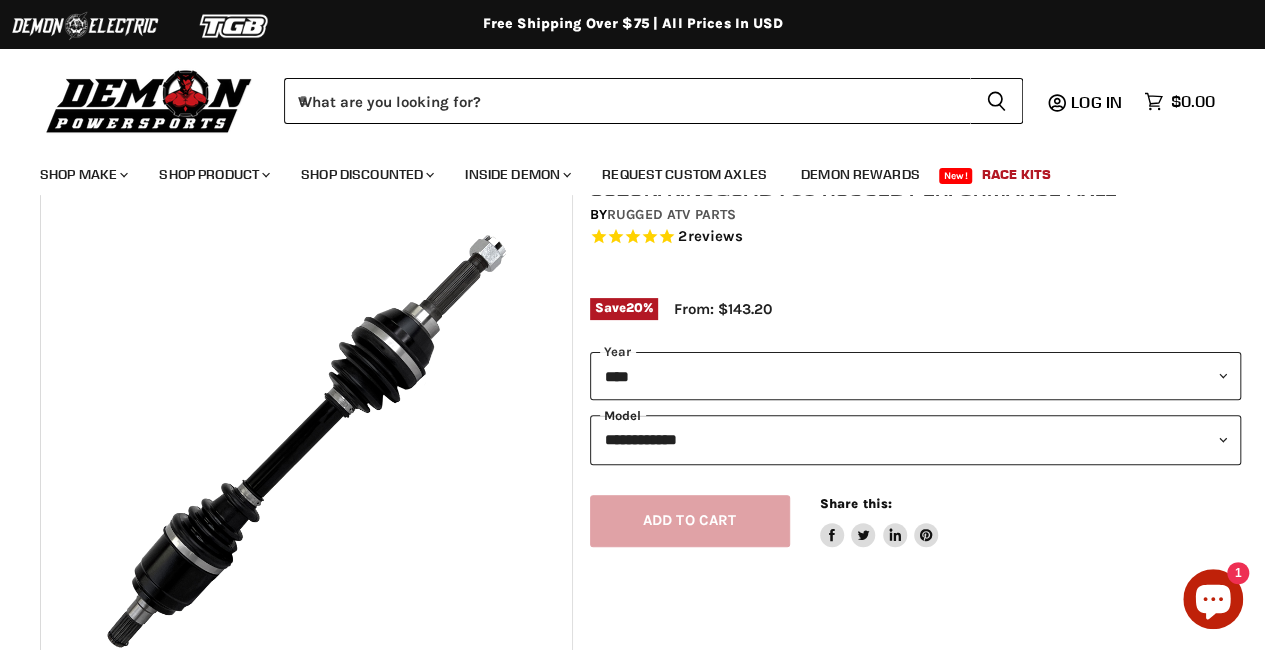 click on "**********" at bounding box center [916, 439] 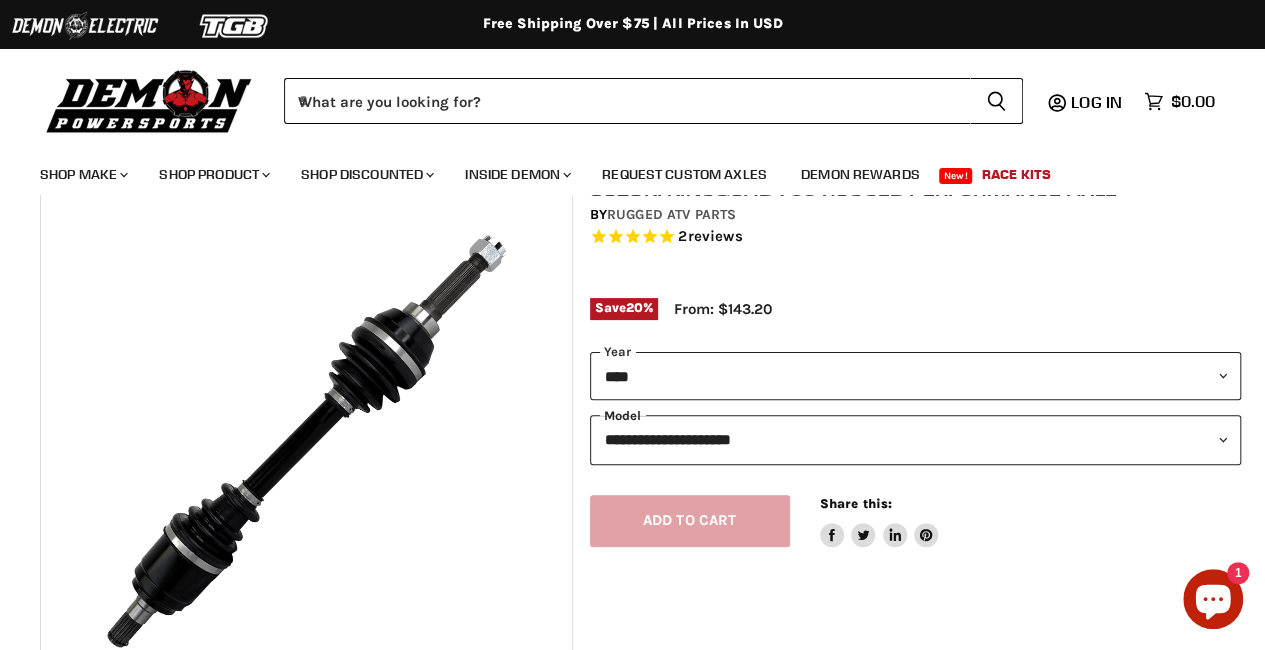 click on "**********" at bounding box center (916, 439) 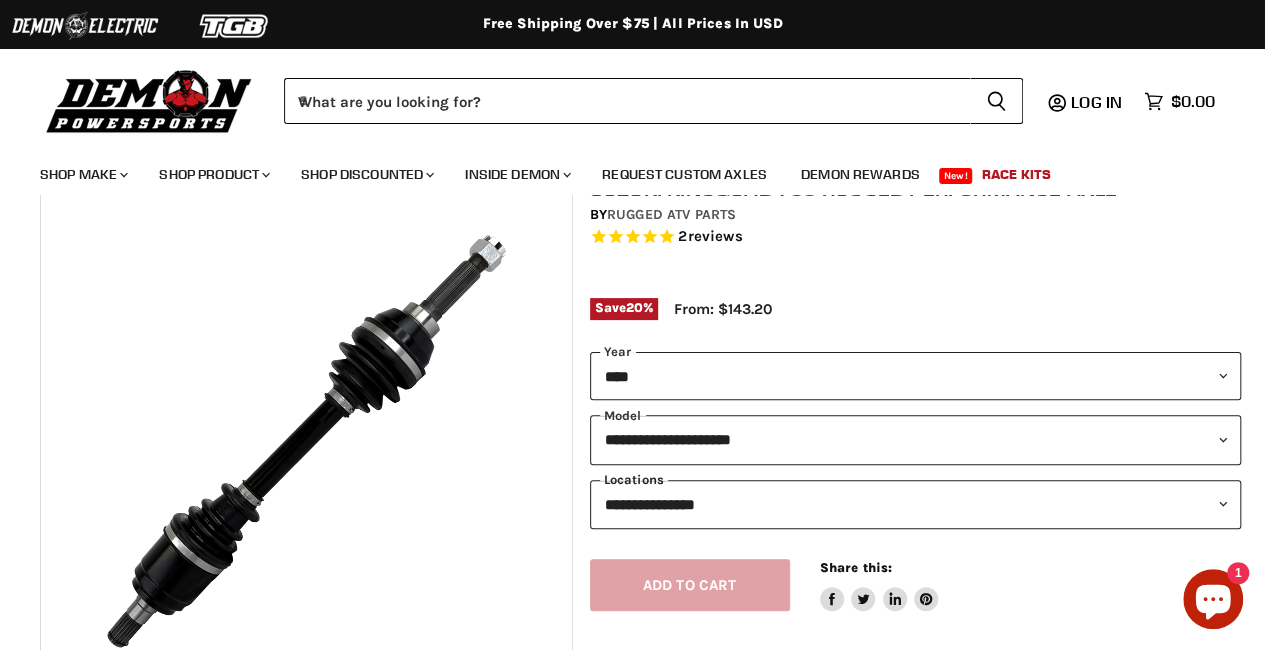 click on "**********" at bounding box center (916, 504) 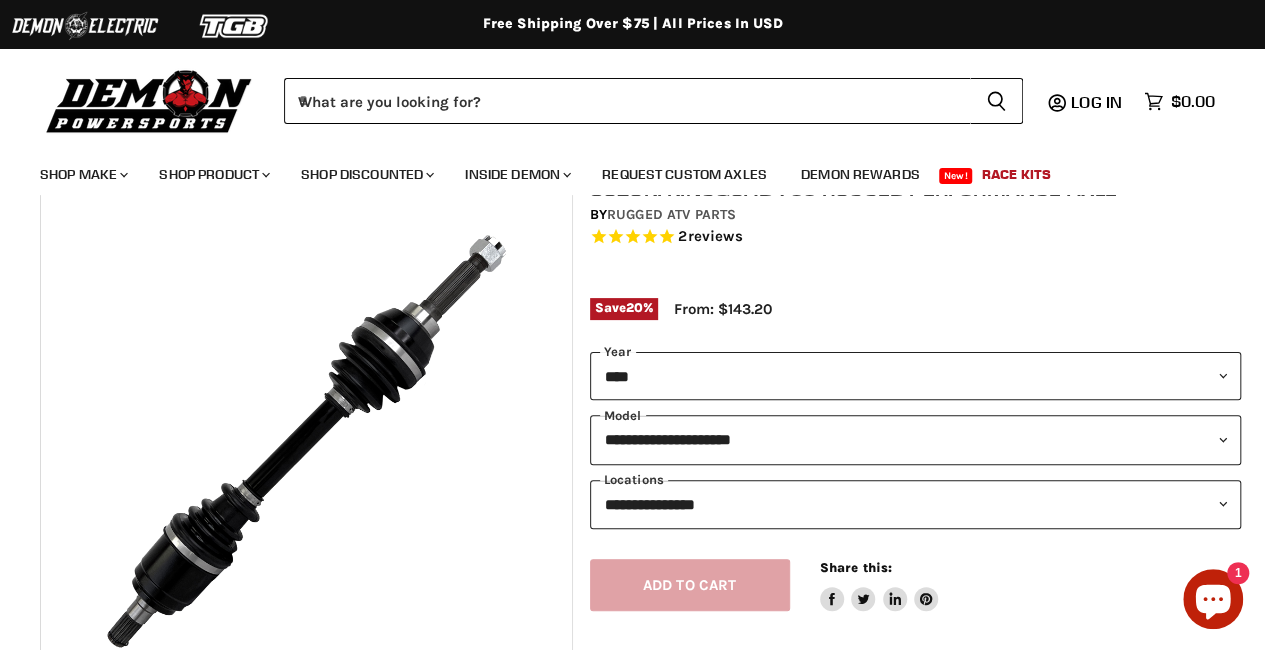 click at bounding box center [306, 442] 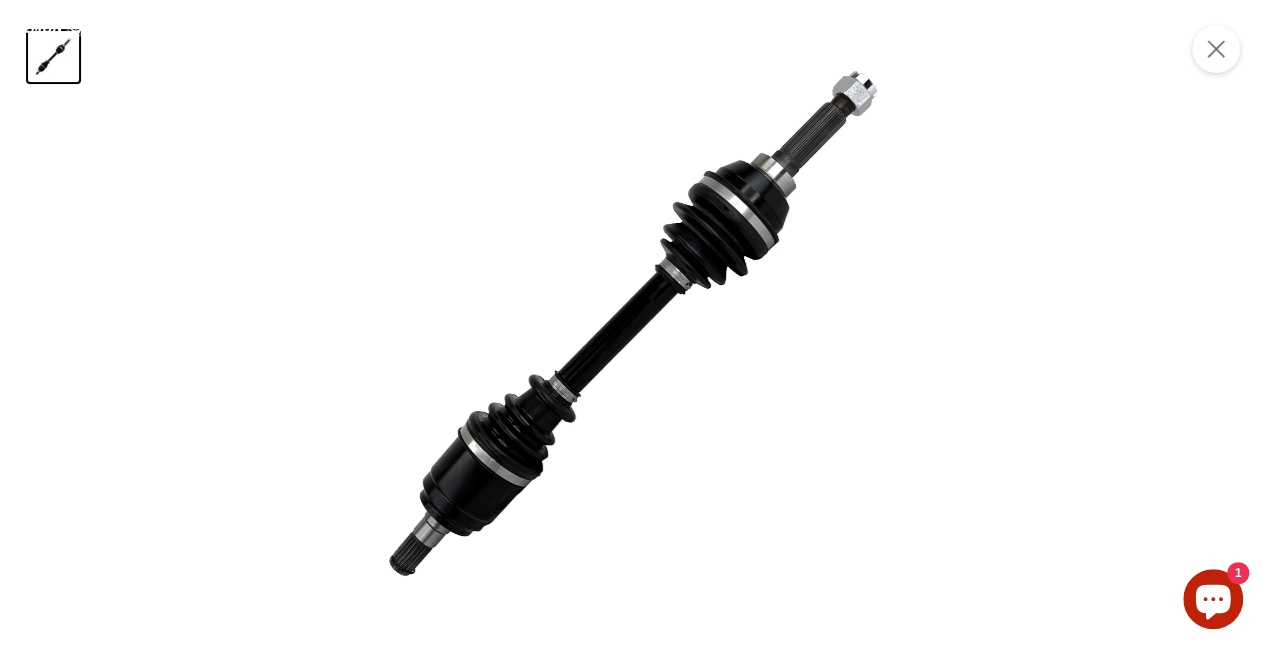 scroll, scrollTop: 223, scrollLeft: 0, axis: vertical 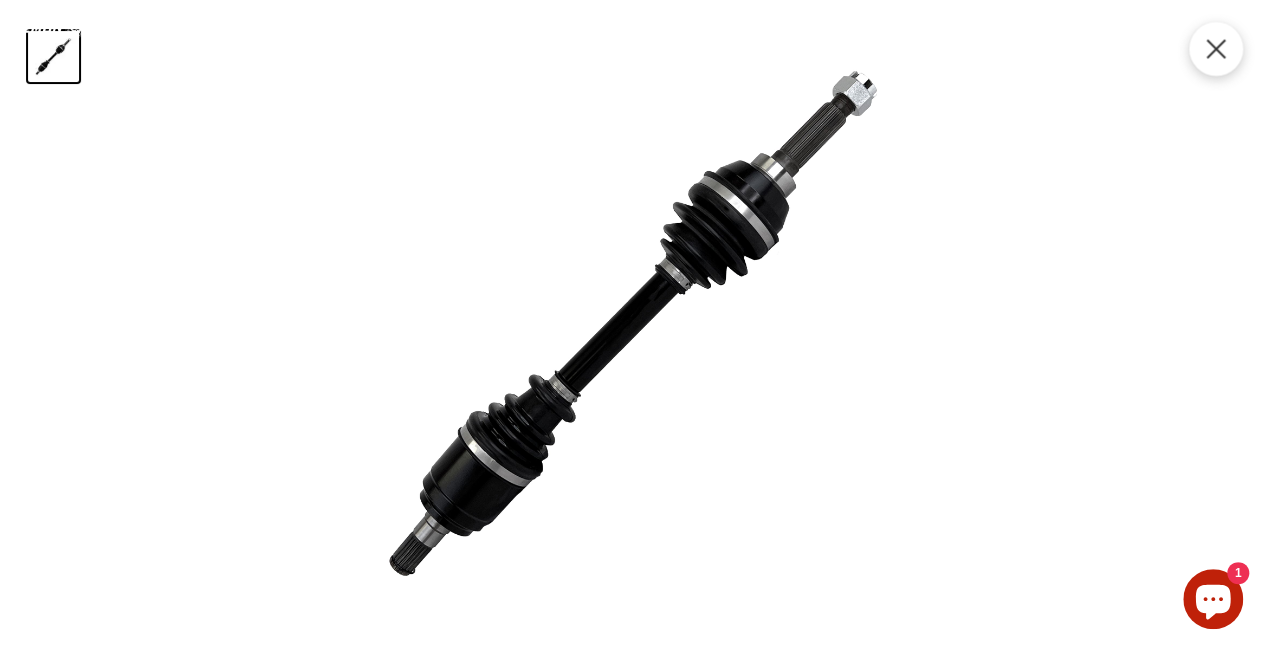 click at bounding box center [1216, 49] 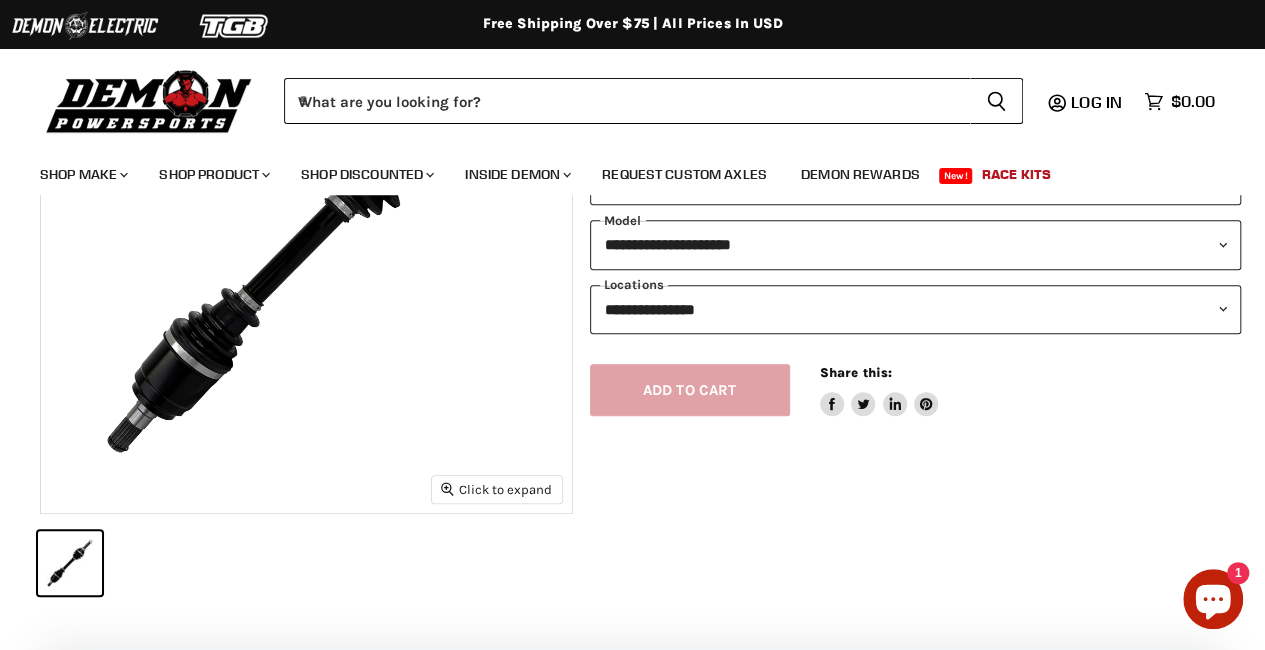 scroll, scrollTop: 285, scrollLeft: 0, axis: vertical 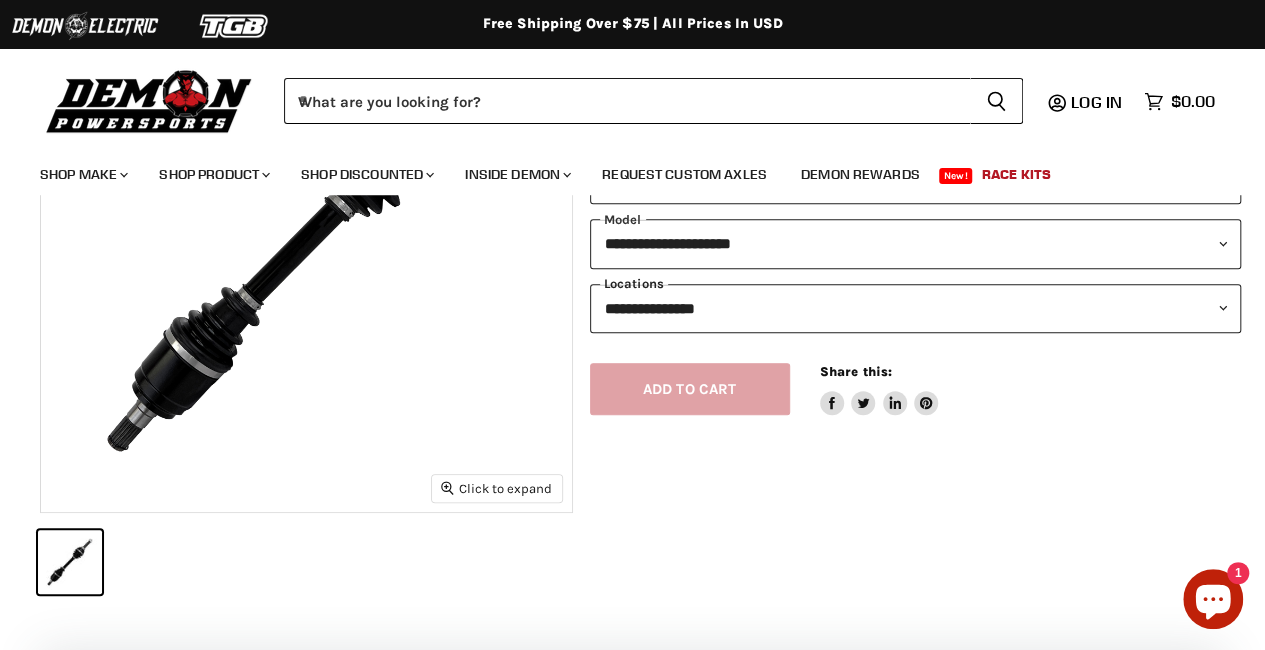click on "**********" at bounding box center (916, 308) 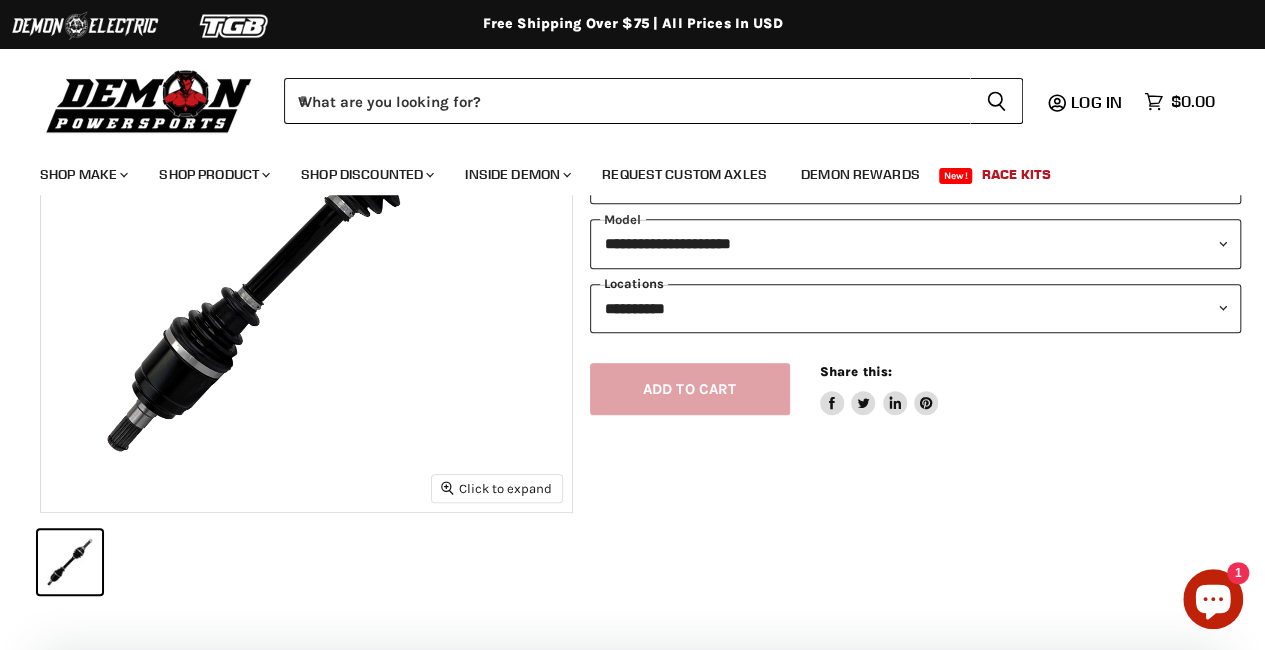 click on "**********" at bounding box center [916, 308] 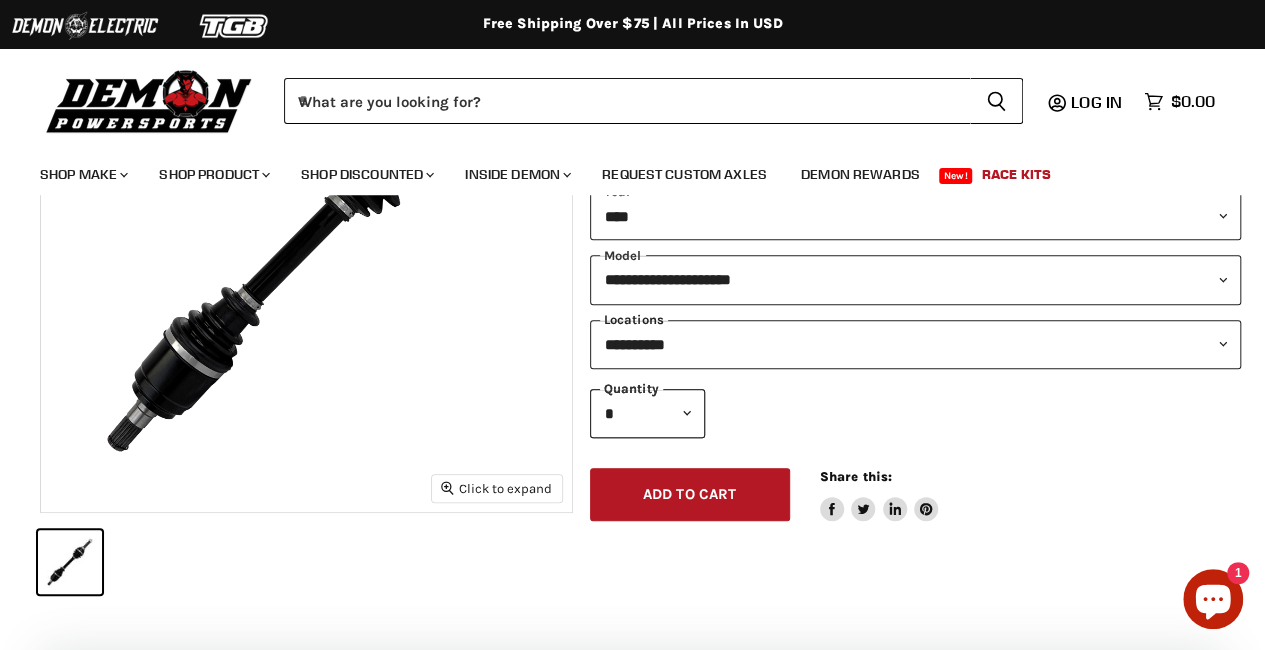 click on "**********" at bounding box center (916, 344) 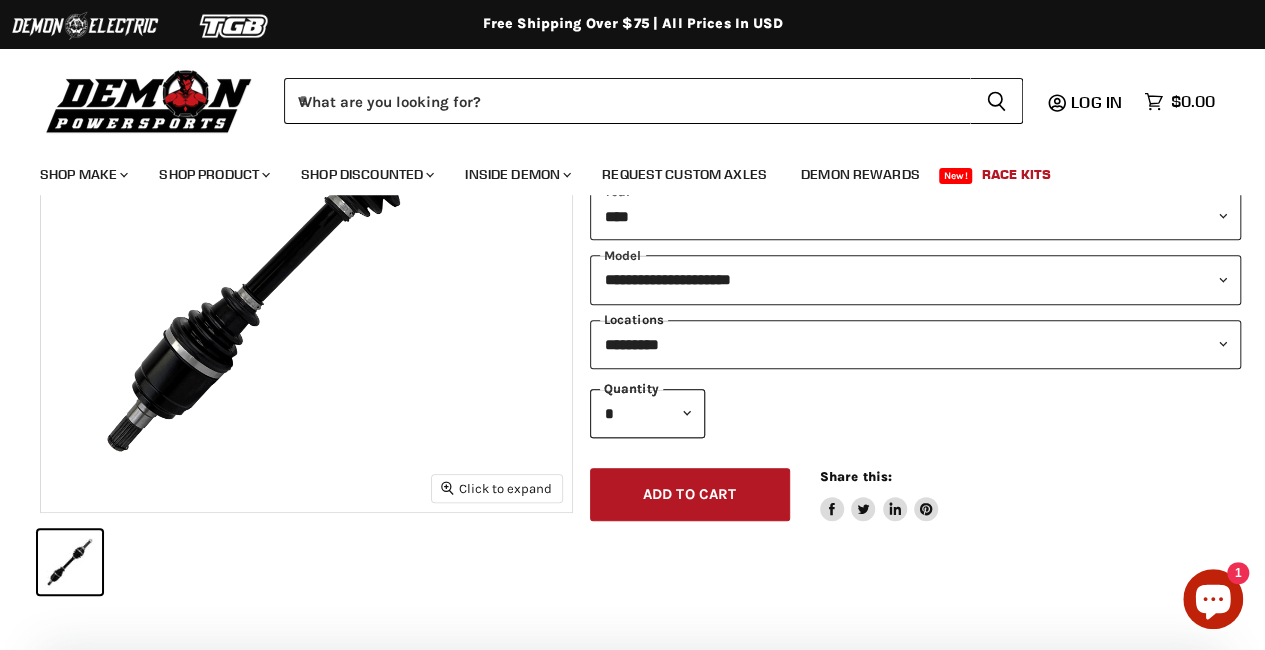 click on "**********" at bounding box center (916, 344) 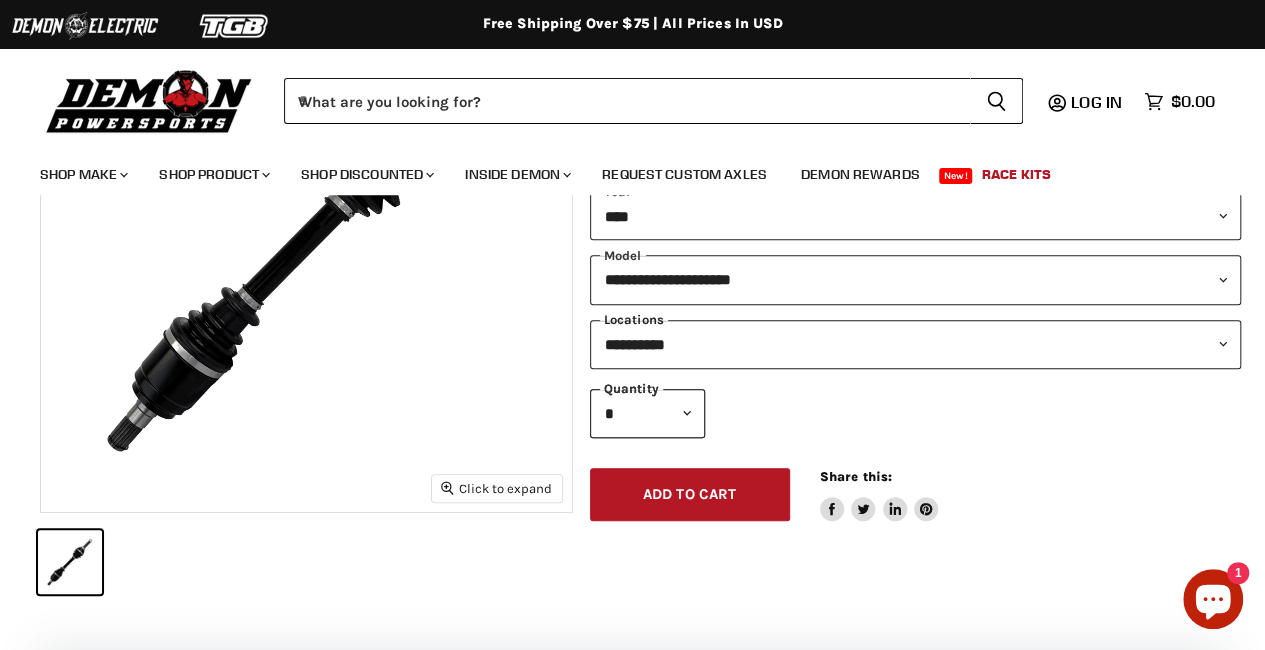 click on "**********" at bounding box center (916, 344) 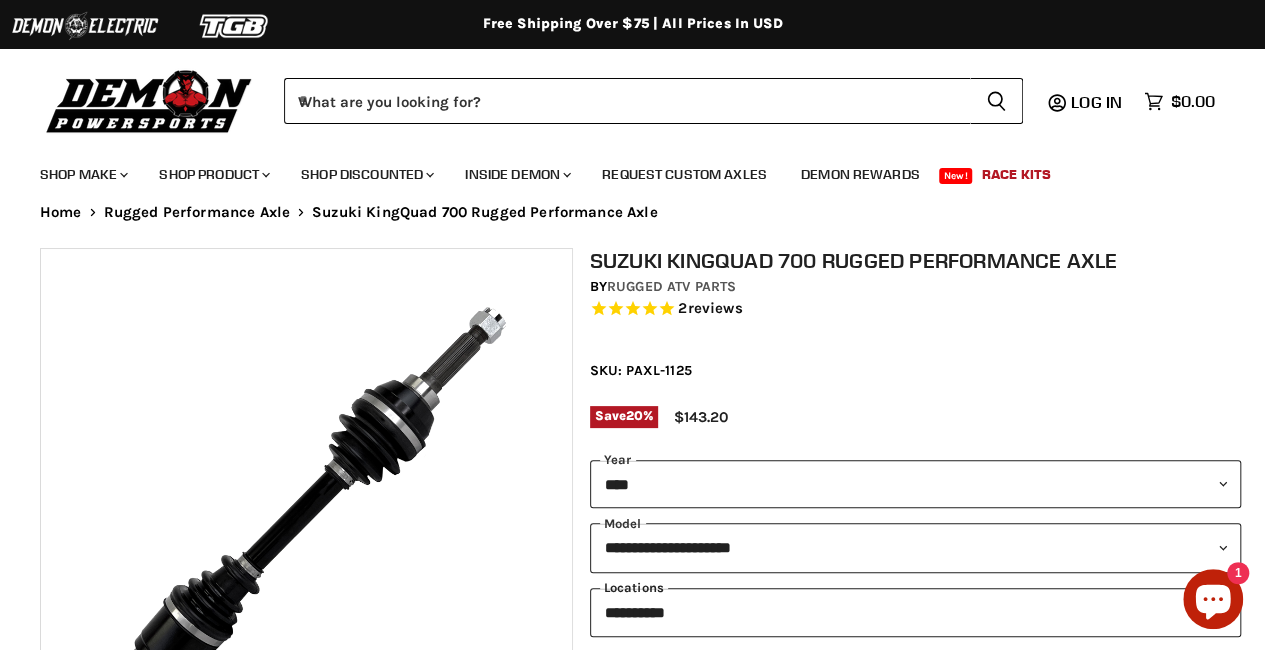scroll, scrollTop: 0, scrollLeft: 0, axis: both 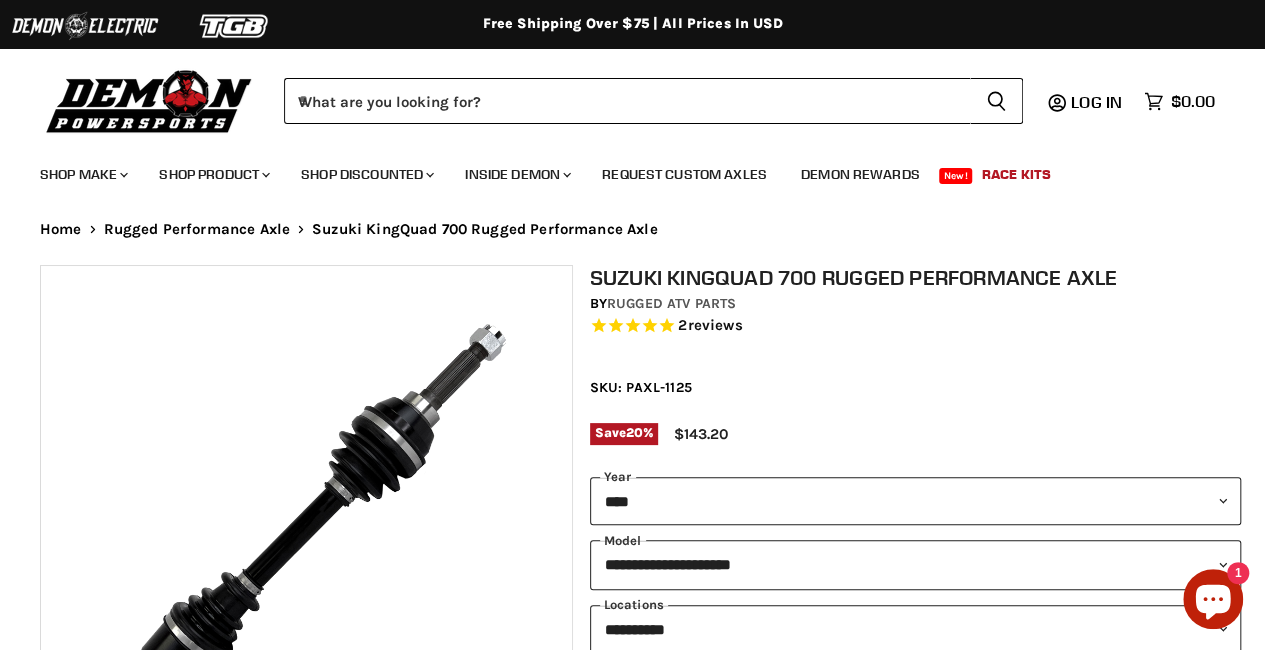click at bounding box center (306, 531) 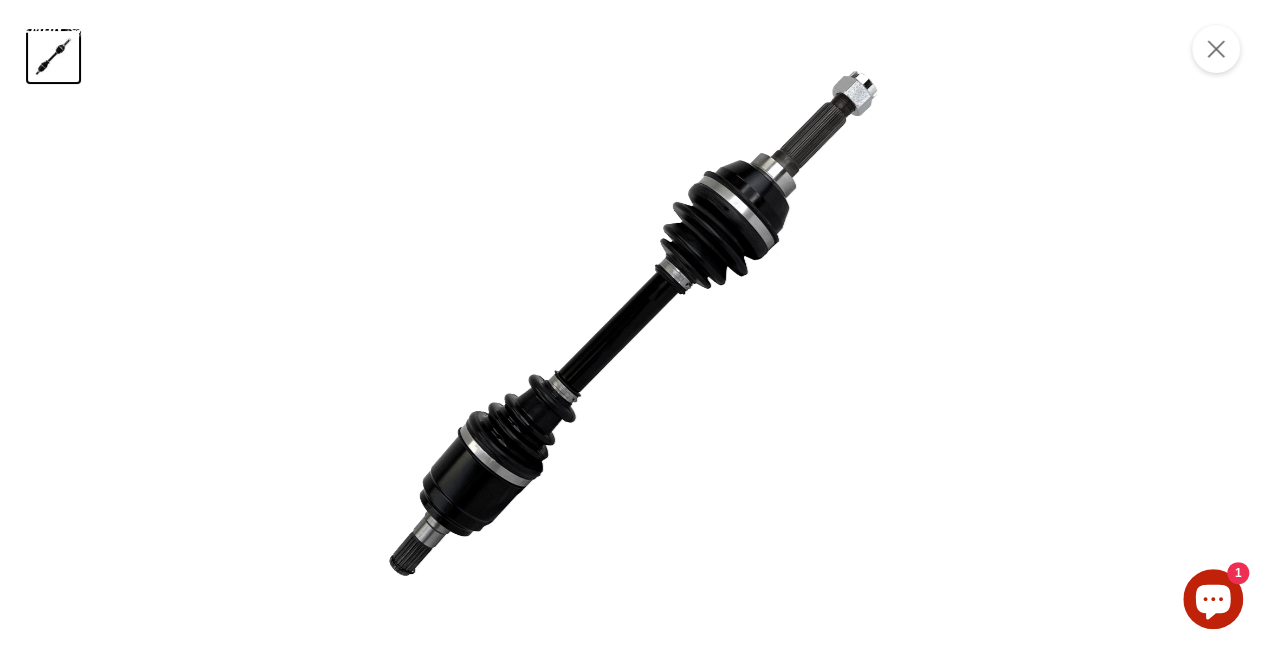 scroll, scrollTop: 56, scrollLeft: 0, axis: vertical 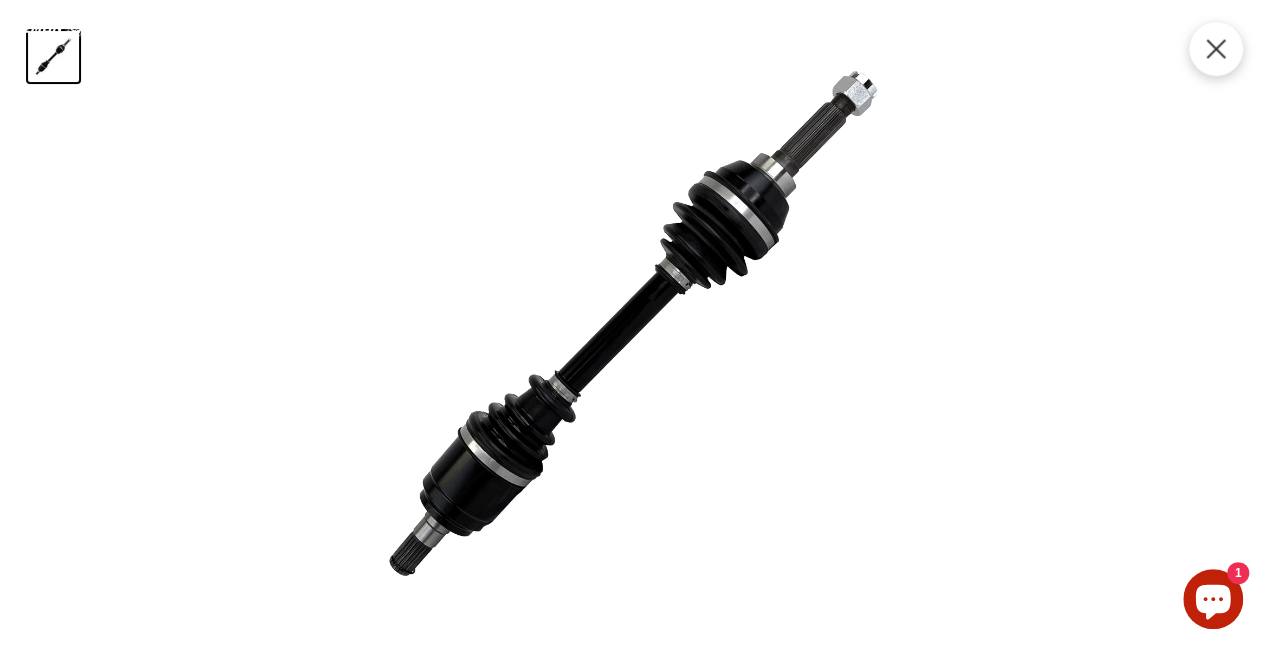 click 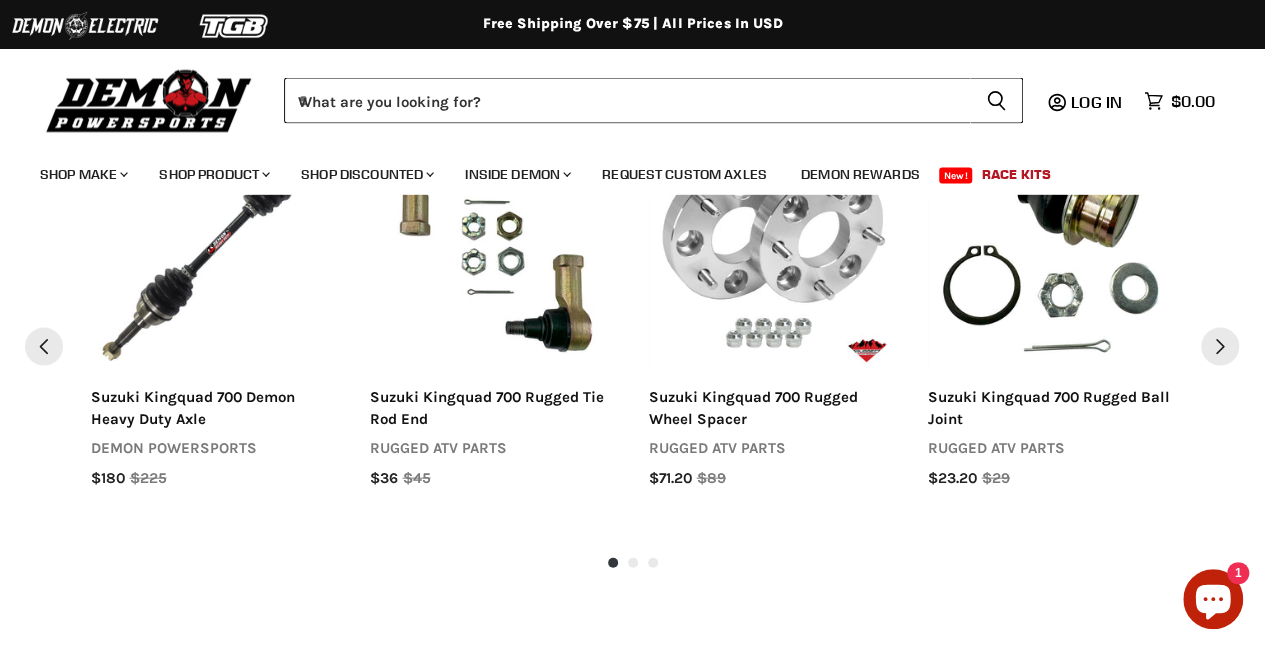 scroll, scrollTop: 1955, scrollLeft: 0, axis: vertical 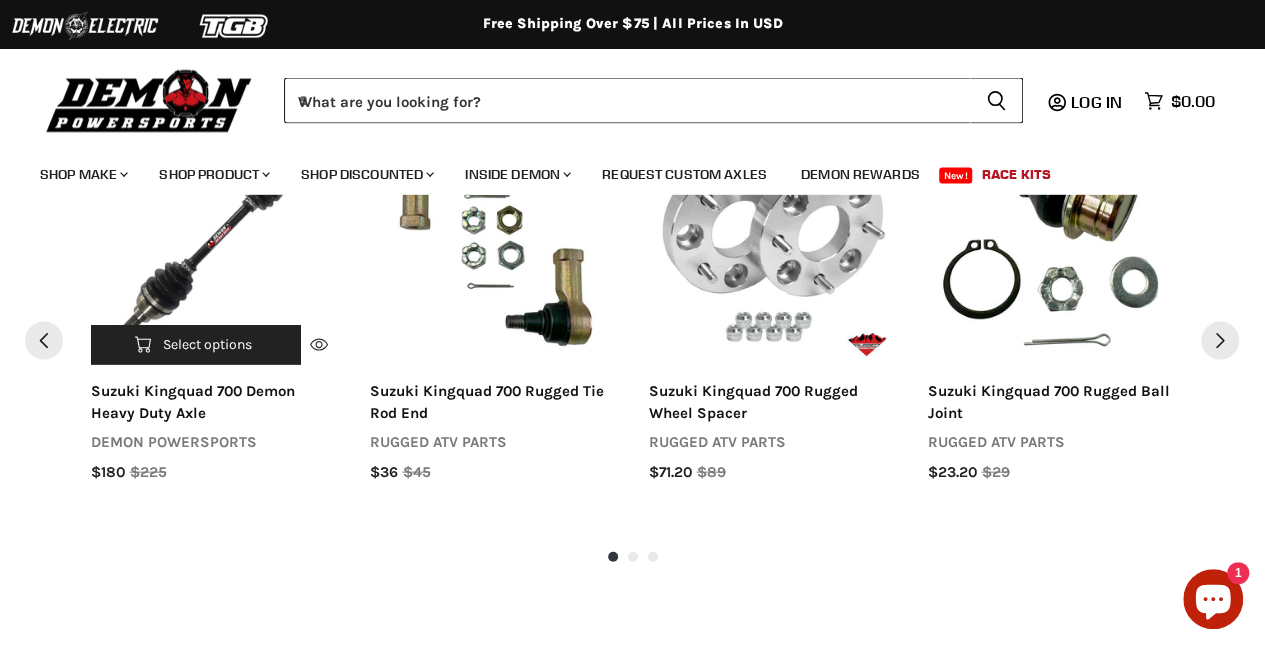 click on "suzuki kingquad 700 demon heavy duty axle" at bounding box center [214, 402] 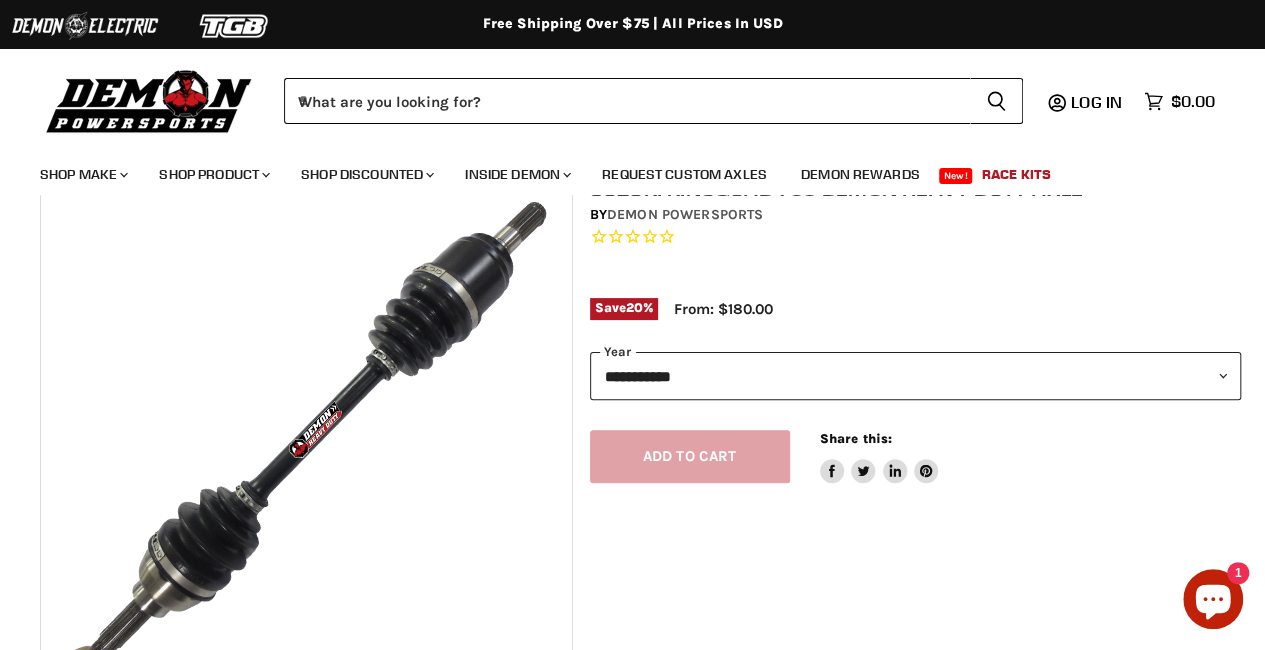 scroll, scrollTop: 106, scrollLeft: 0, axis: vertical 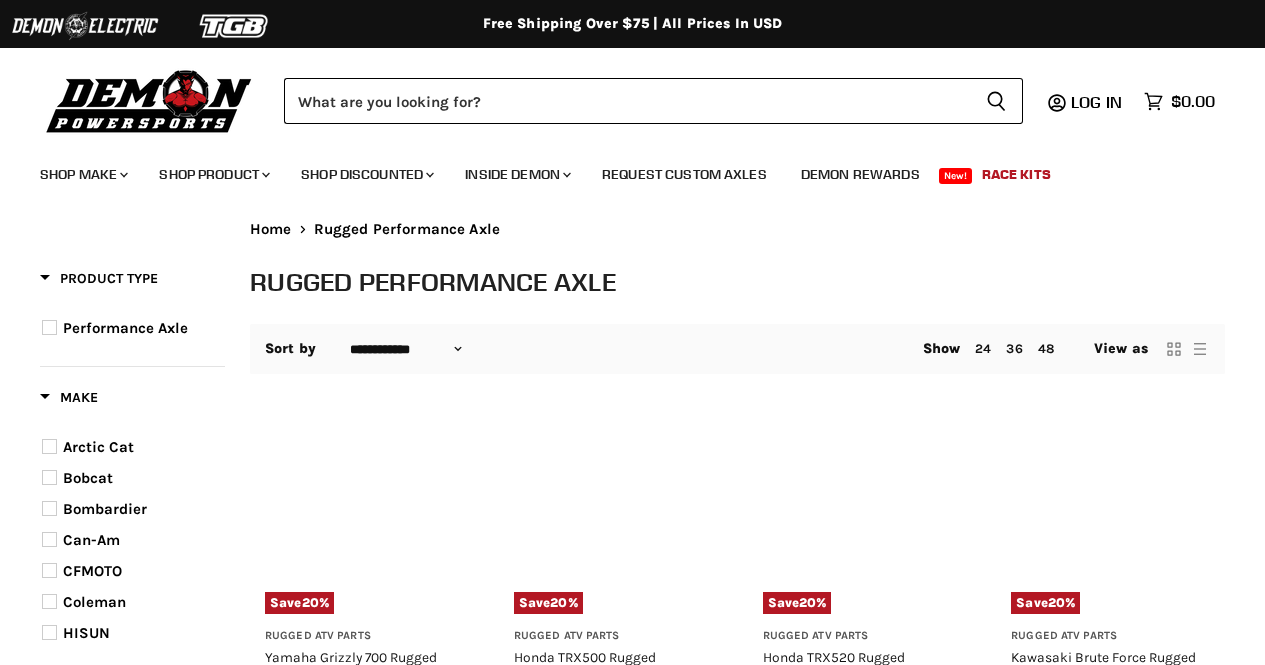 select on "**********" 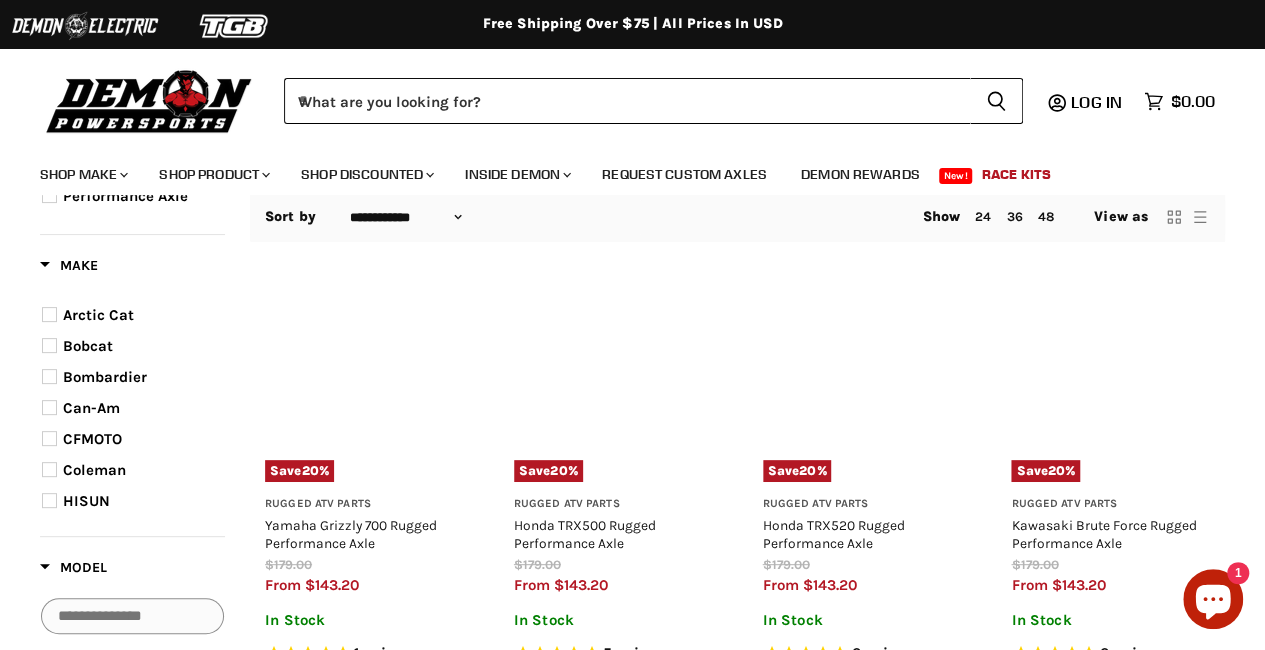 scroll, scrollTop: 140, scrollLeft: 0, axis: vertical 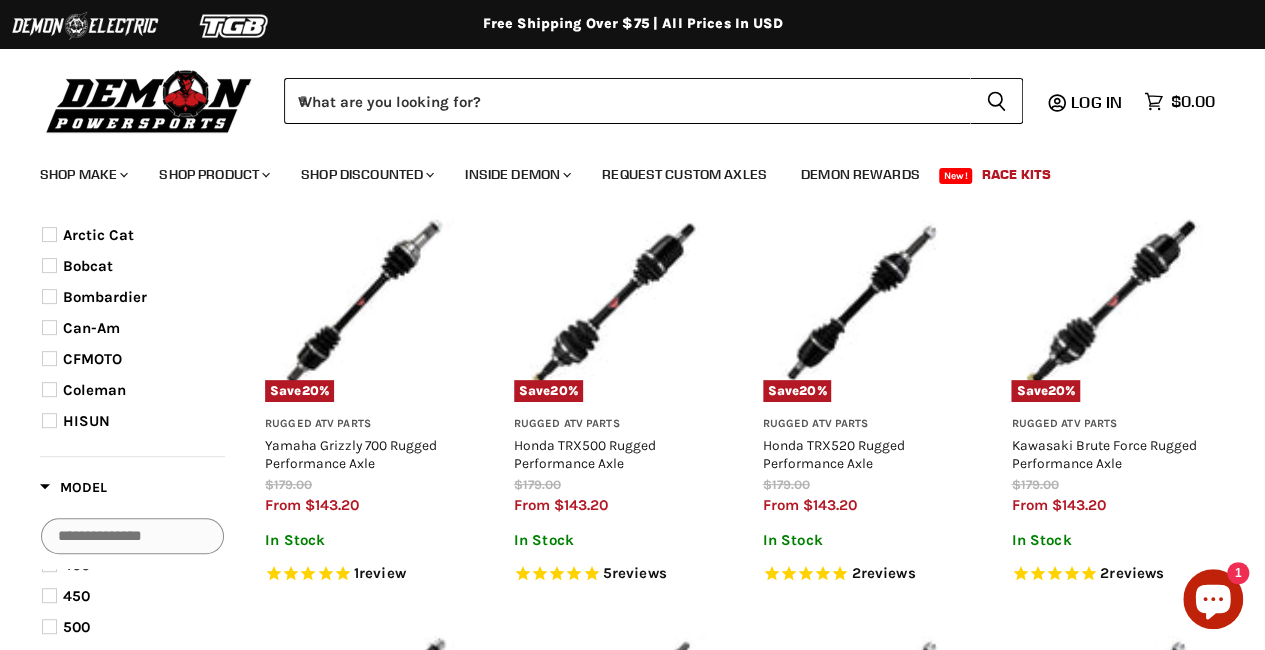 click on "450" at bounding box center [76, 596] 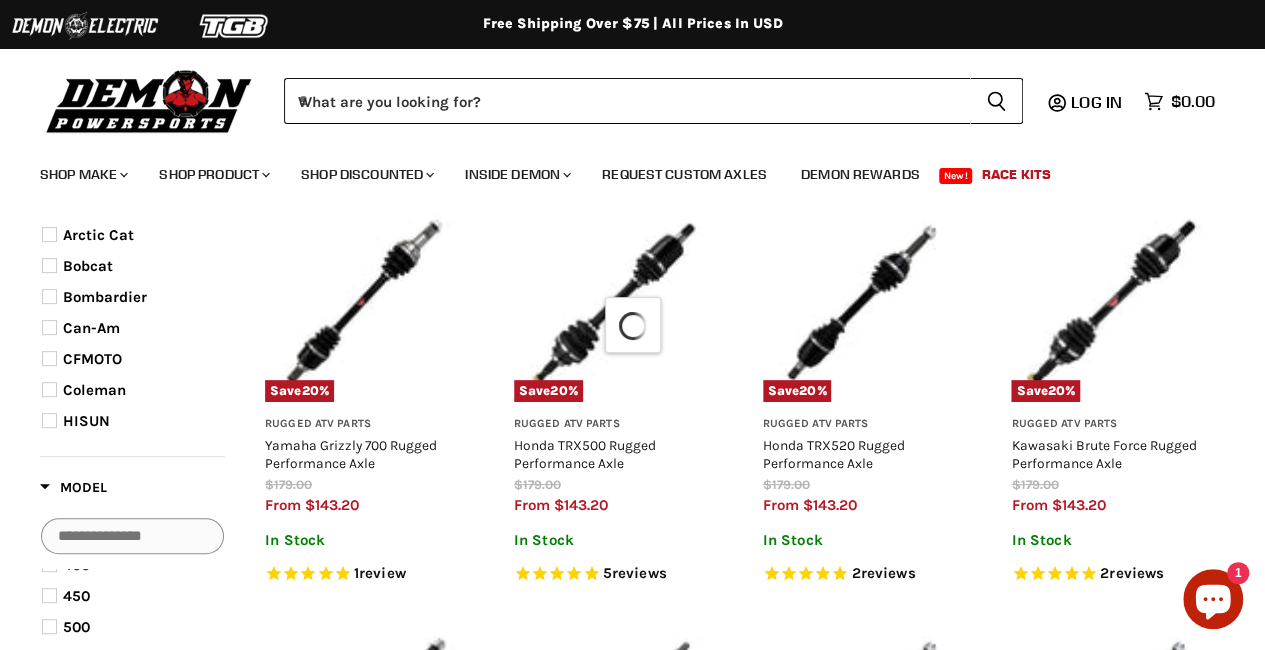 select on "**********" 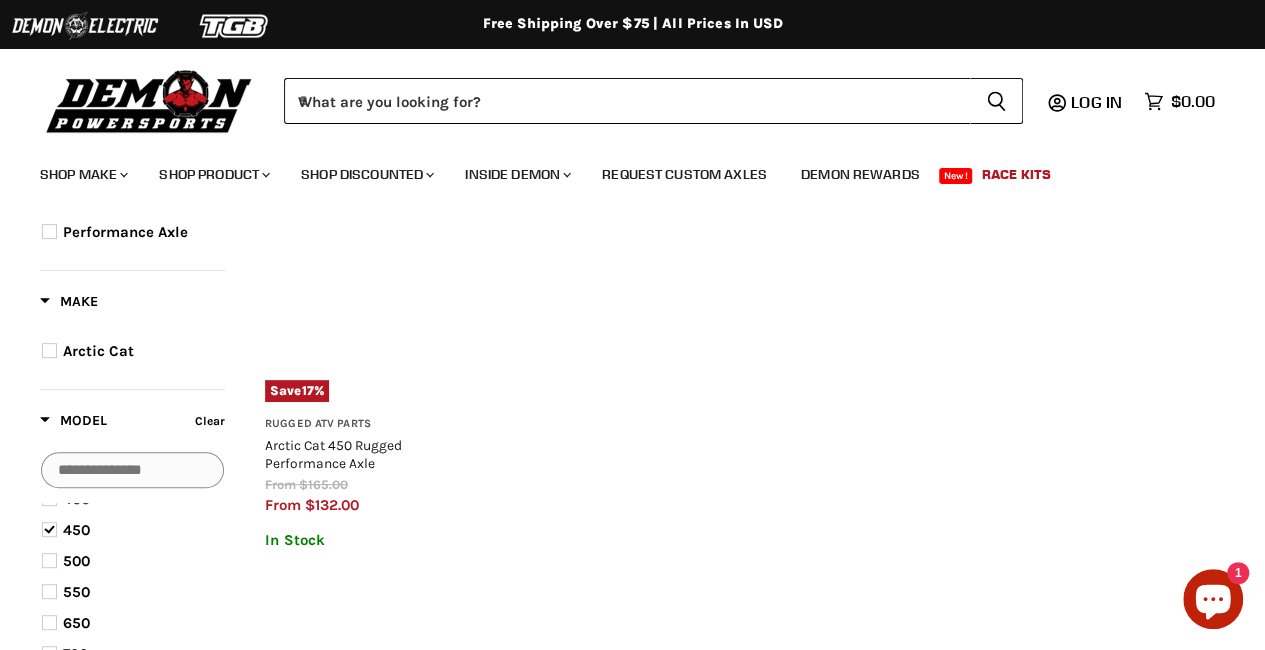 scroll, scrollTop: 143, scrollLeft: 0, axis: vertical 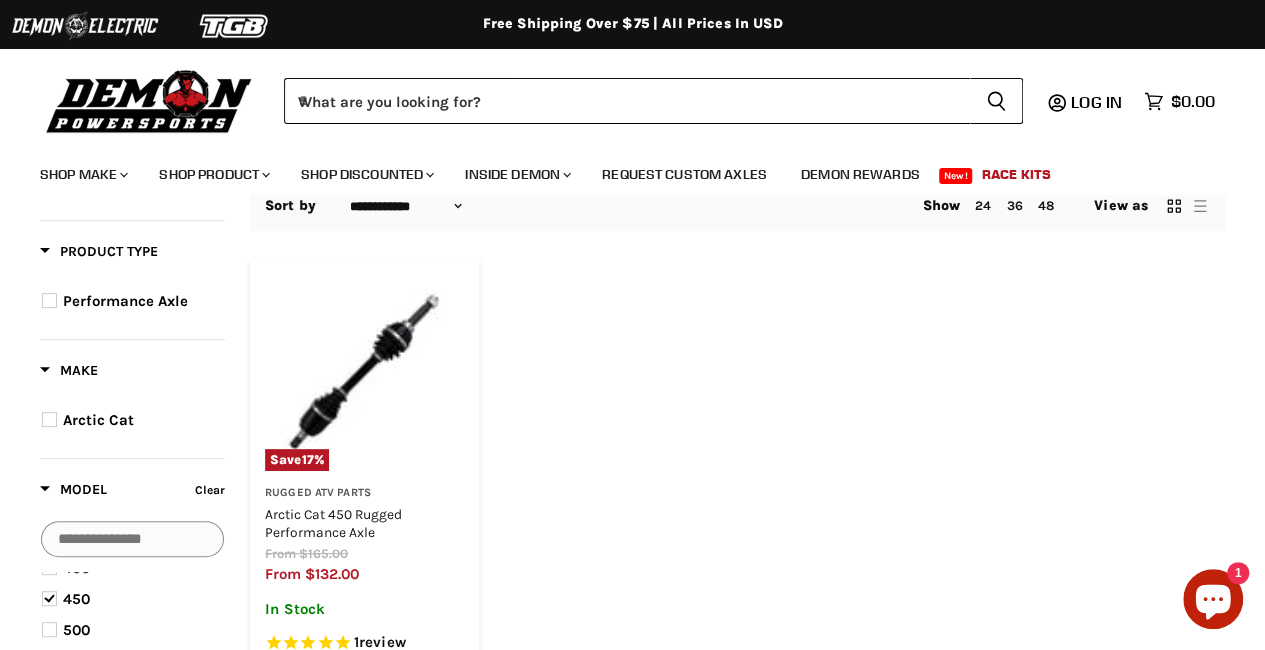click on "Rugged ATV Parts" at bounding box center [364, 493] 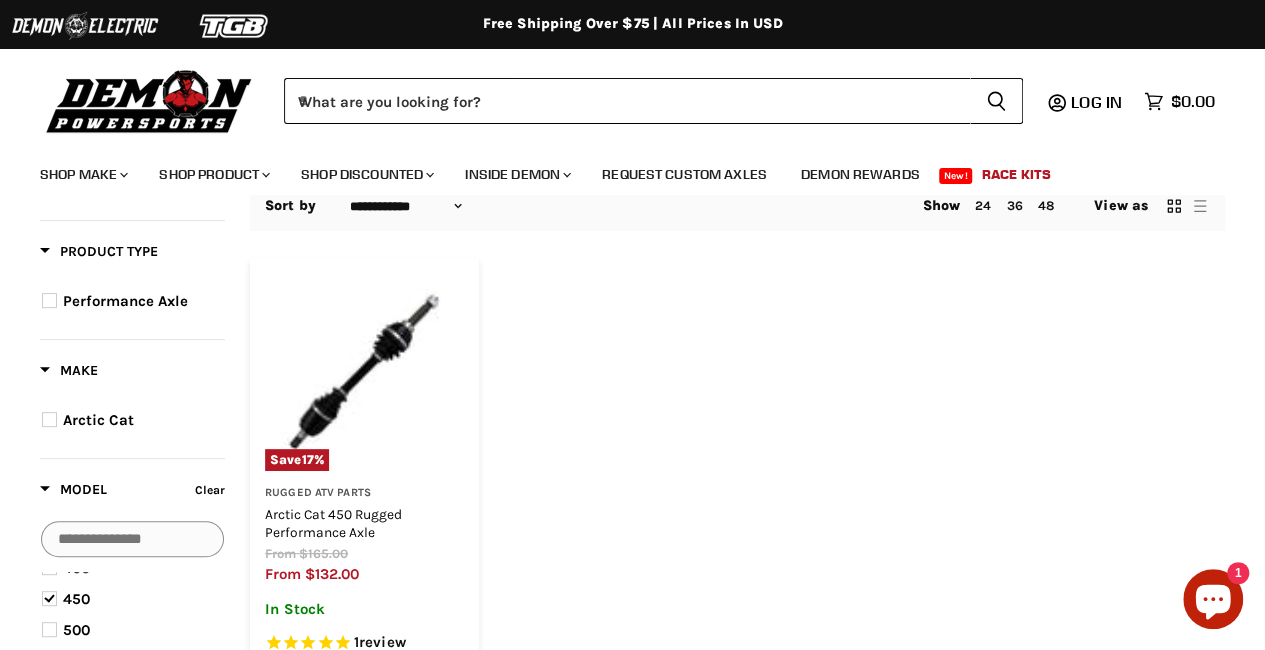 click on "Arctic Cat 450 Rugged Performance Axle" at bounding box center (333, 523) 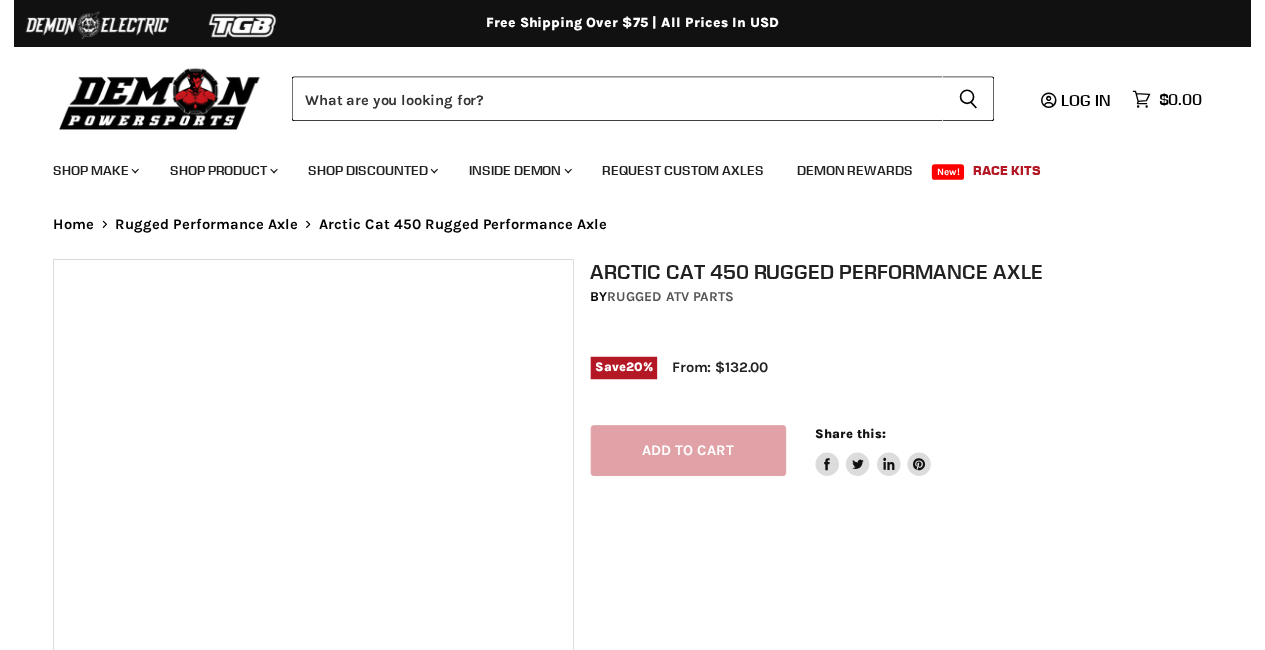 scroll, scrollTop: 0, scrollLeft: 0, axis: both 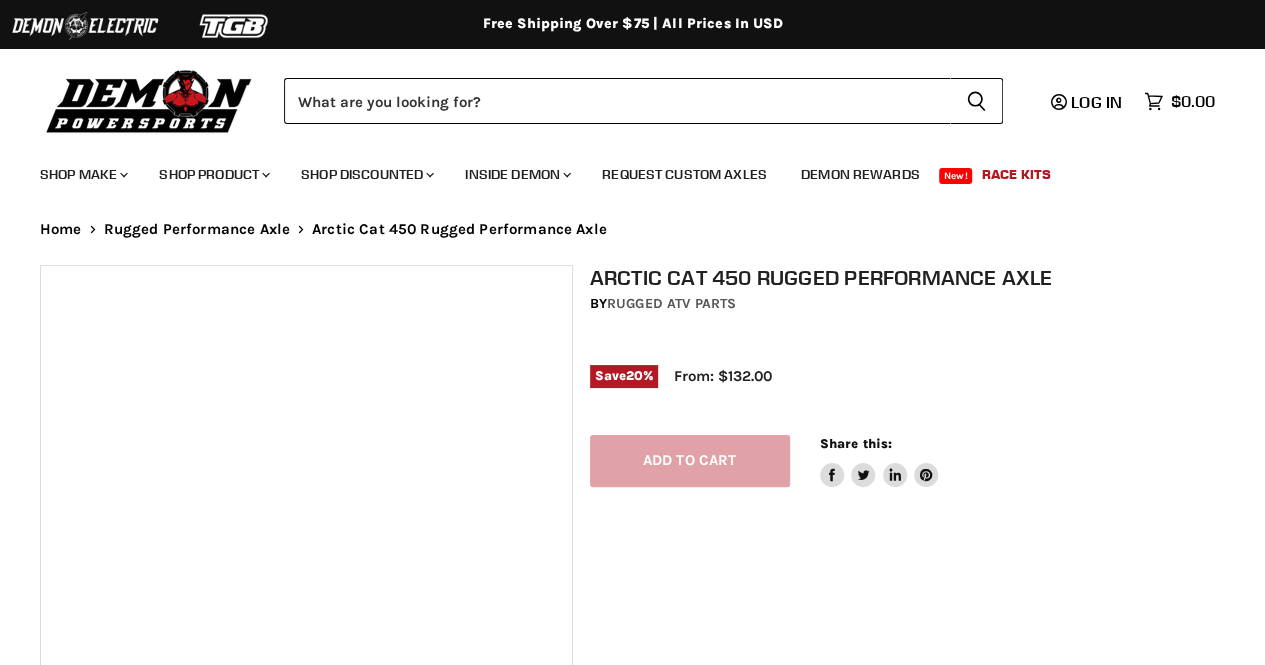 select on "******" 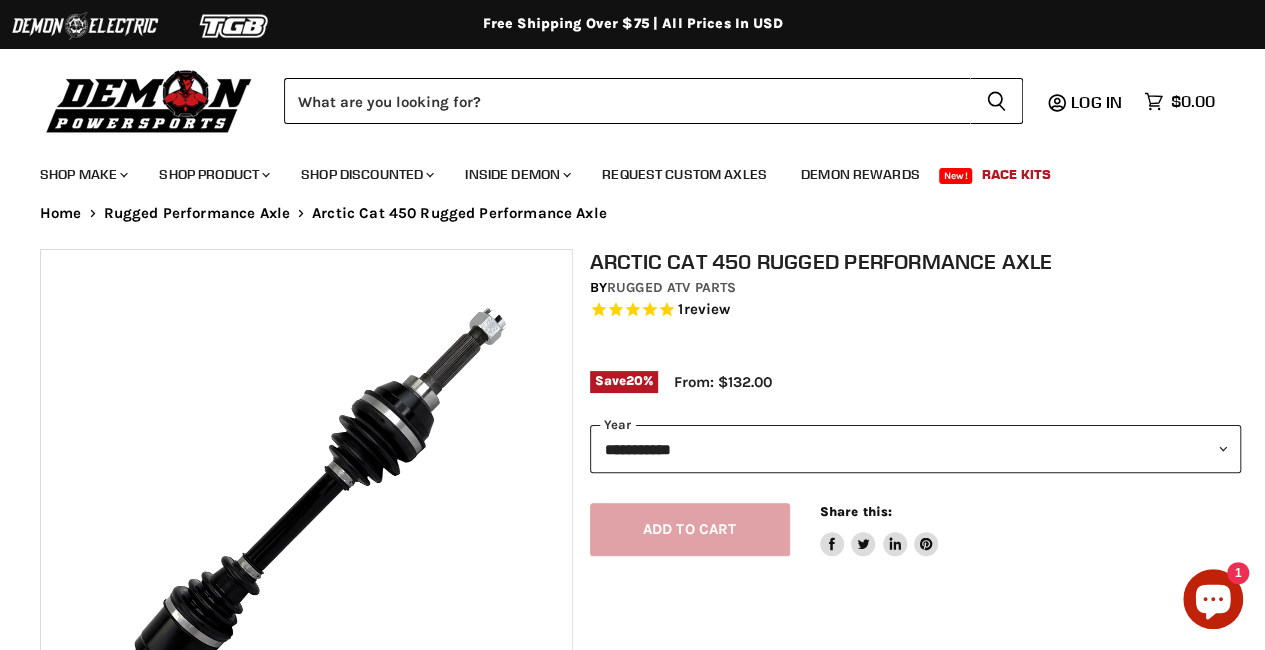 scroll, scrollTop: 50, scrollLeft: 0, axis: vertical 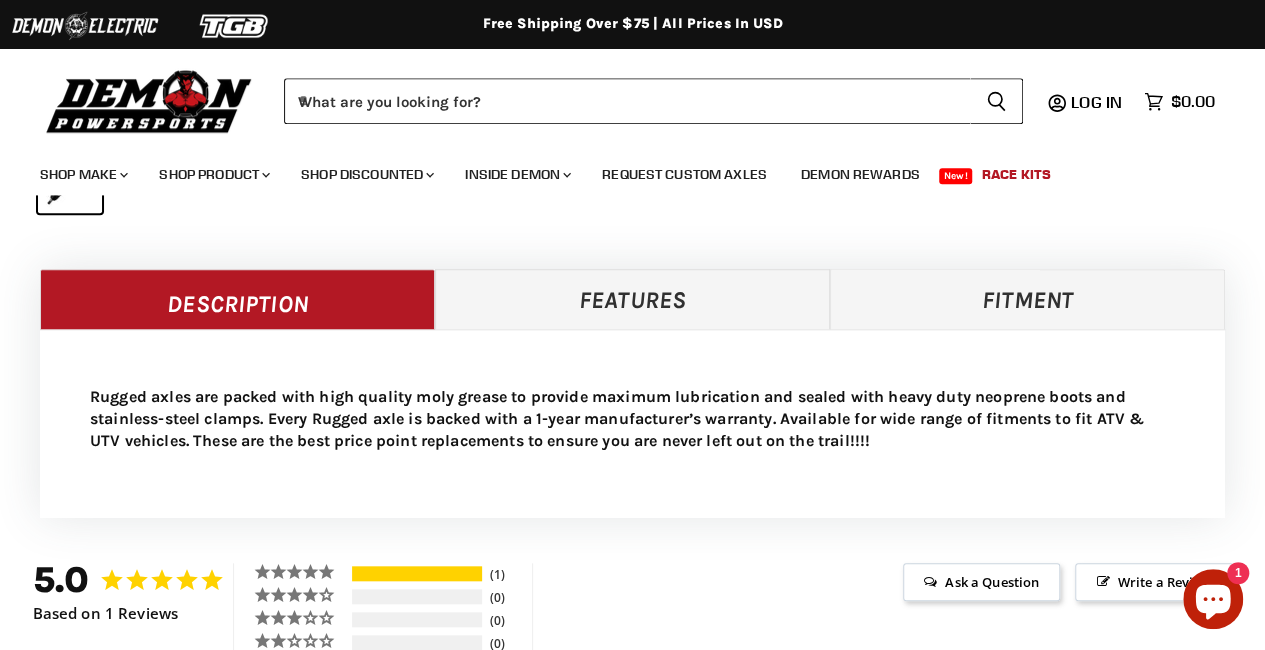 click on "Description
Features
Fitment
Rugged axles are packed with high quality moly grease to provide maximum lubrication and sealed with heavy duty neoprene boots and stainless-steel clamps. Every Rugged axle is backed with a 1-year manufacturer’s warranty. Available for wide range of fitments to fit ATV & UTV vehicles. These are the best price point replacements to ensure you are never left out on the trail!!!!
•Designed and tailored to meet or exceed OEM axle quality, strength & performance, these axles have internals made up of chromoly steel and are CNC precision machined and heat-treated components for extra strength and longer life span. • Packed with high-quality molybdenum grease which helps reduce heat and friction, heavy and a 100% fit guarantee. You can rest easy knowing our axle will fit your machine perfectly!" at bounding box center [632, 393] 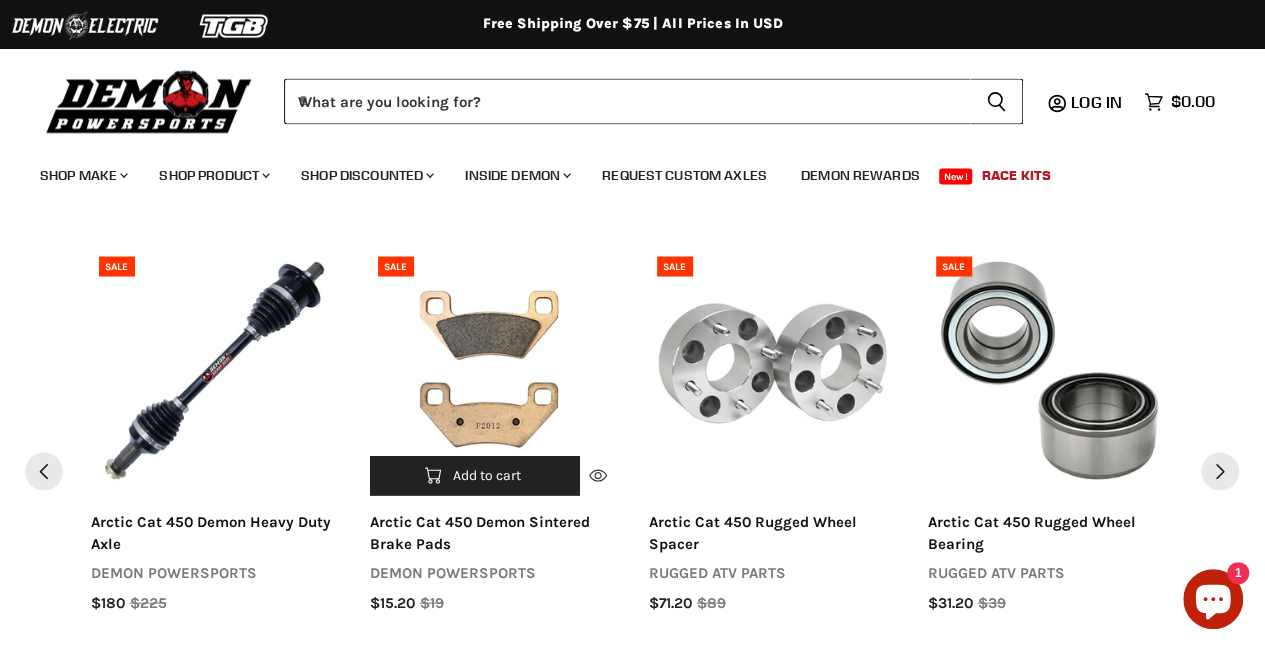scroll, scrollTop: 1776, scrollLeft: 0, axis: vertical 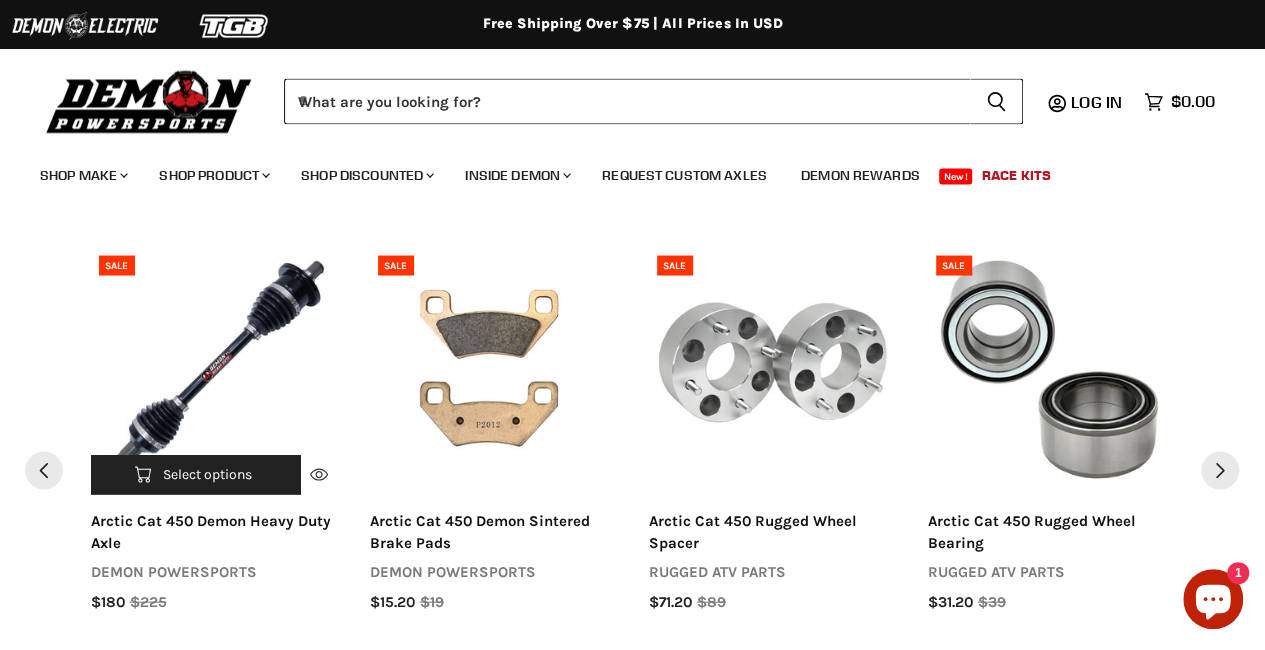 click on "arctic cat 450 demon heavy duty axle" at bounding box center (214, 531) 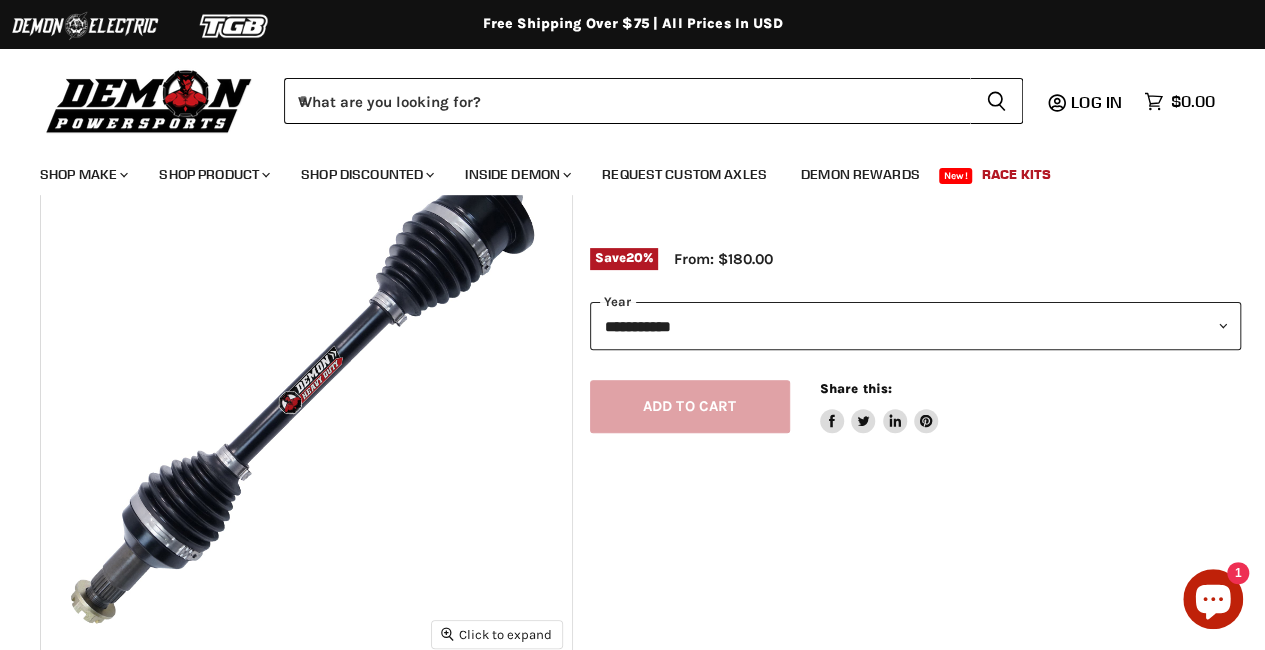 scroll, scrollTop: 140, scrollLeft: 0, axis: vertical 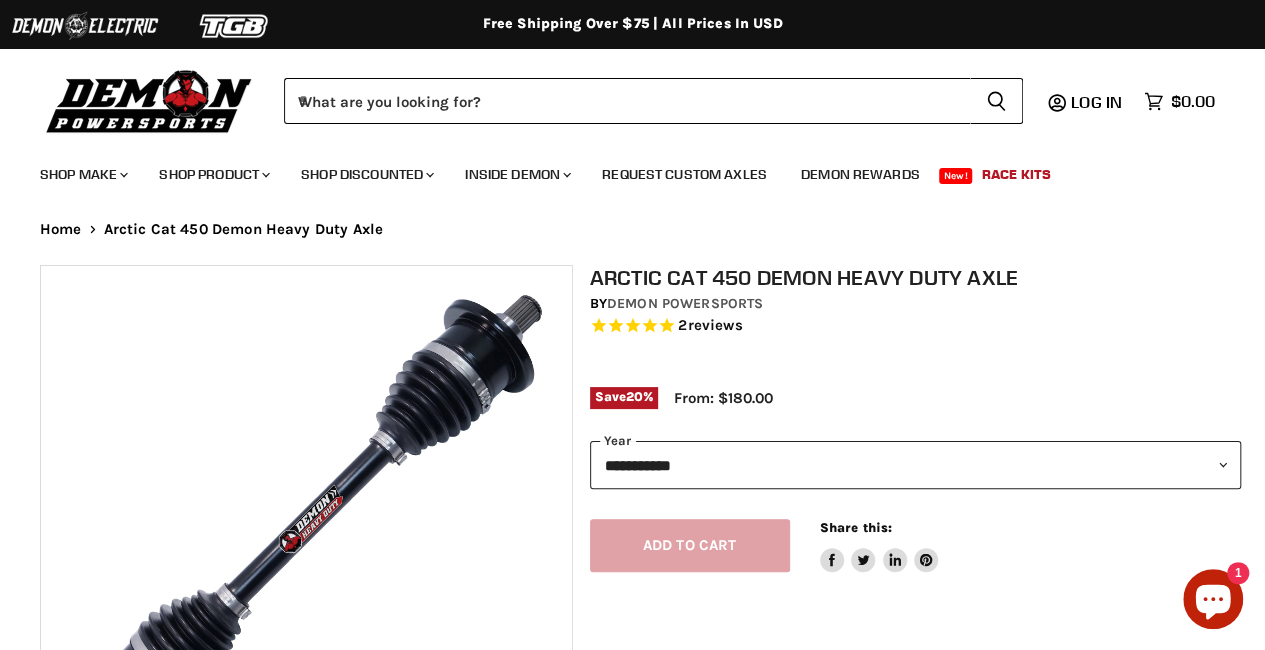 click at bounding box center [306, 531] 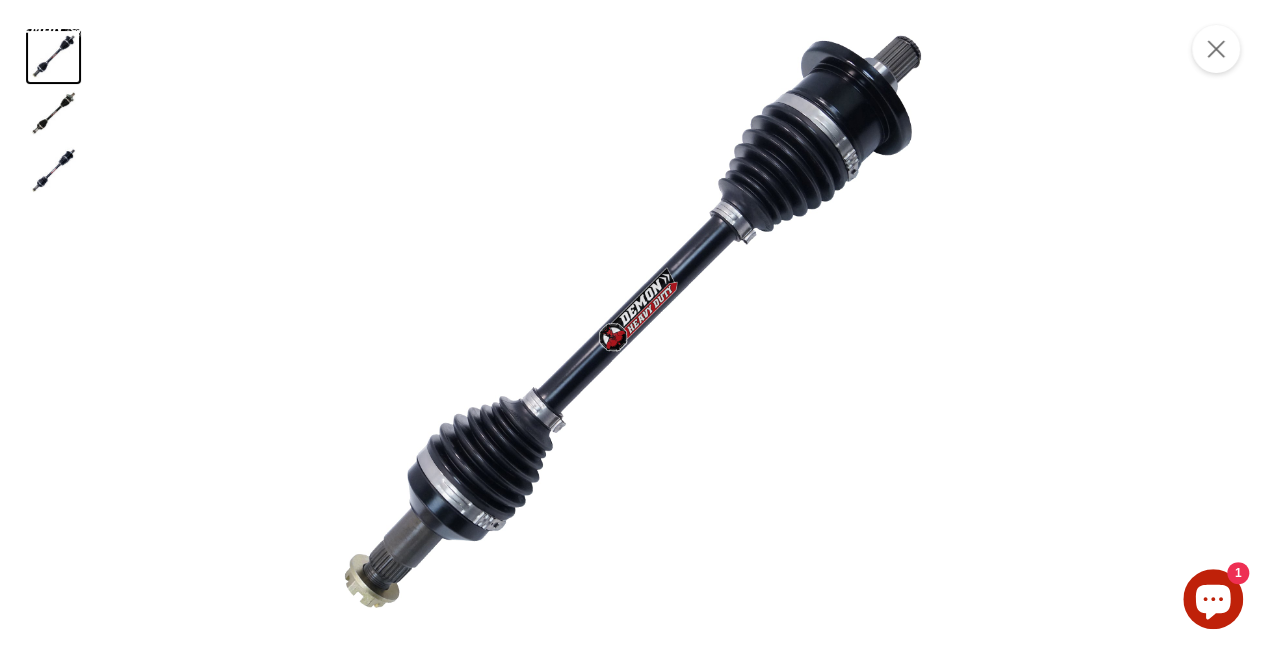click at bounding box center (633, 325) 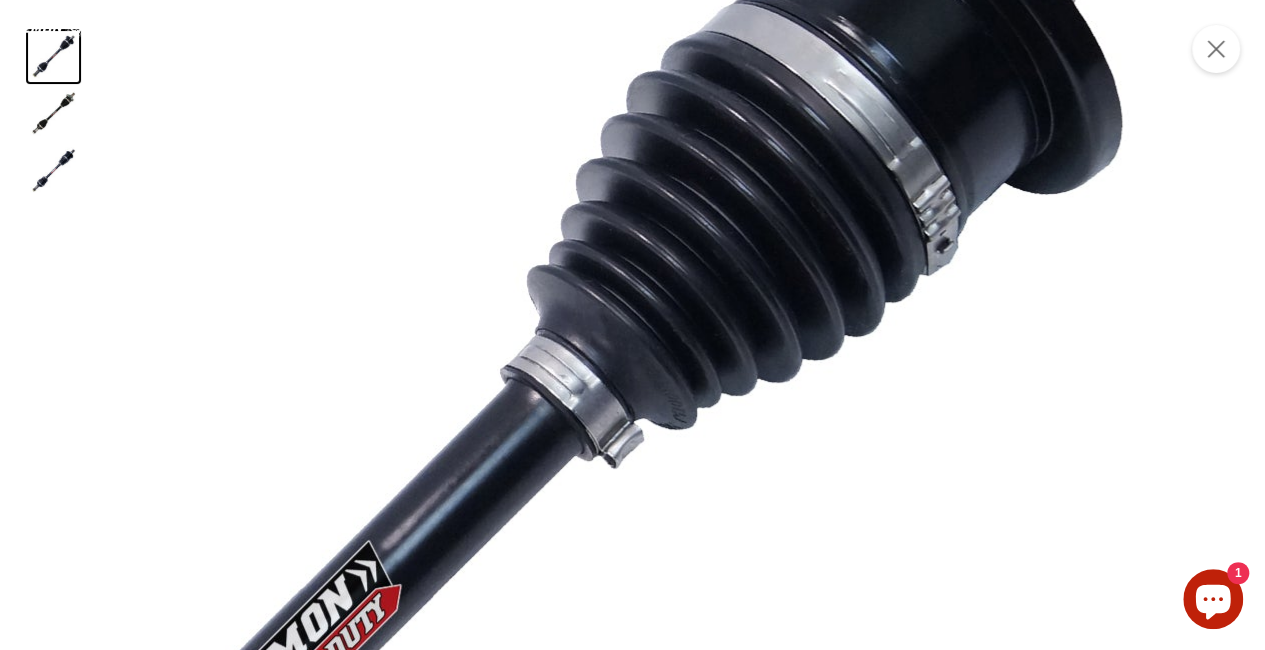 click at bounding box center [265, 717] 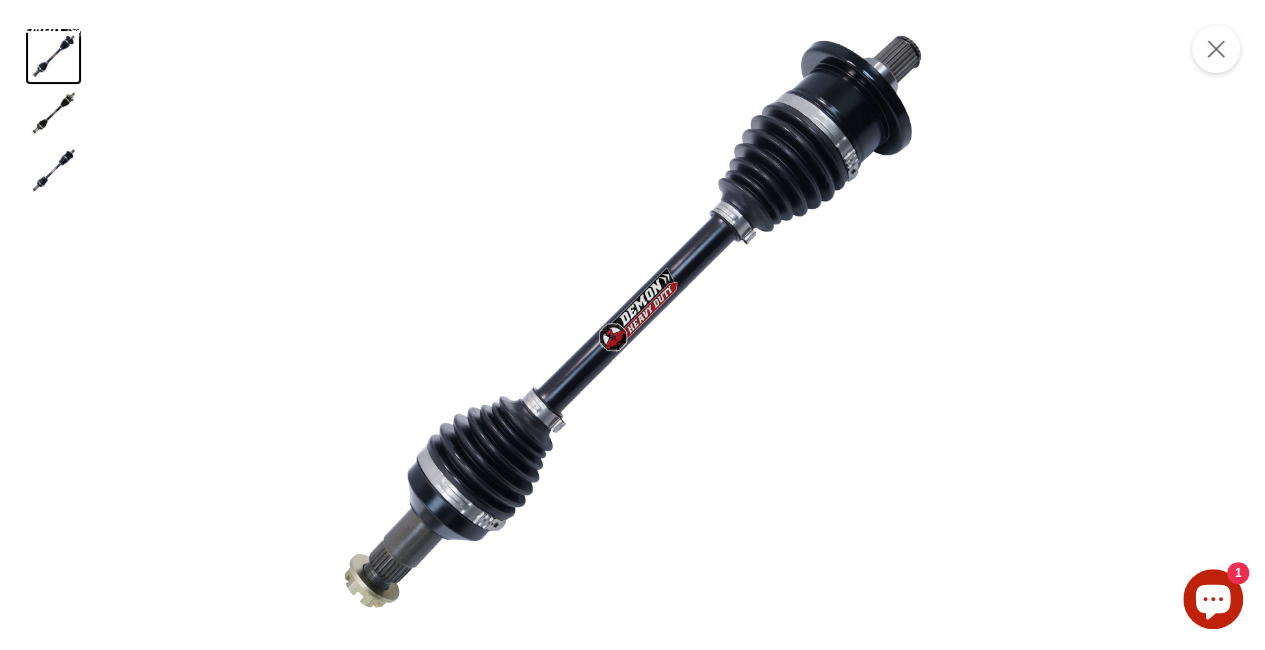 select on "******" 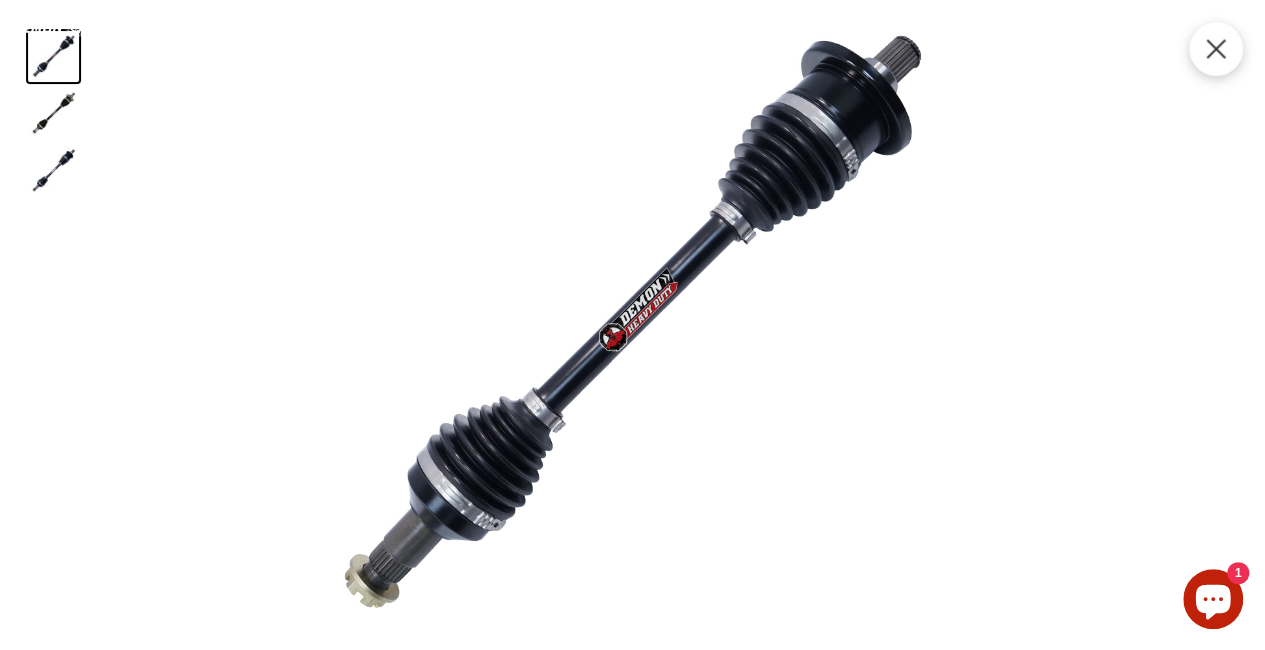 click 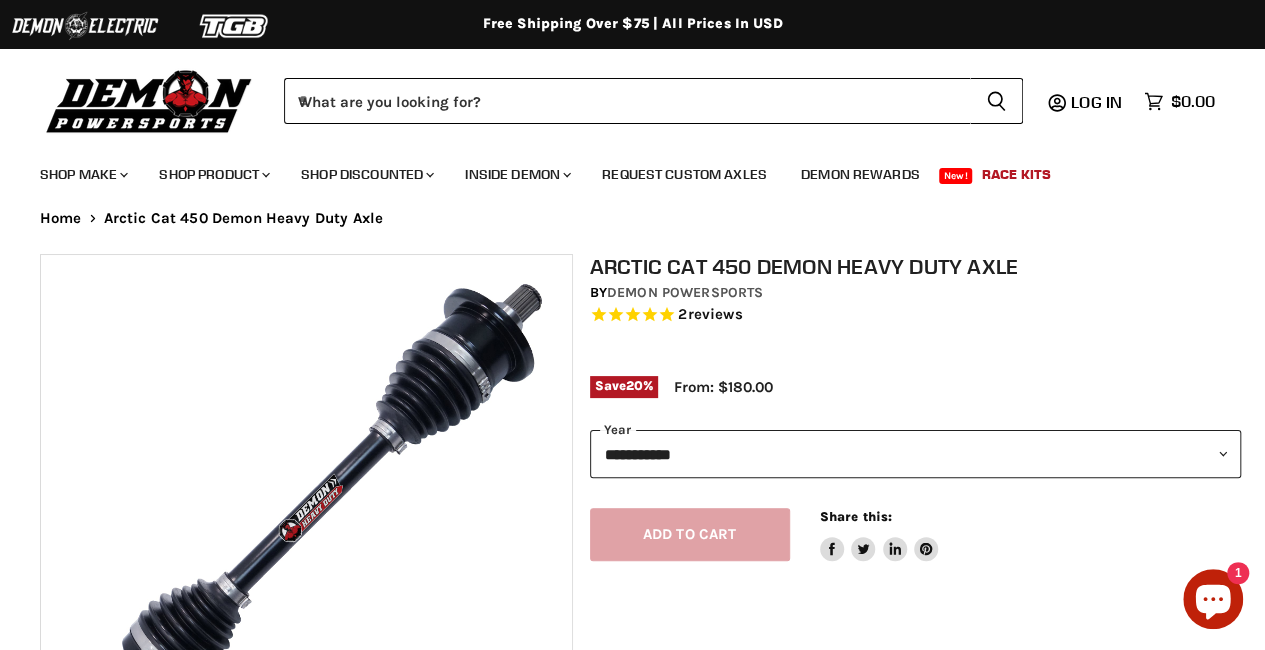 scroll, scrollTop: 0, scrollLeft: 0, axis: both 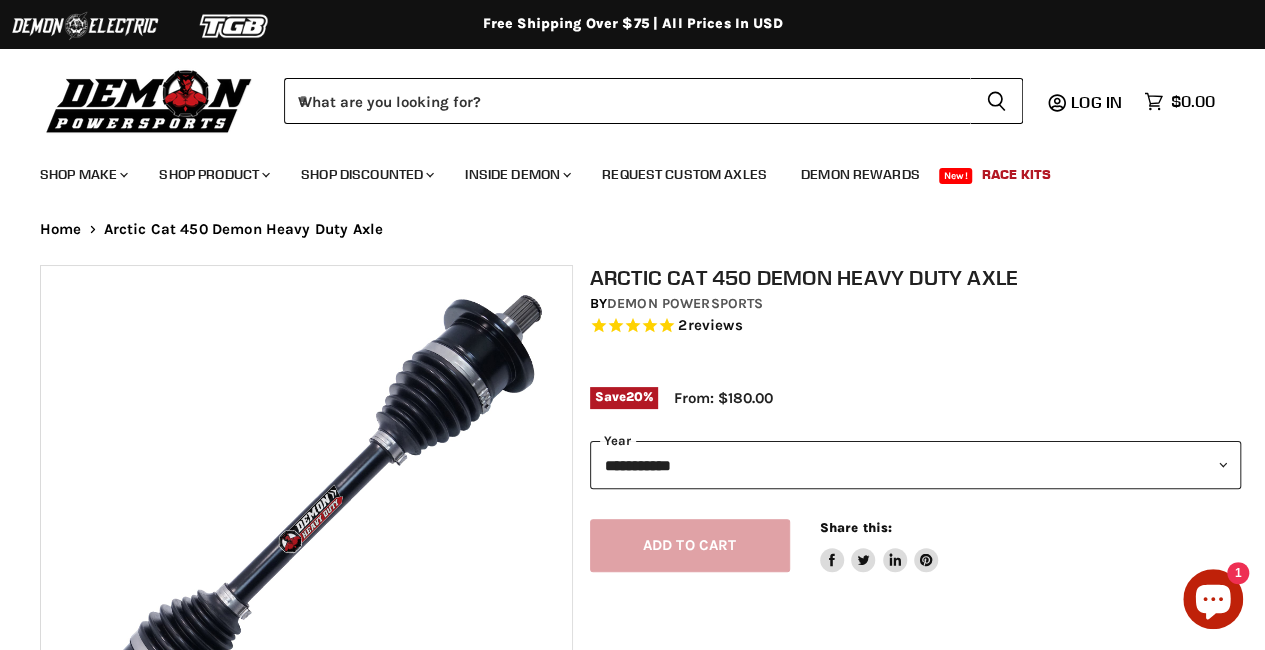 click on "**********" at bounding box center (916, 465) 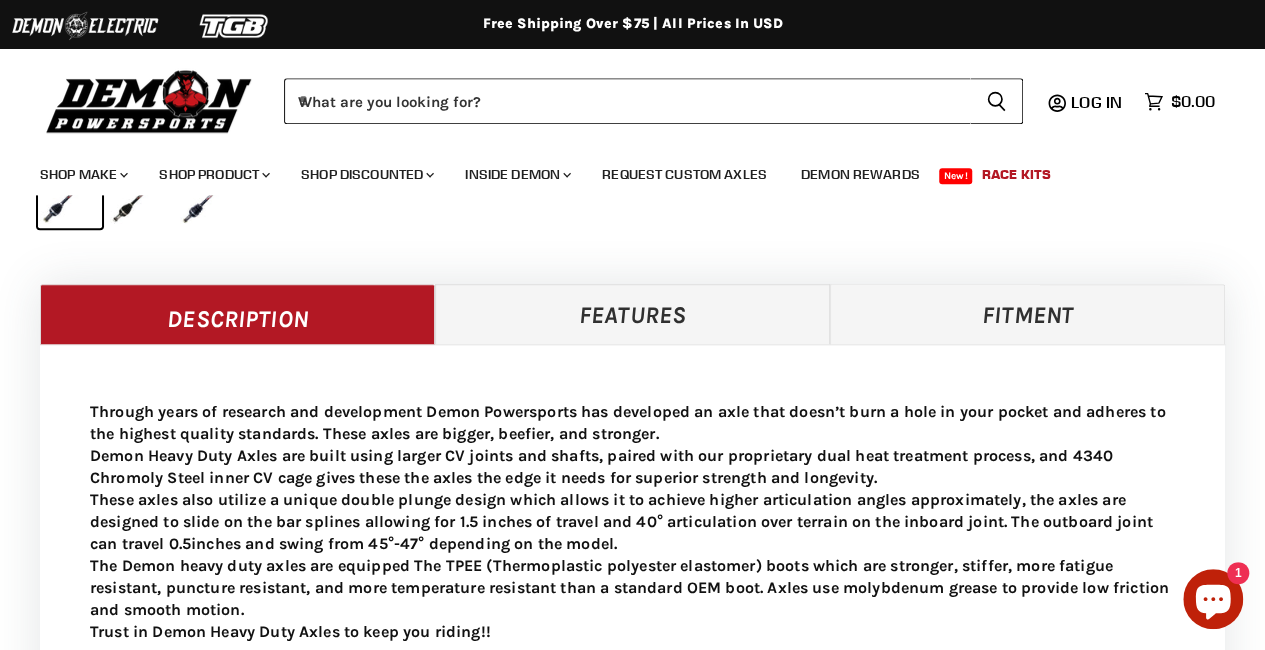 scroll, scrollTop: 639, scrollLeft: 0, axis: vertical 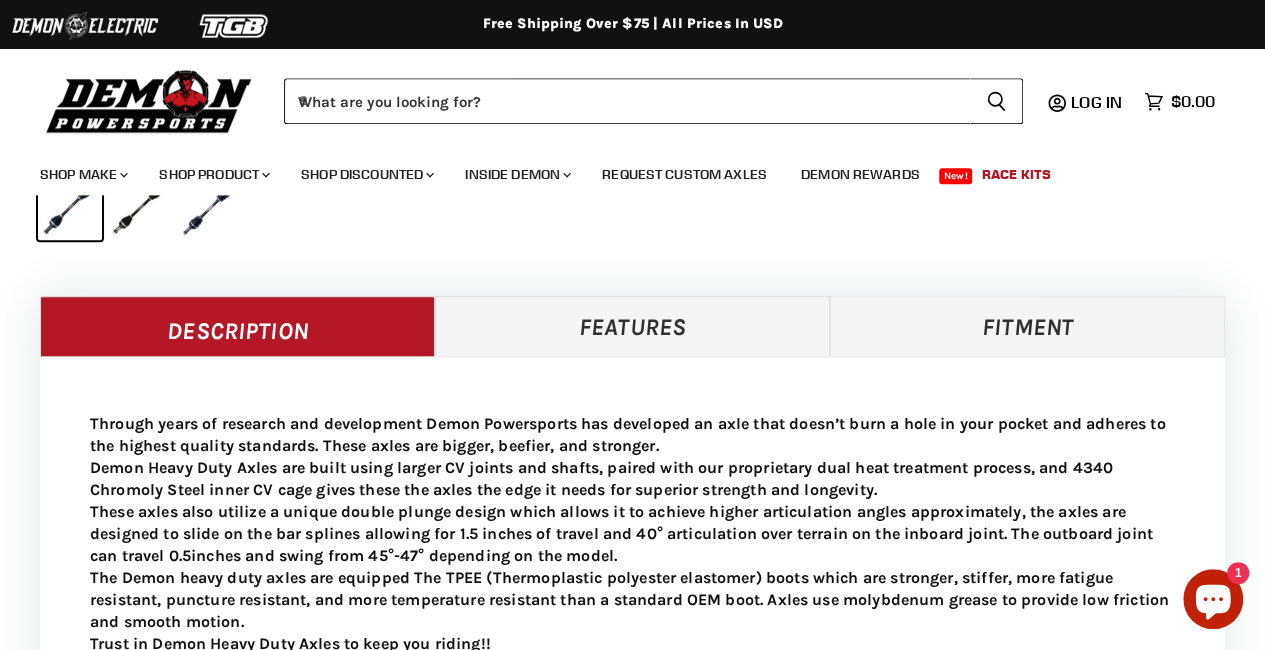 click on "Features" at bounding box center [632, 326] 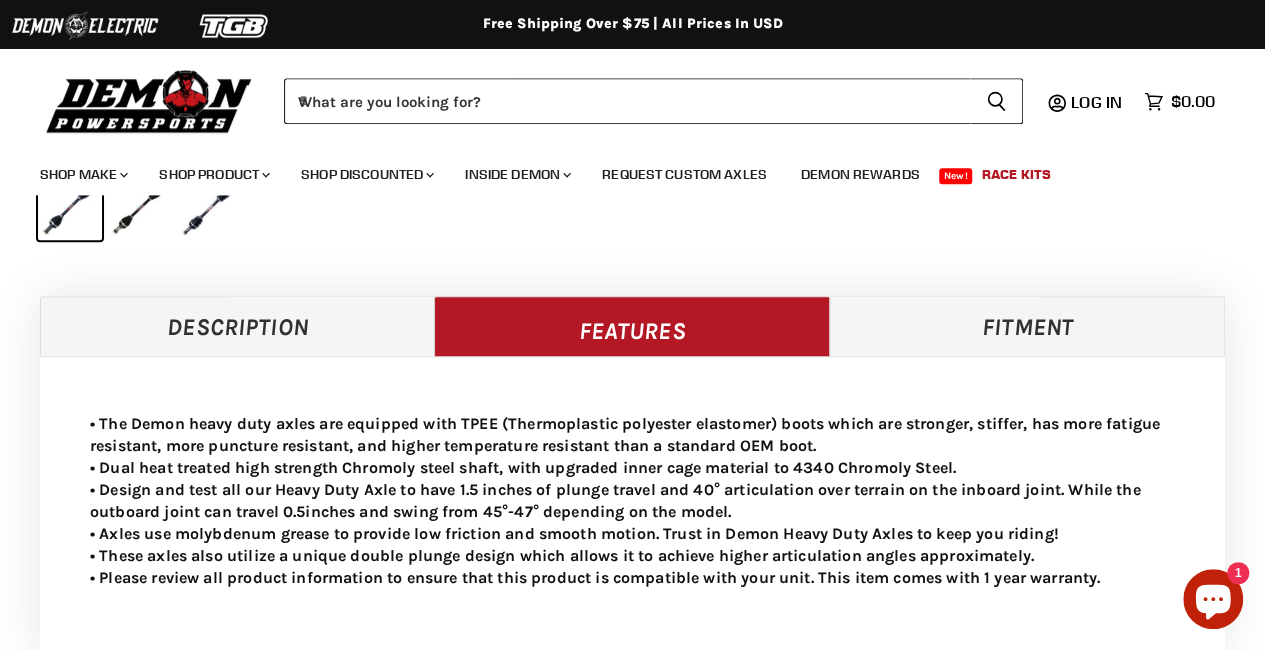 click on "Fitment" at bounding box center (1027, 326) 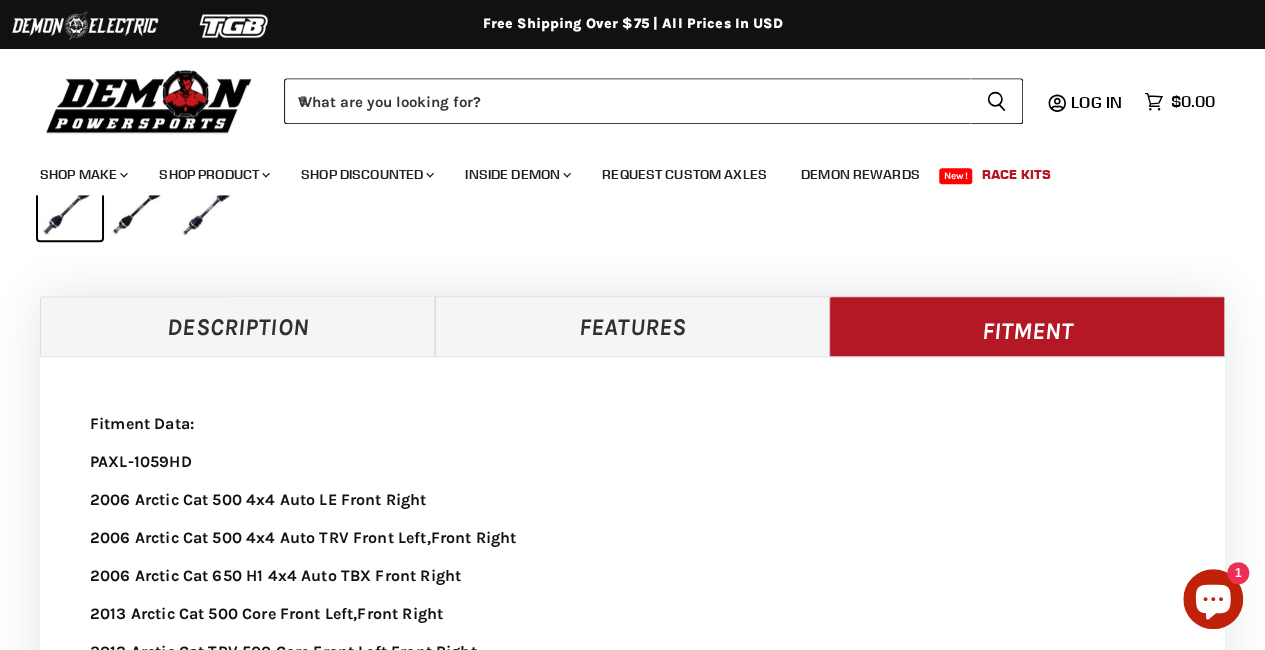click on "Home
Chevron down icon
Arctic Cat 450 Demon Heavy Duty Axle
Zoom icon
Click to expand" at bounding box center [632, 5333] 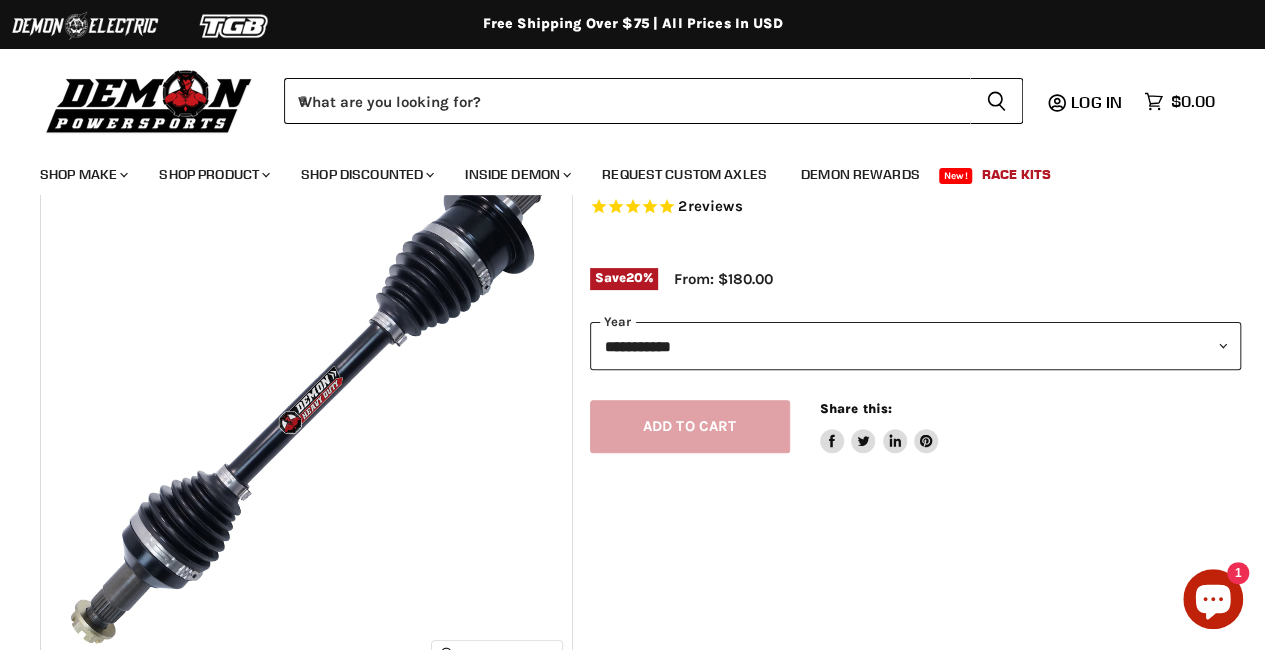 scroll, scrollTop: 117, scrollLeft: 3, axis: both 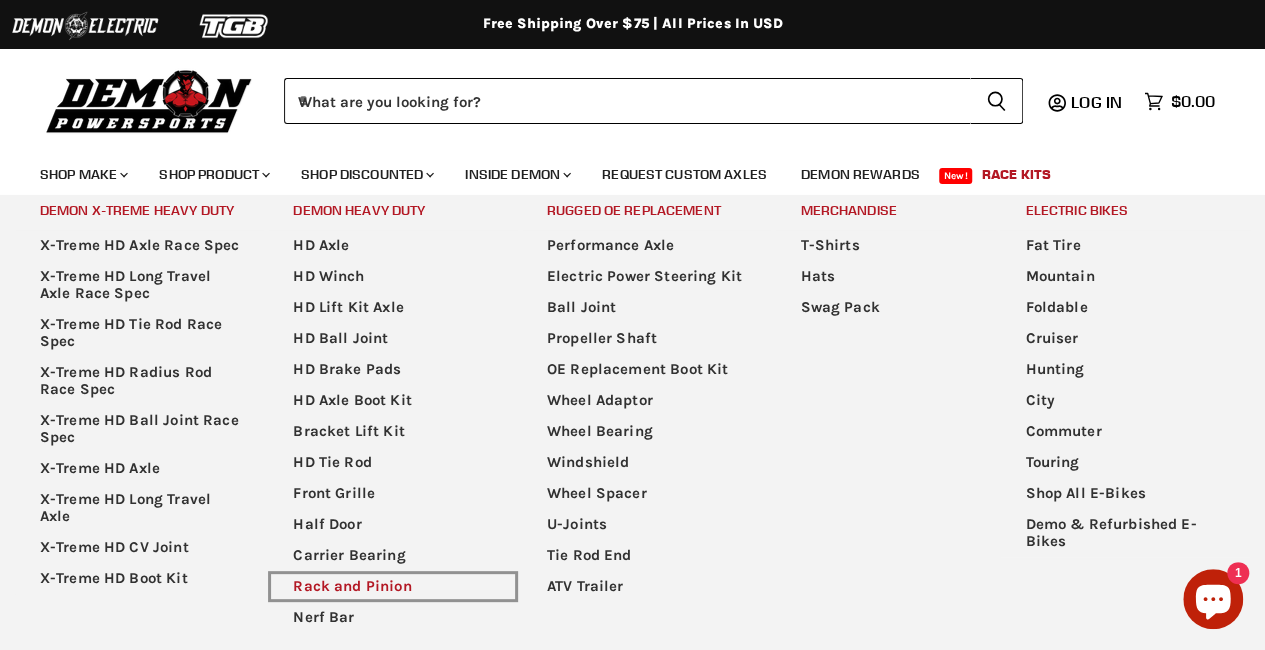 click on "Rack and Pinion" at bounding box center [393, 586] 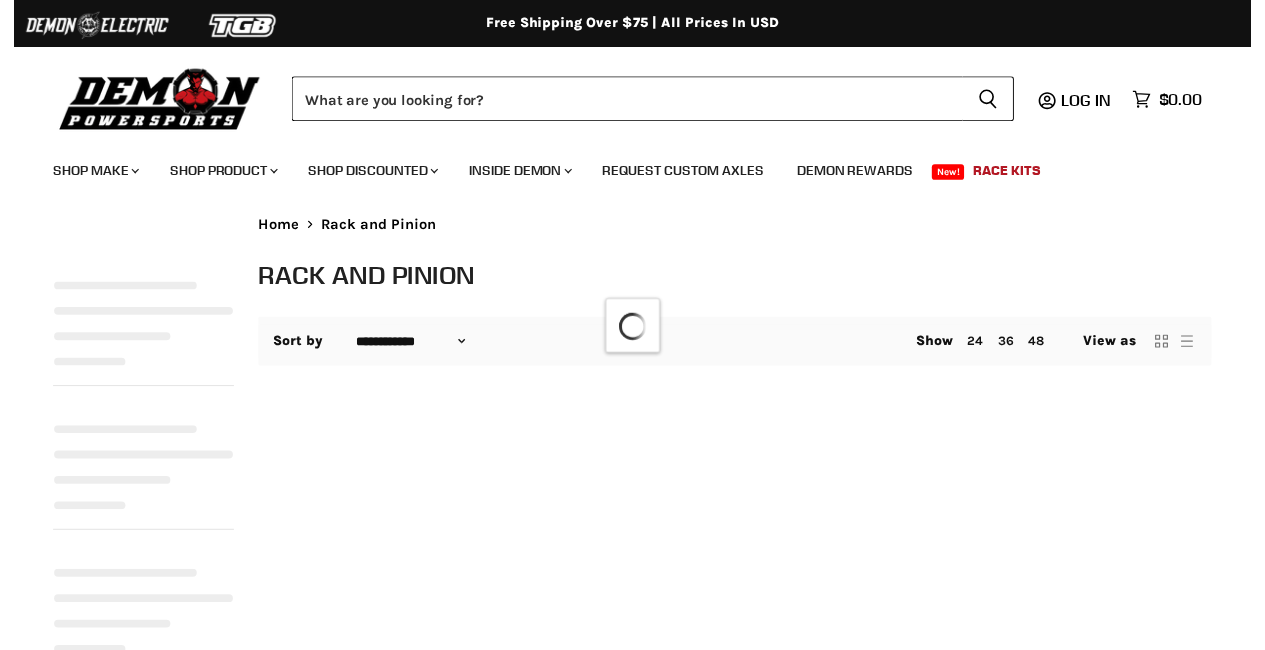 scroll, scrollTop: 0, scrollLeft: 0, axis: both 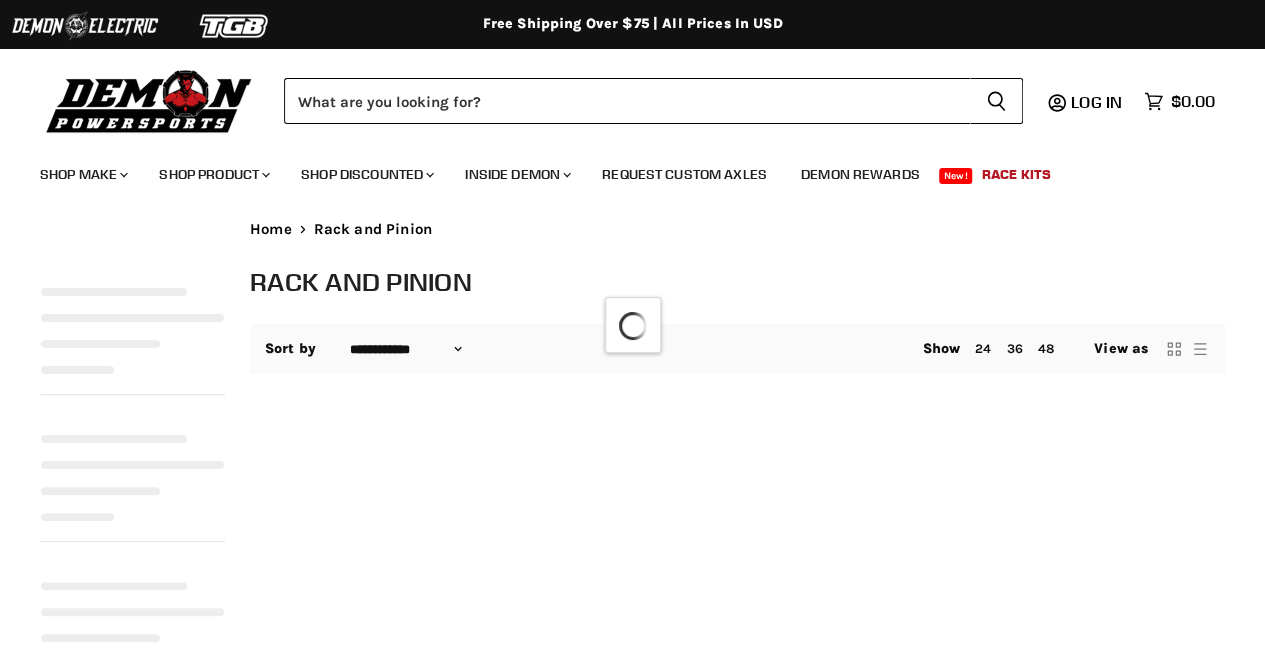 select on "**********" 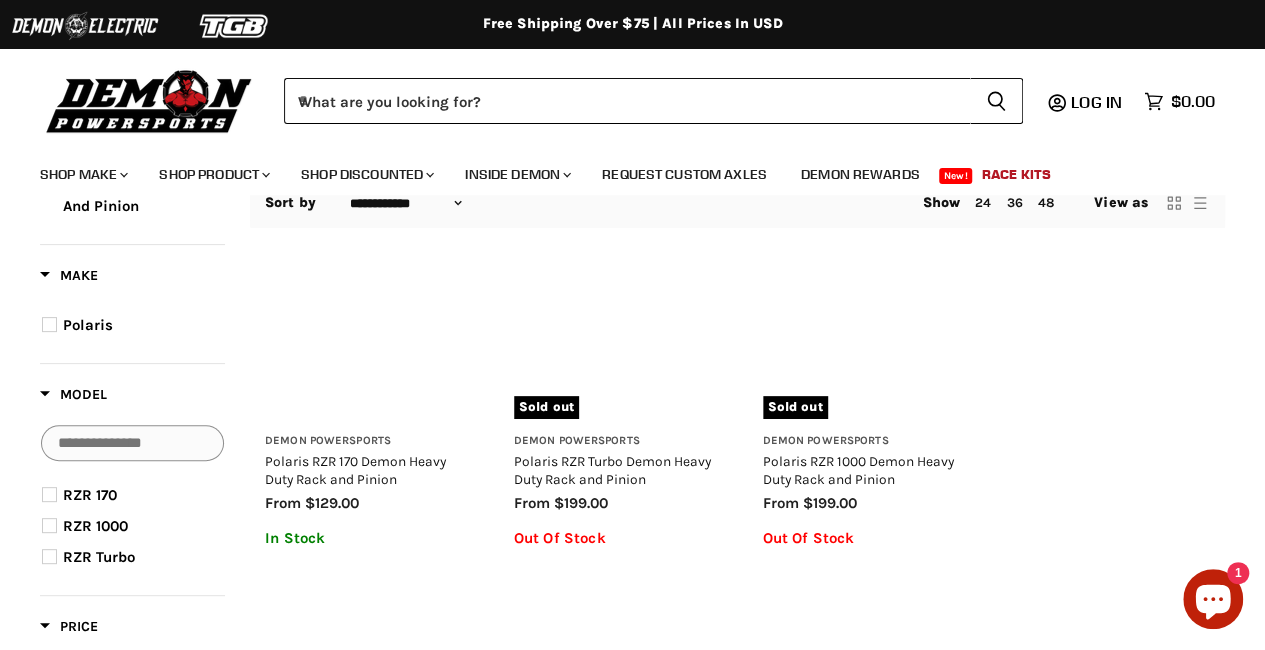scroll, scrollTop: 155, scrollLeft: 0, axis: vertical 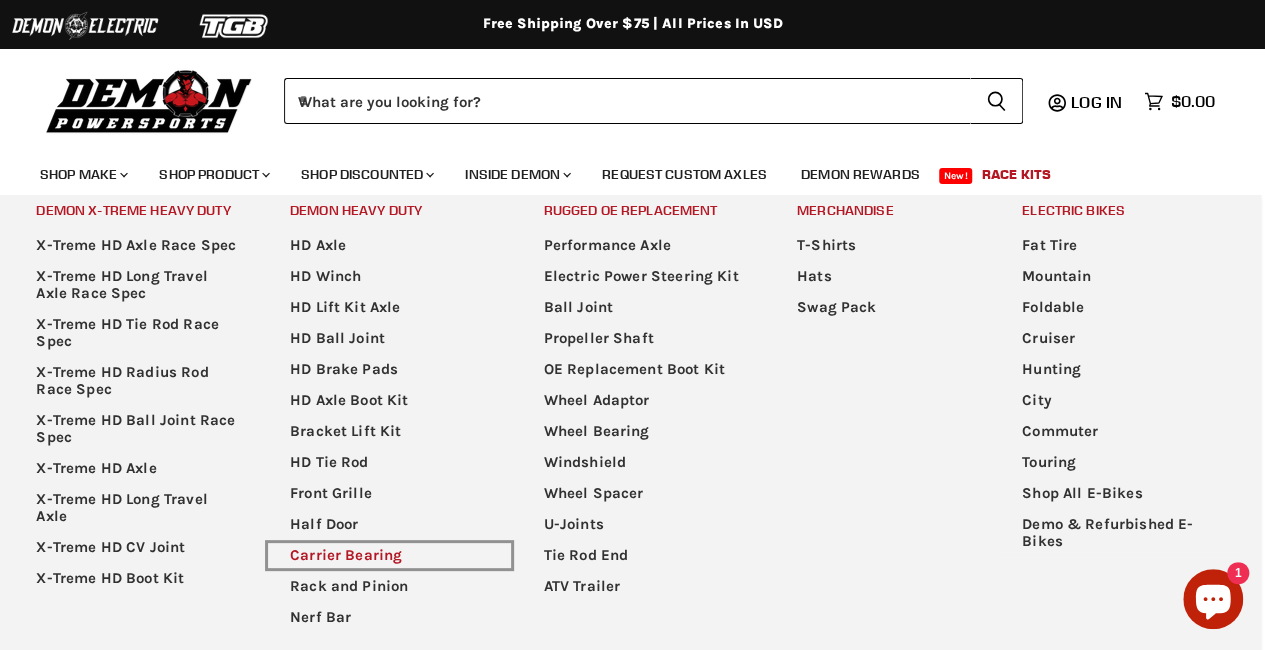 click on "Carrier Bearing" at bounding box center (390, 555) 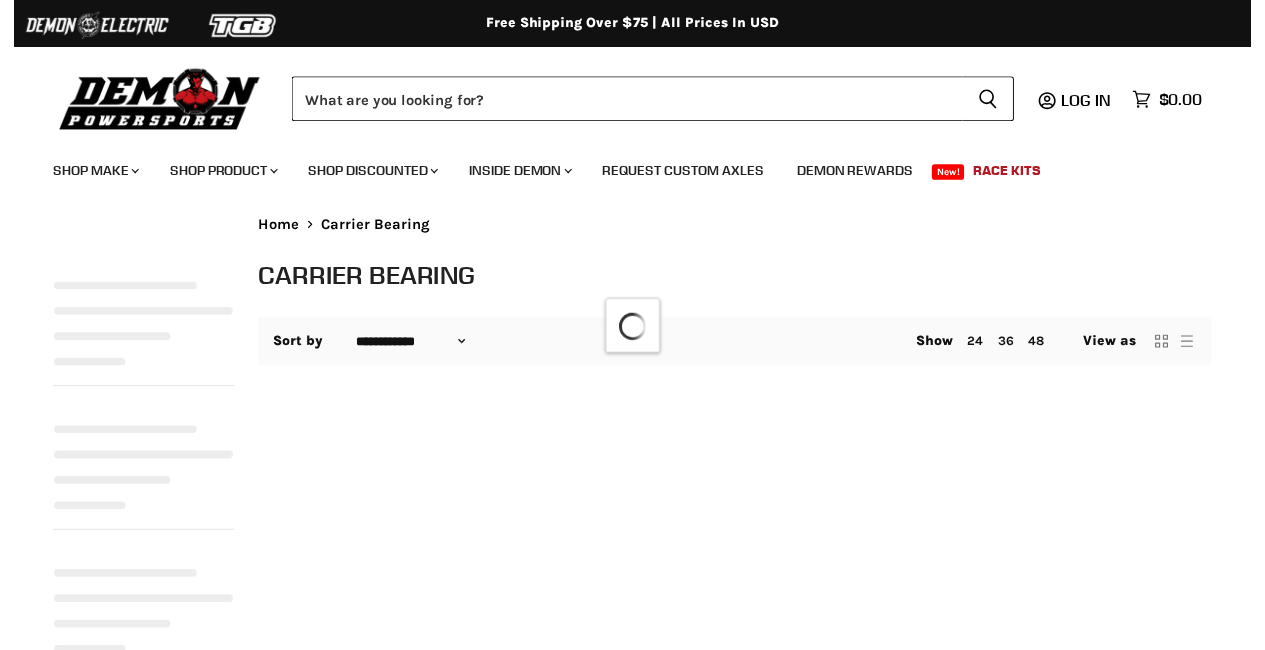 scroll, scrollTop: 0, scrollLeft: 0, axis: both 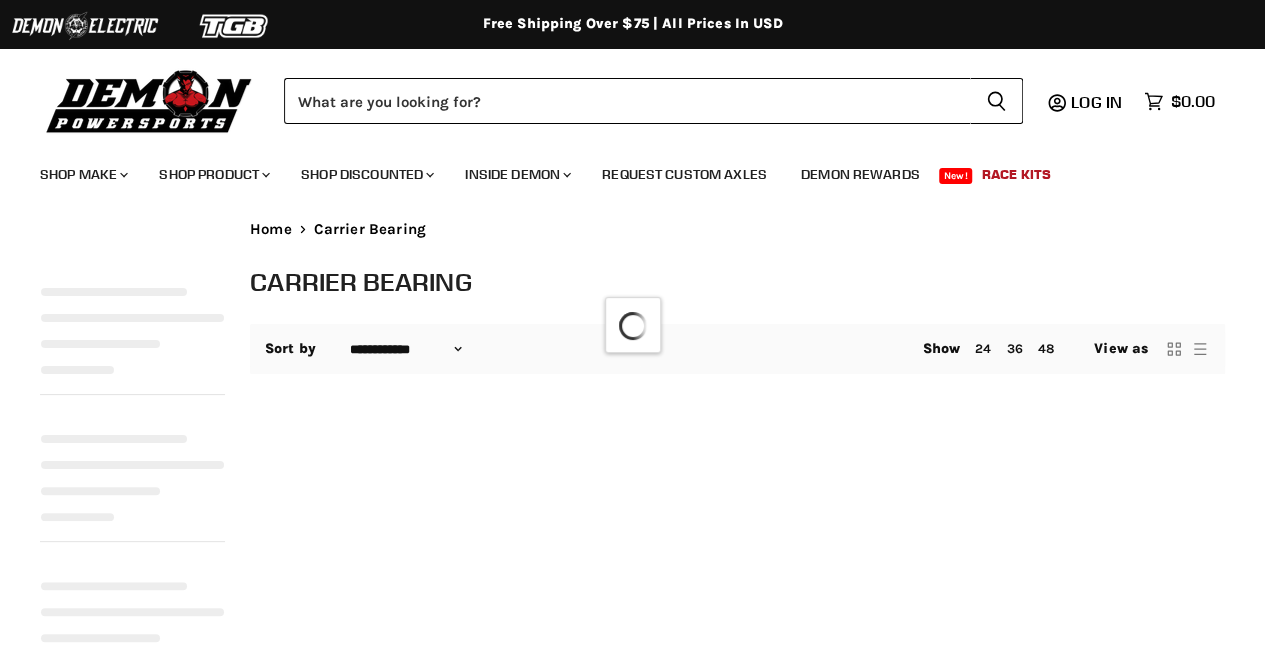 select on "**********" 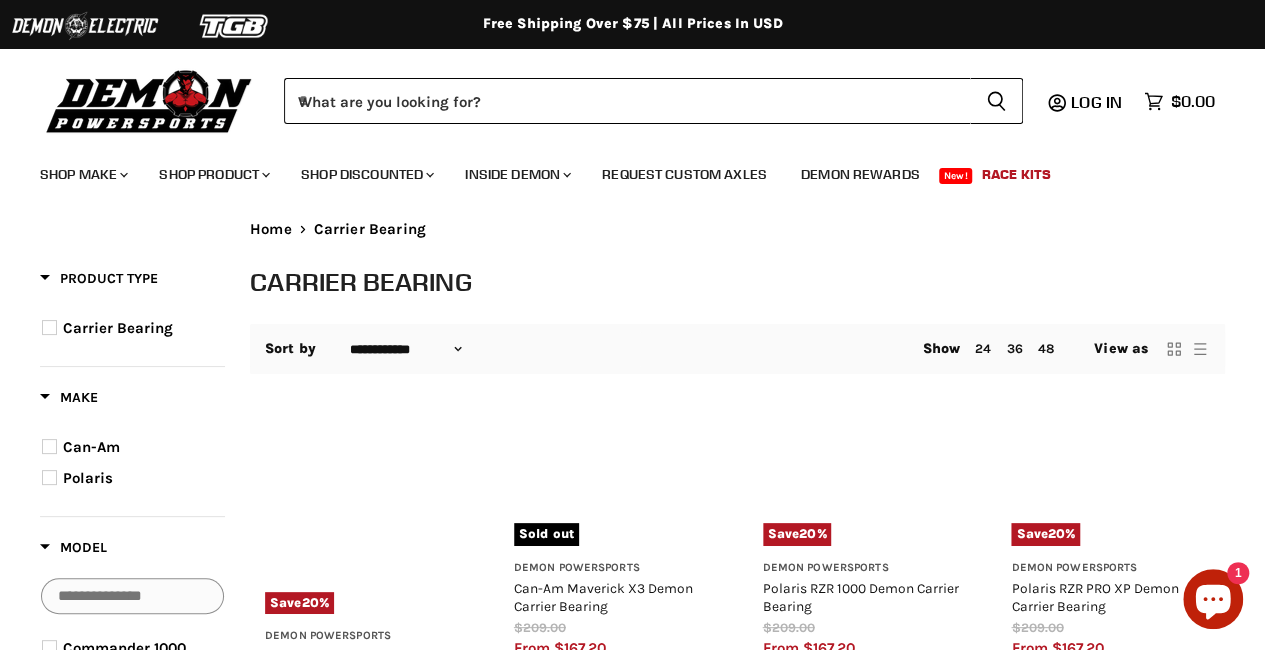 scroll, scrollTop: 0, scrollLeft: 0, axis: both 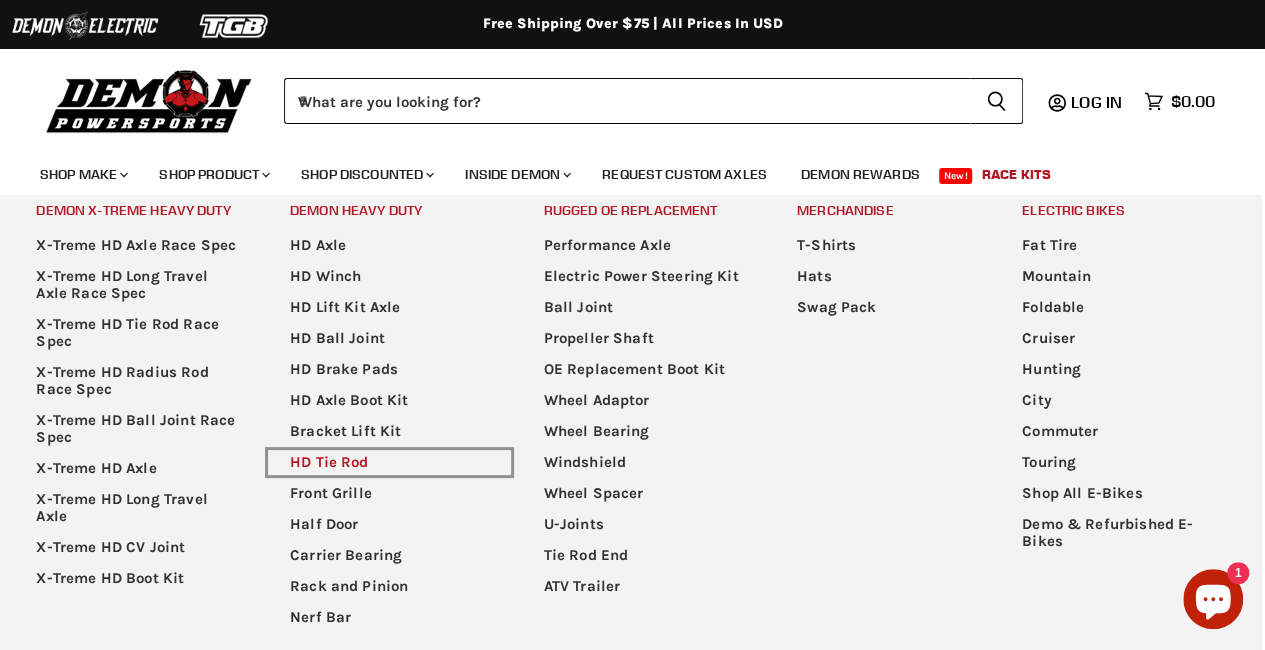 click on "HD Tie Rod" at bounding box center [390, 462] 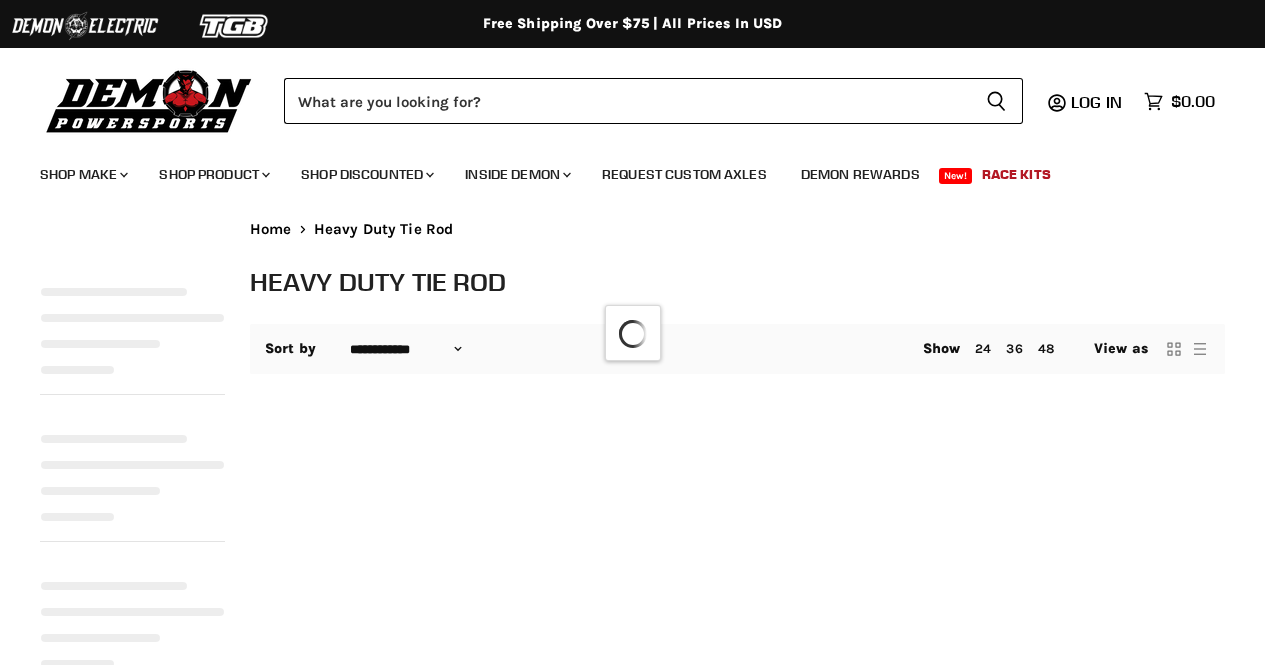 select on "**********" 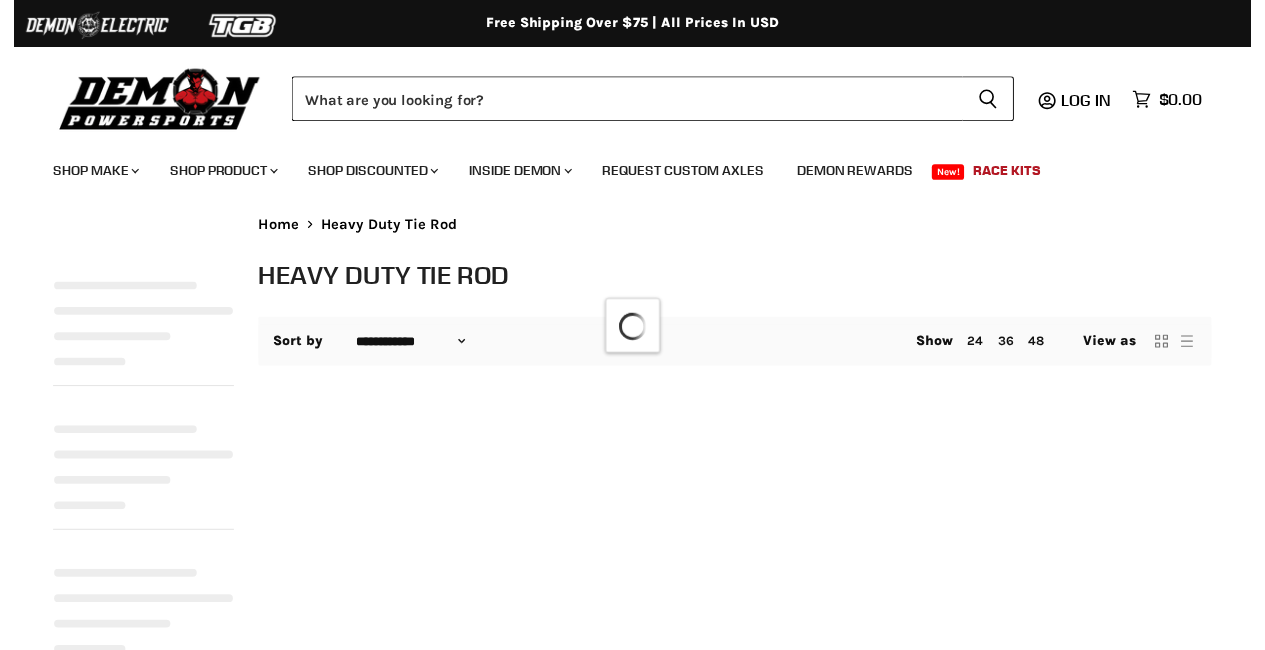scroll, scrollTop: 0, scrollLeft: 0, axis: both 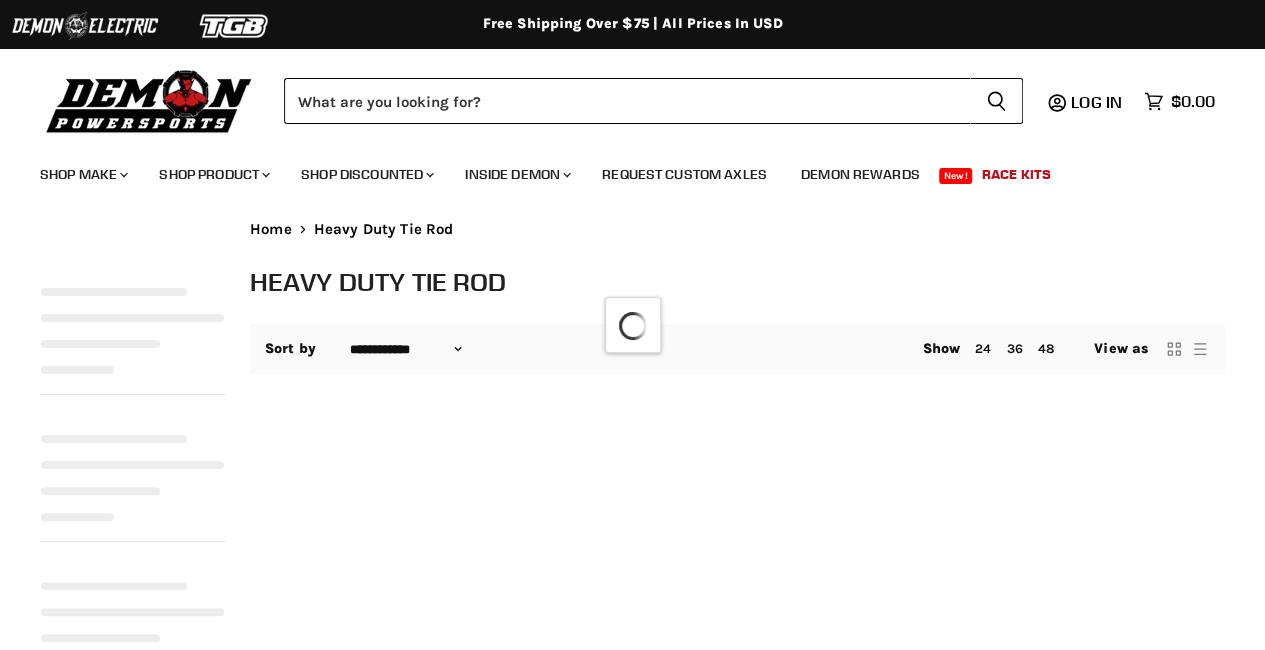 select on "**********" 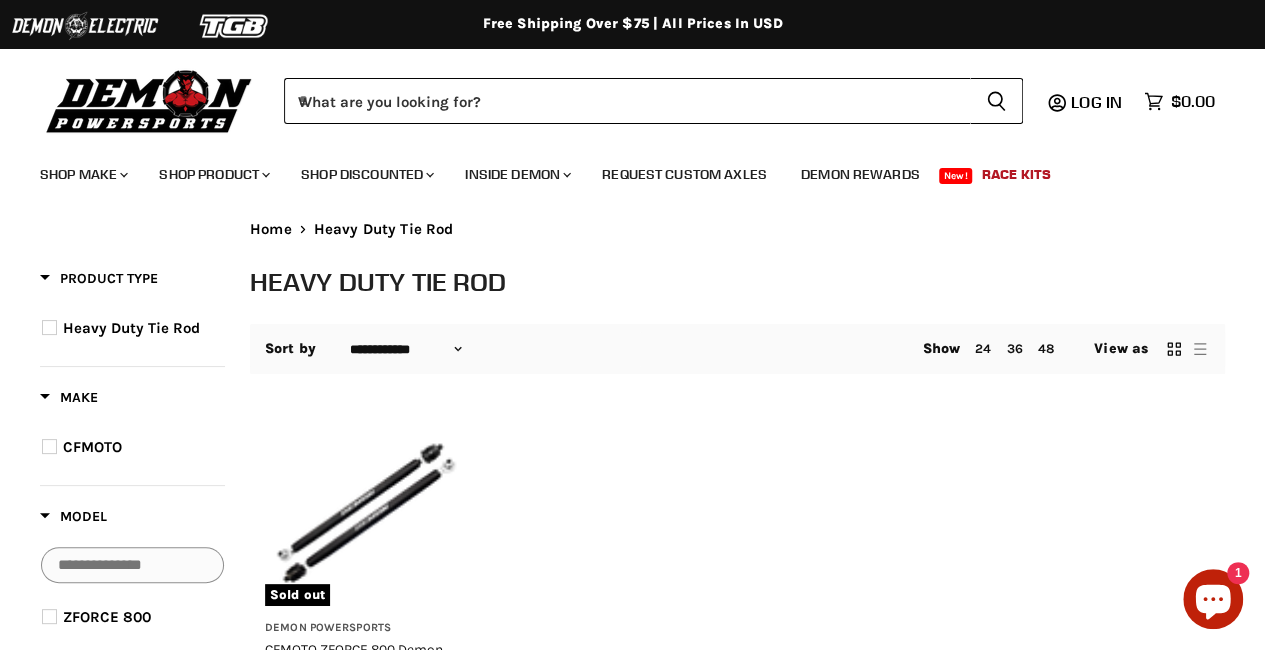 scroll, scrollTop: 99, scrollLeft: 0, axis: vertical 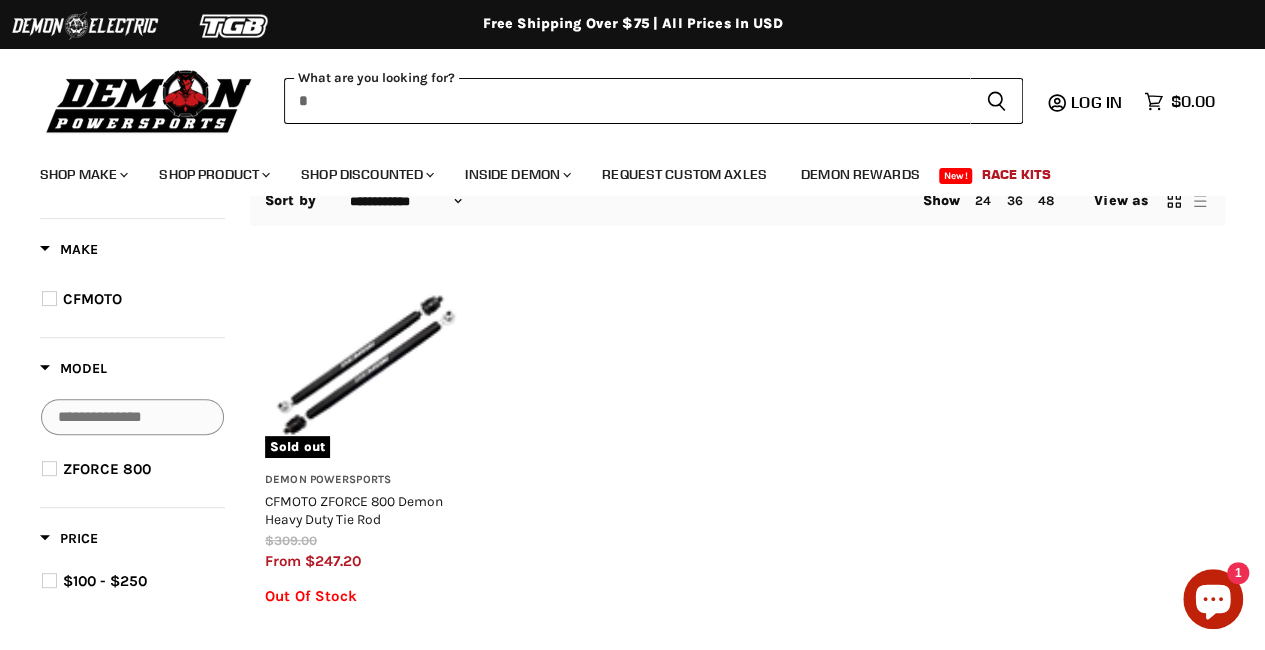 click at bounding box center (627, 101) 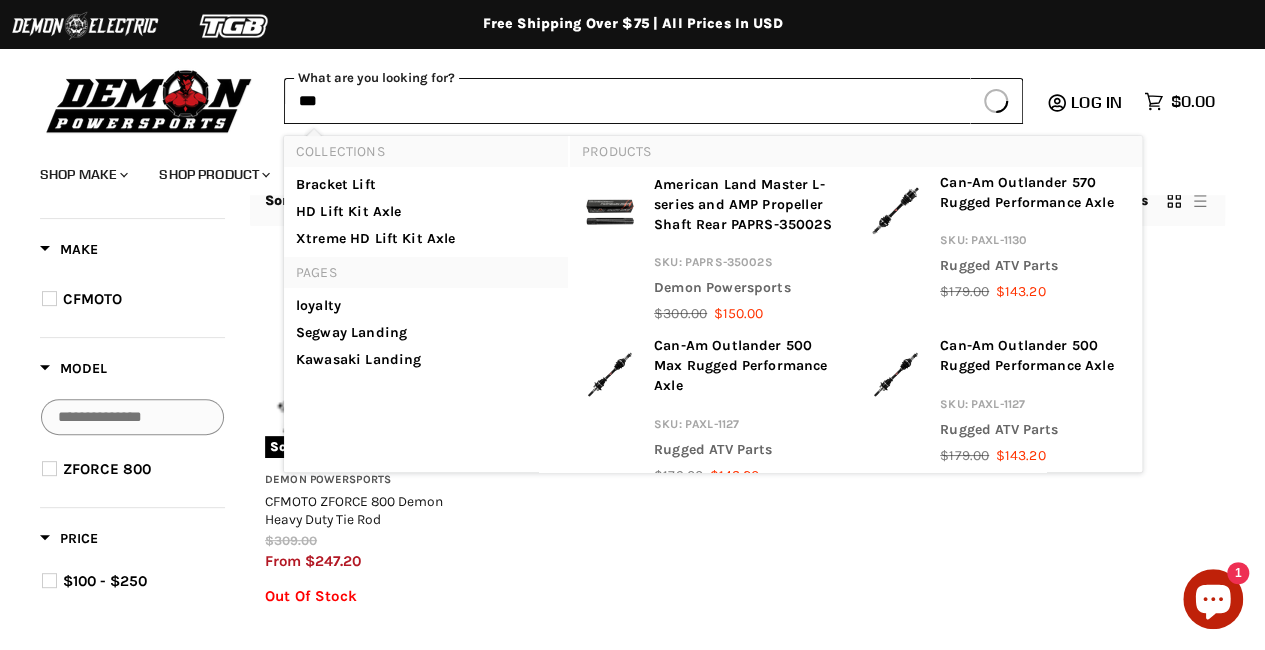 type on "***" 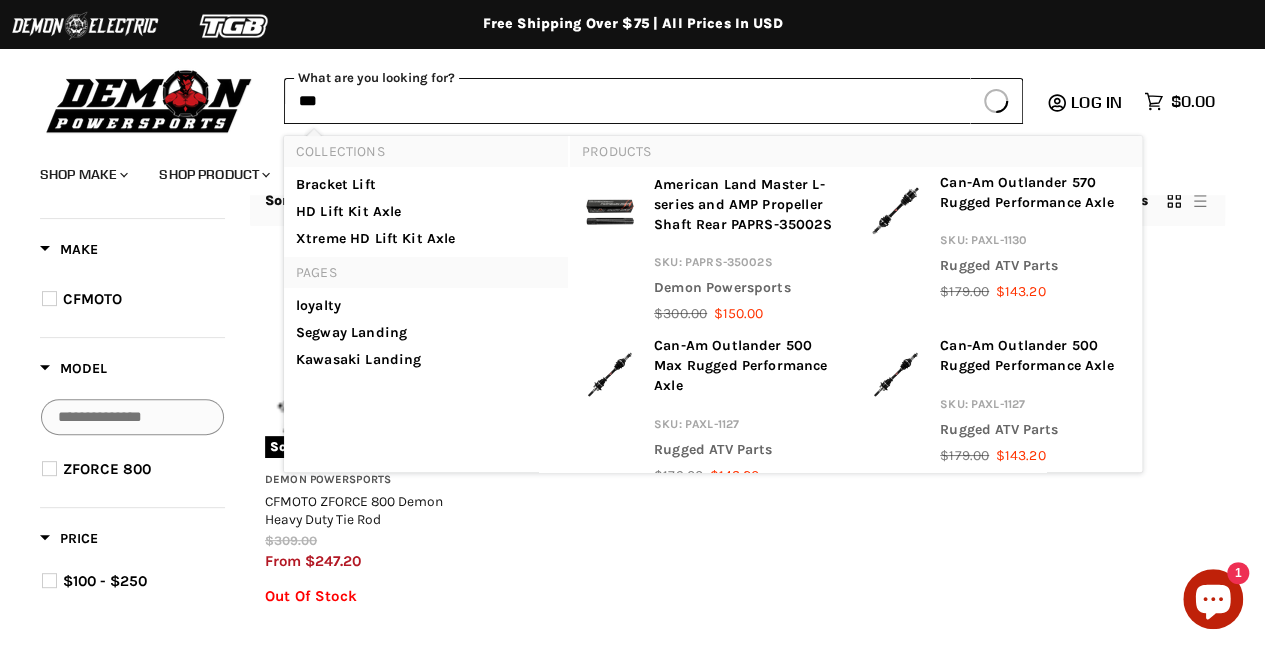 click on "Search icon
Spinner icon" at bounding box center (996, 101) 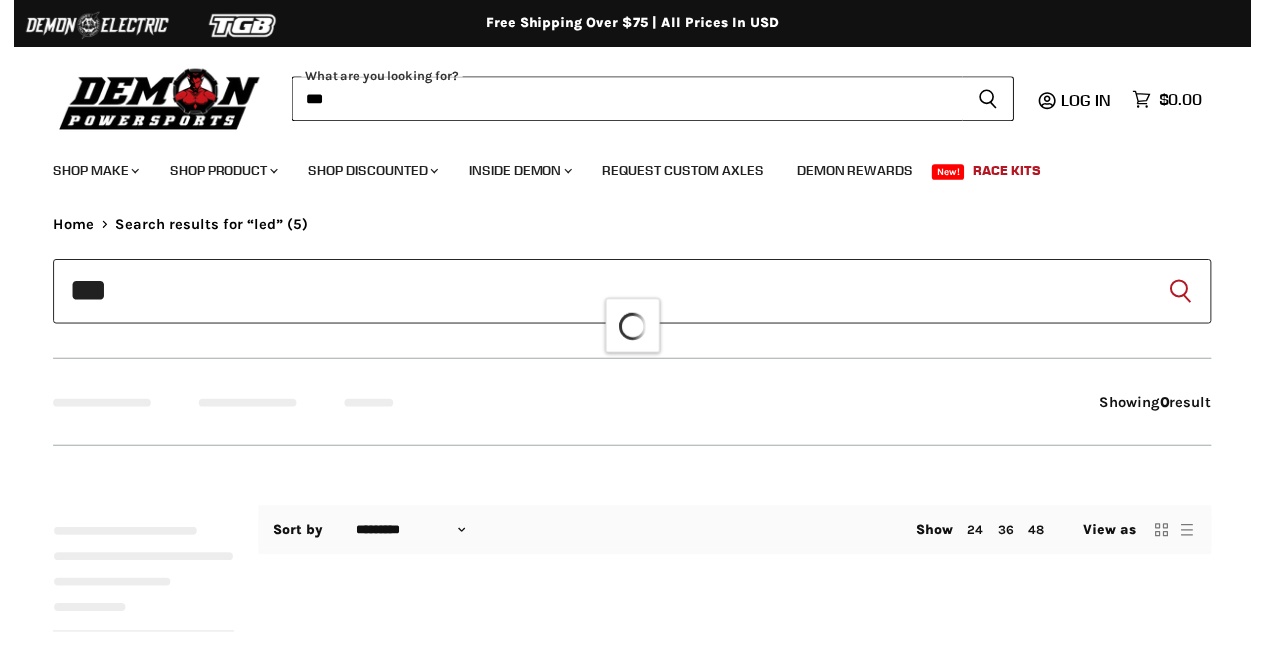 scroll, scrollTop: 0, scrollLeft: 0, axis: both 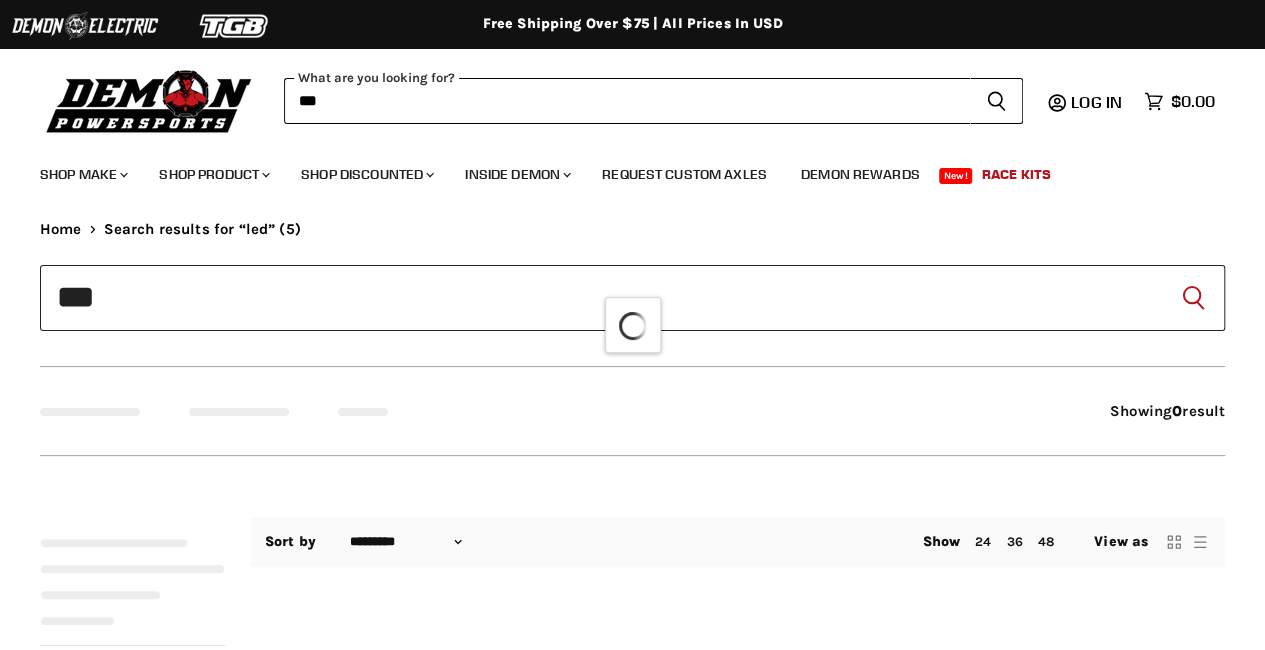 type on "****" 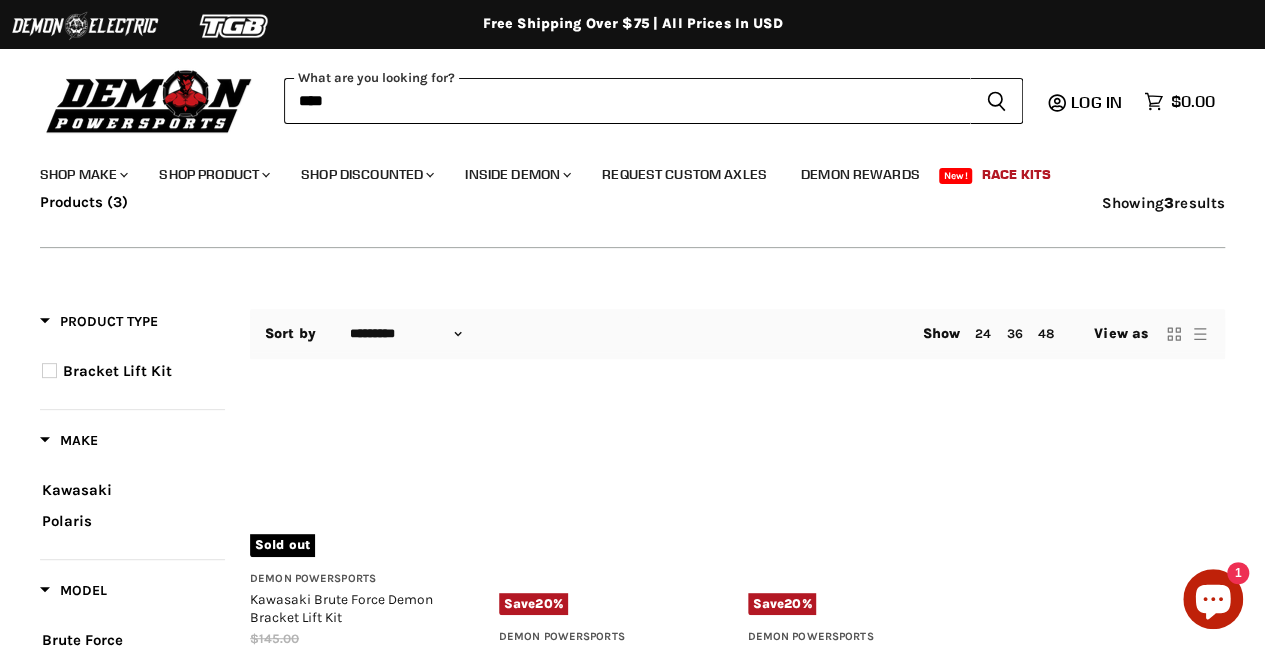 scroll, scrollTop: 0, scrollLeft: 0, axis: both 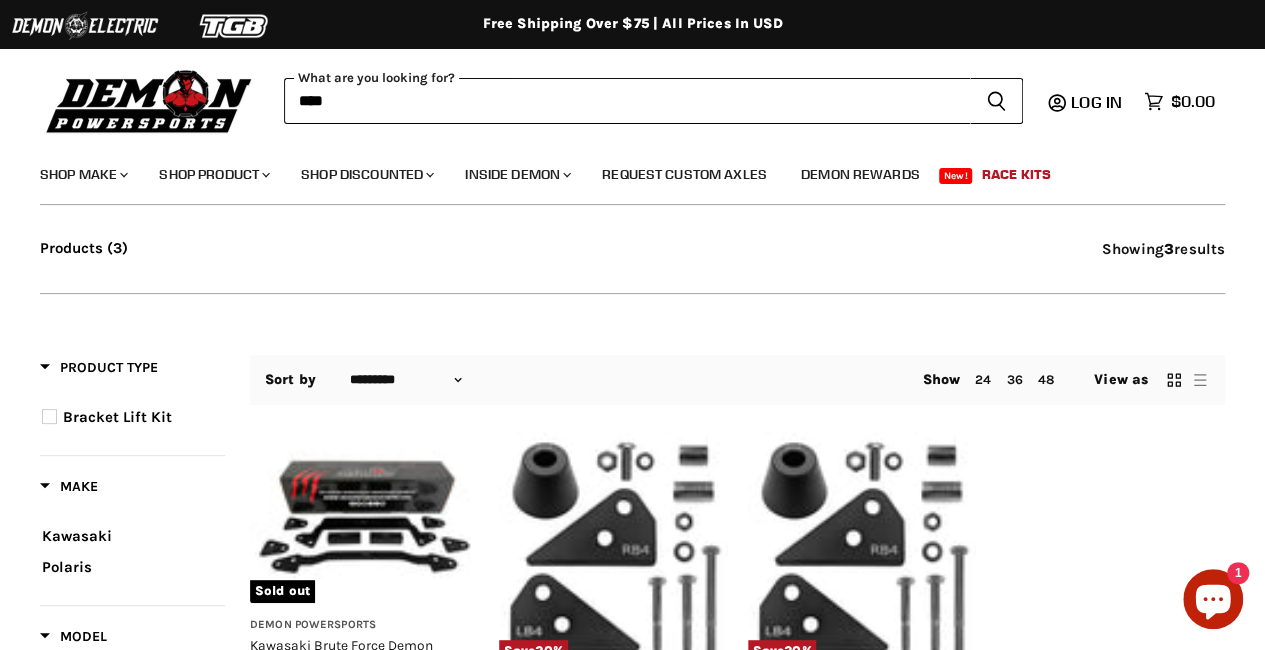 click on "****" at bounding box center [627, 101] 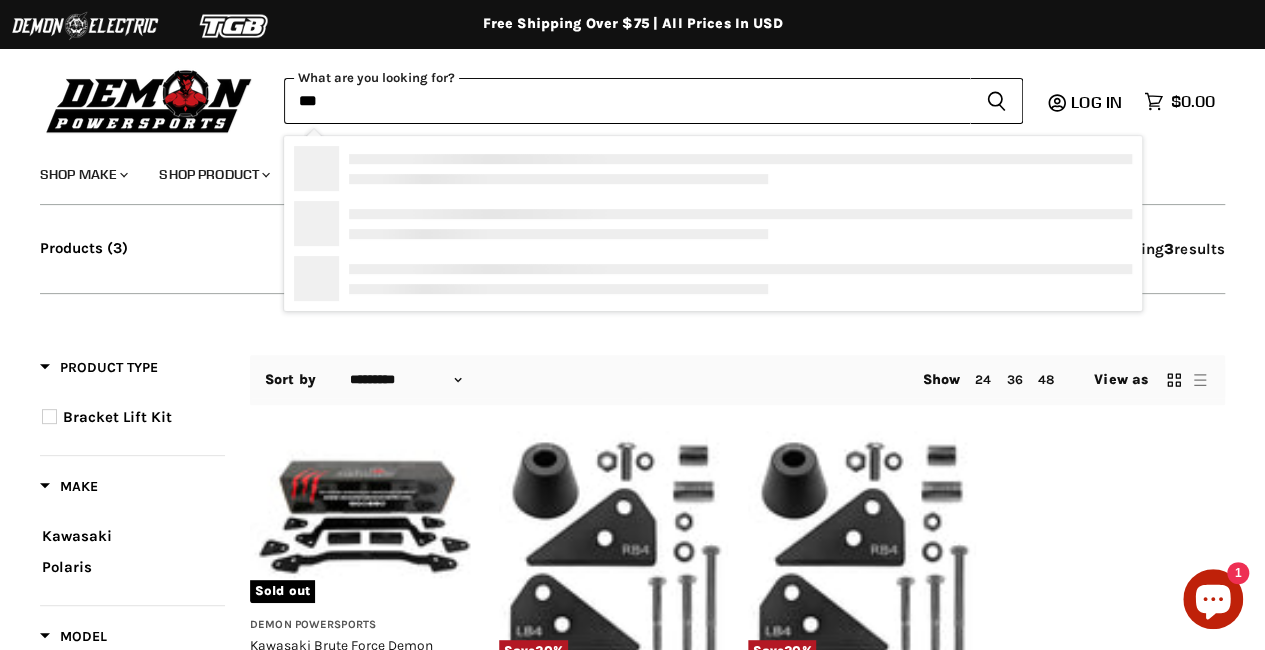 type on "***" 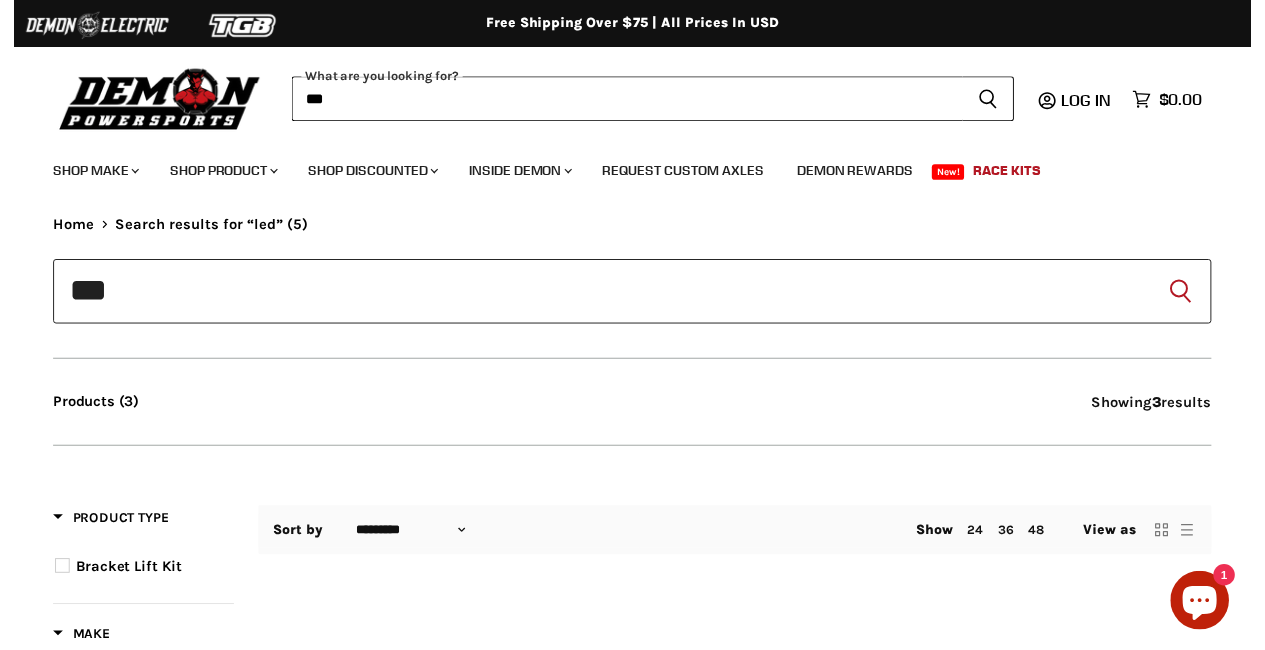 scroll, scrollTop: 0, scrollLeft: 0, axis: both 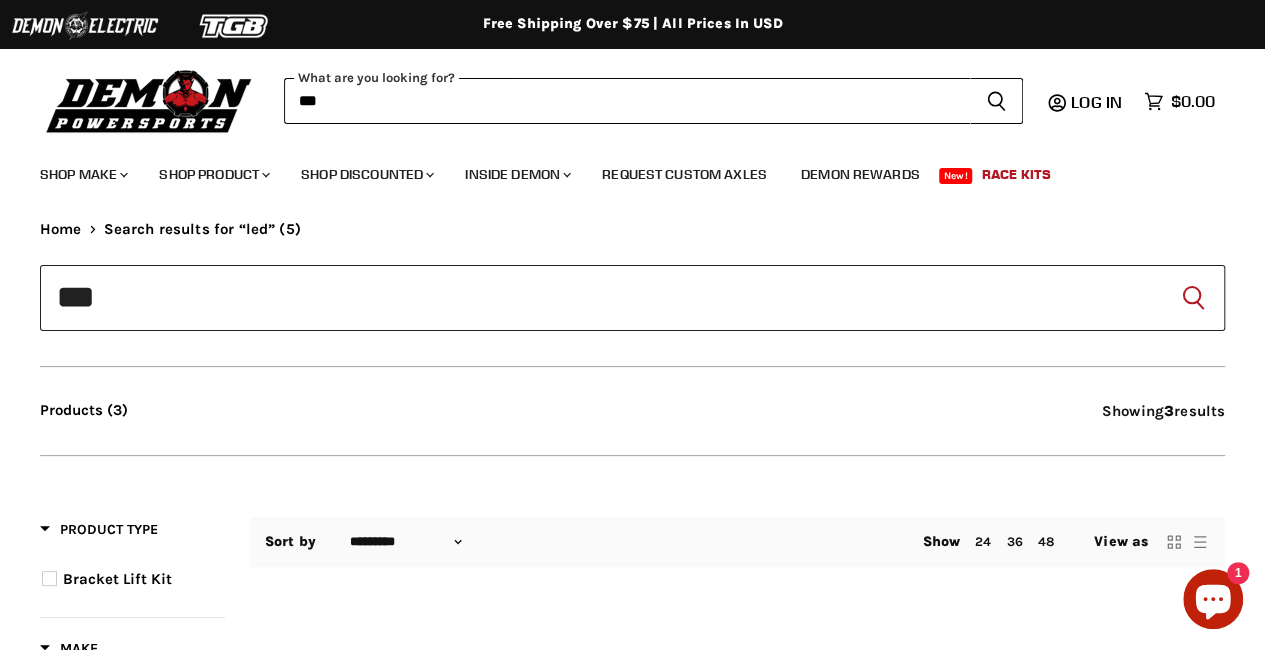 type on "****" 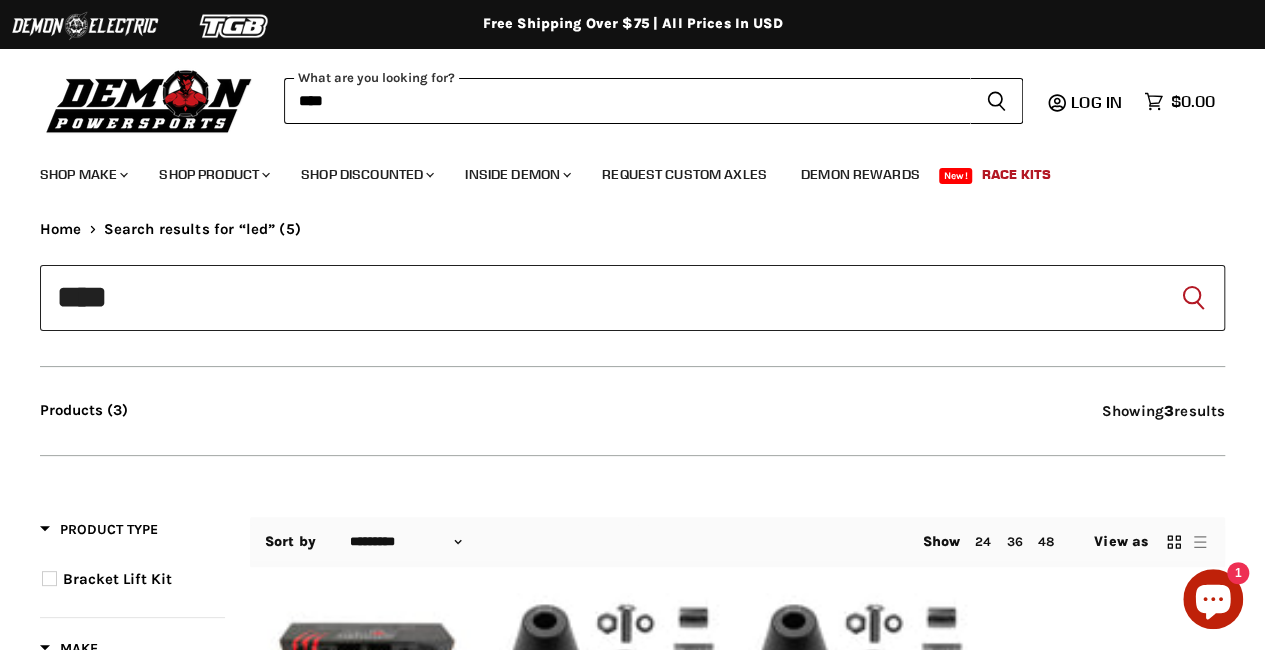 scroll, scrollTop: 0, scrollLeft: 0, axis: both 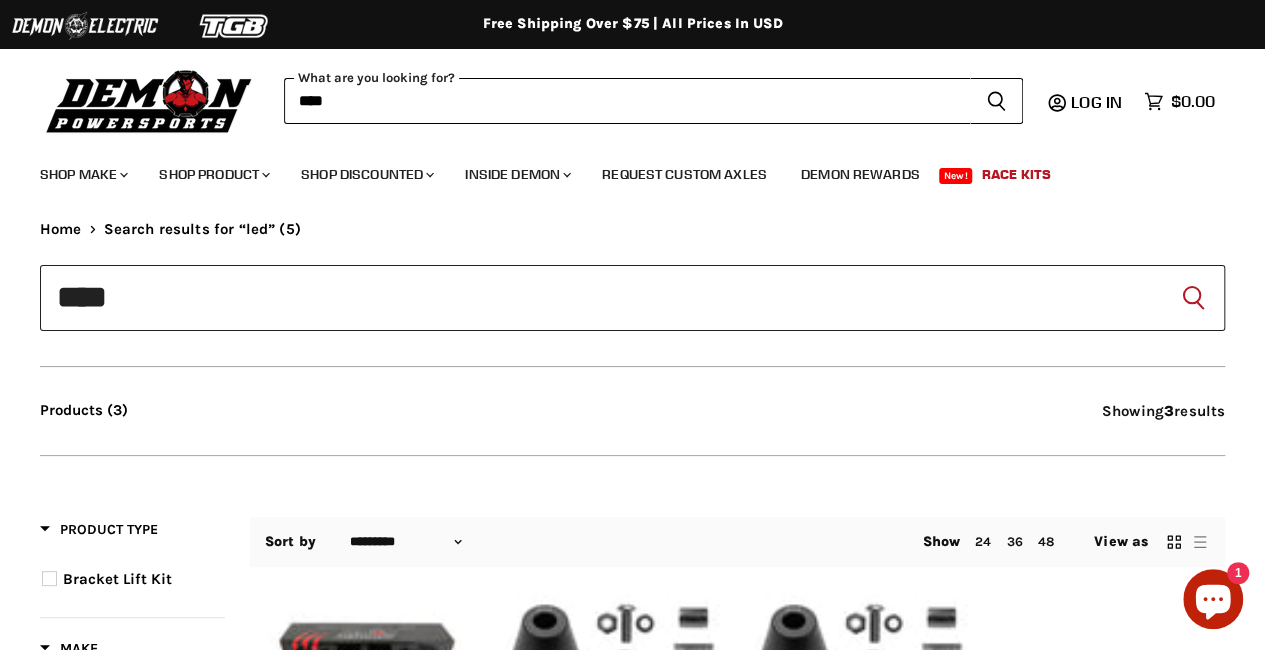 drag, startPoint x: 415, startPoint y: 97, endPoint x: 146, endPoint y: 121, distance: 270.0685 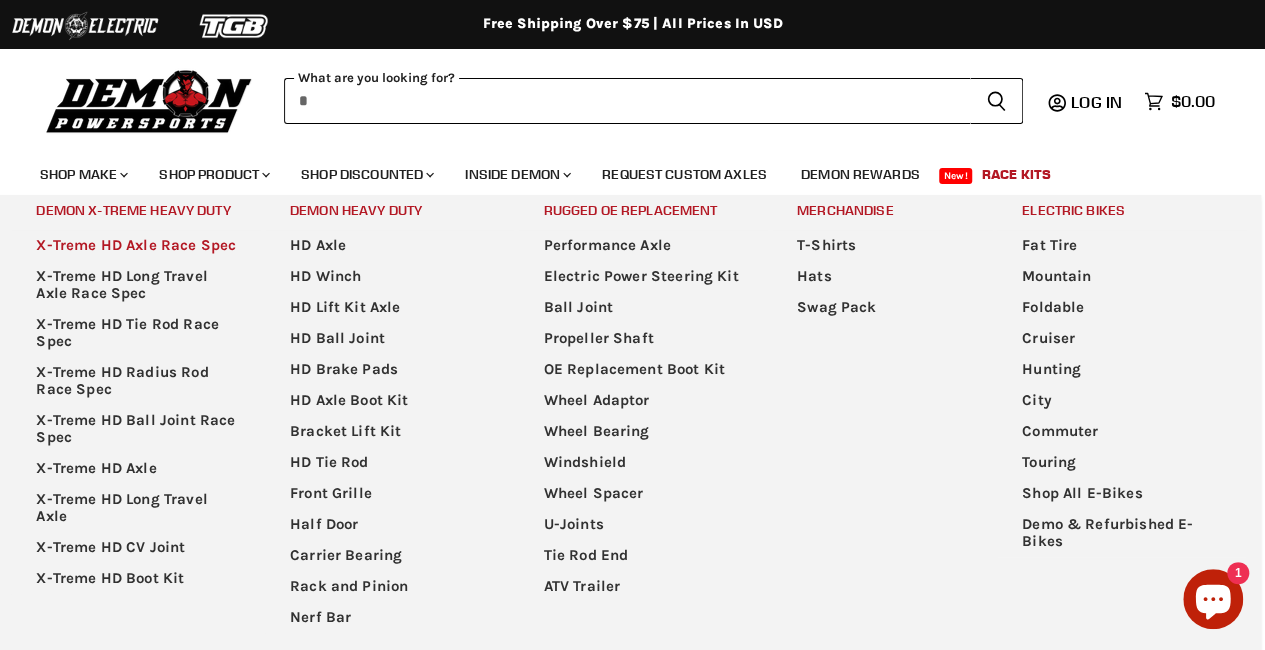 type 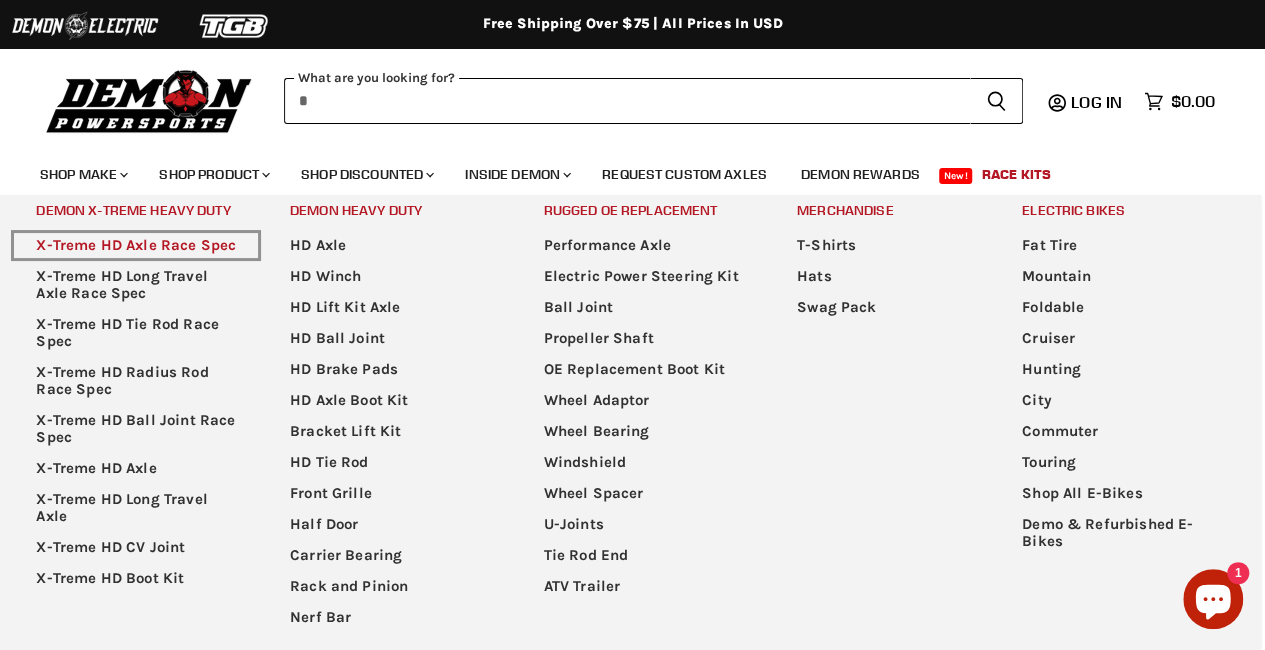 click on "X-Treme HD Axle Race Spec" at bounding box center [136, 245] 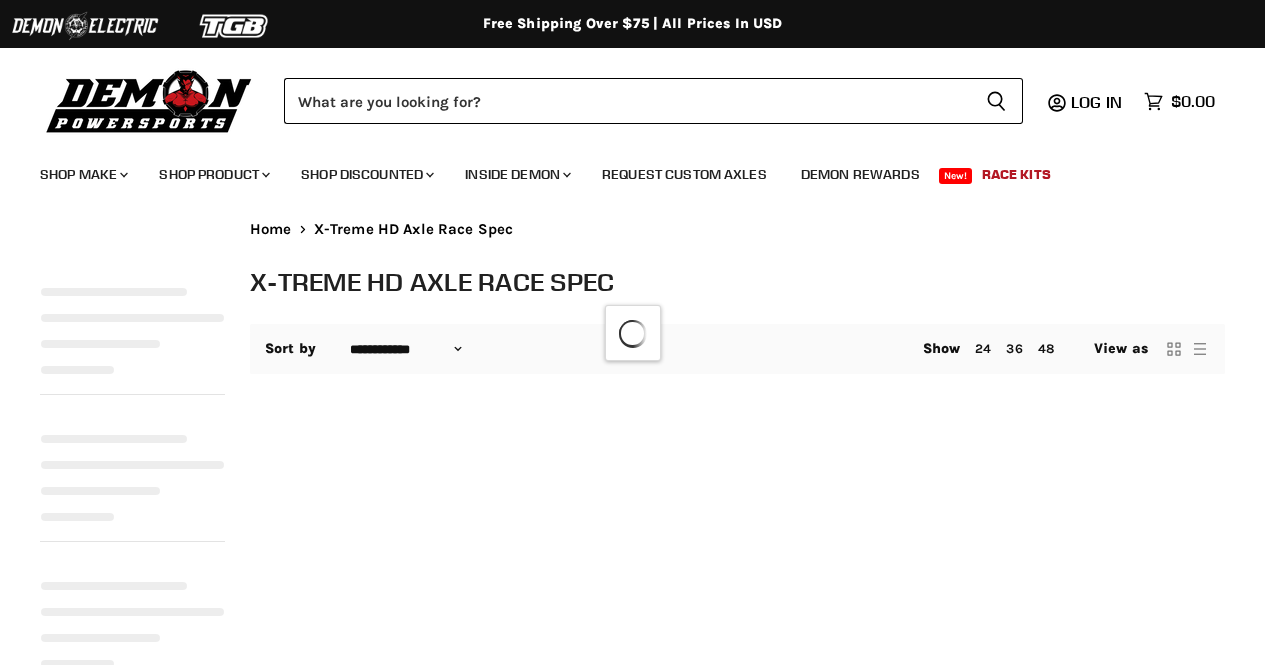 select on "**********" 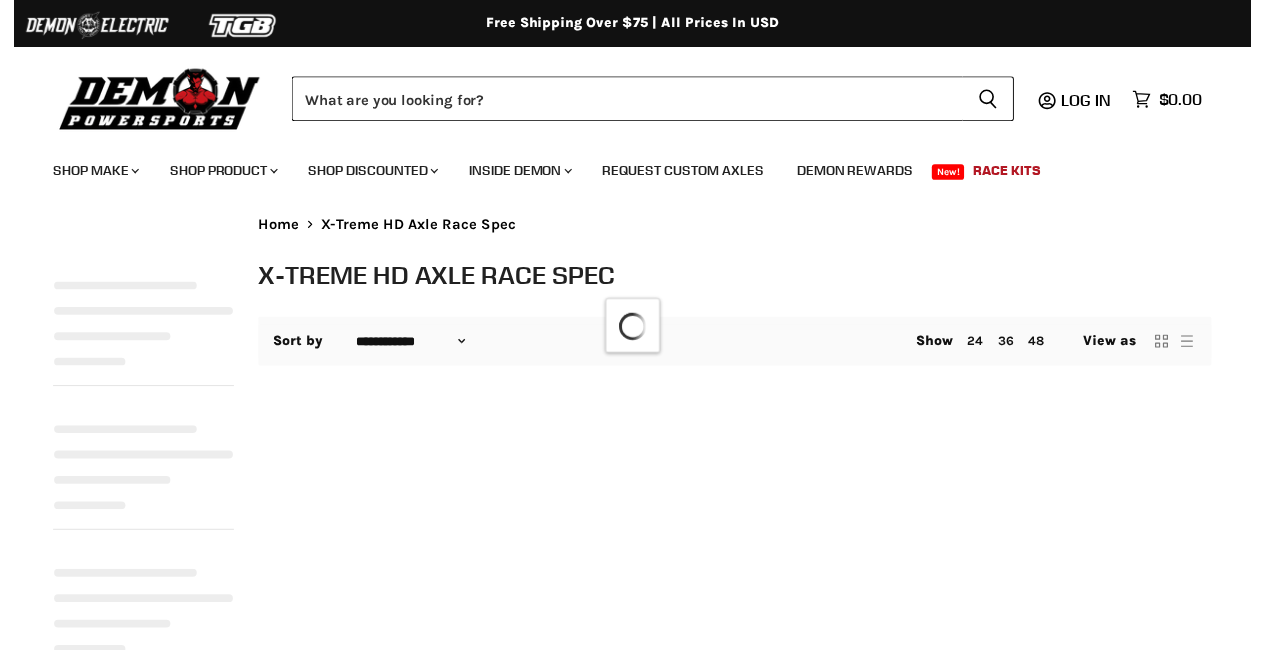 scroll, scrollTop: 0, scrollLeft: 0, axis: both 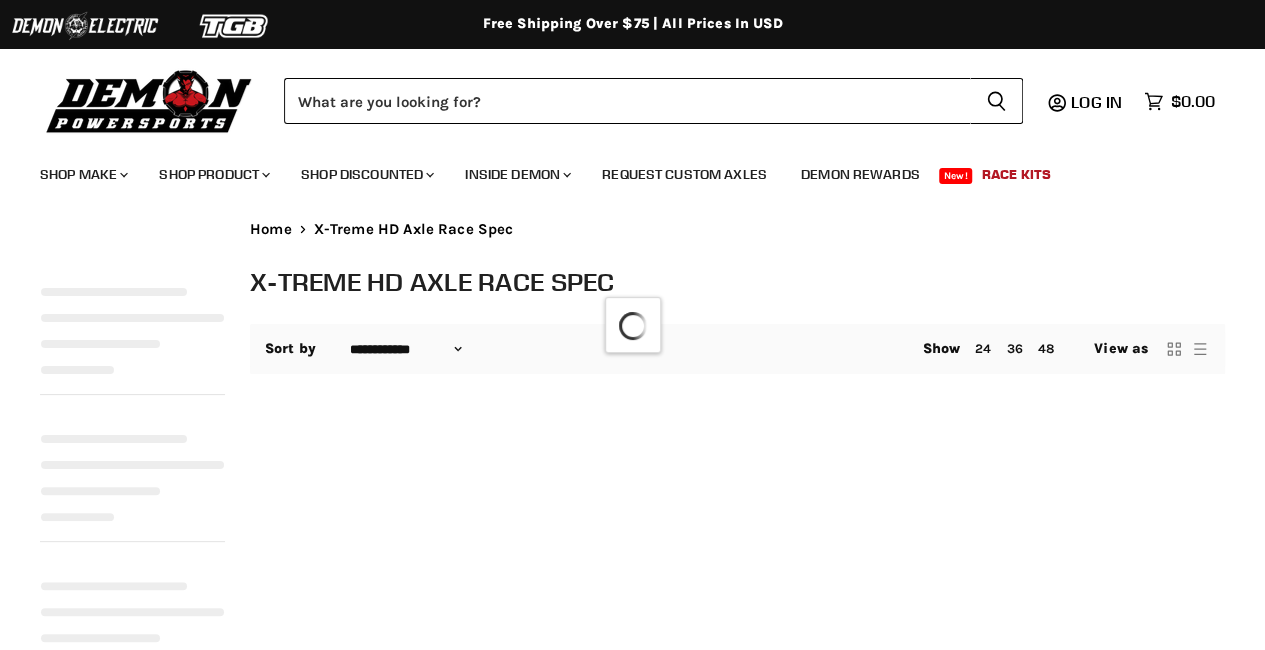 select on "**********" 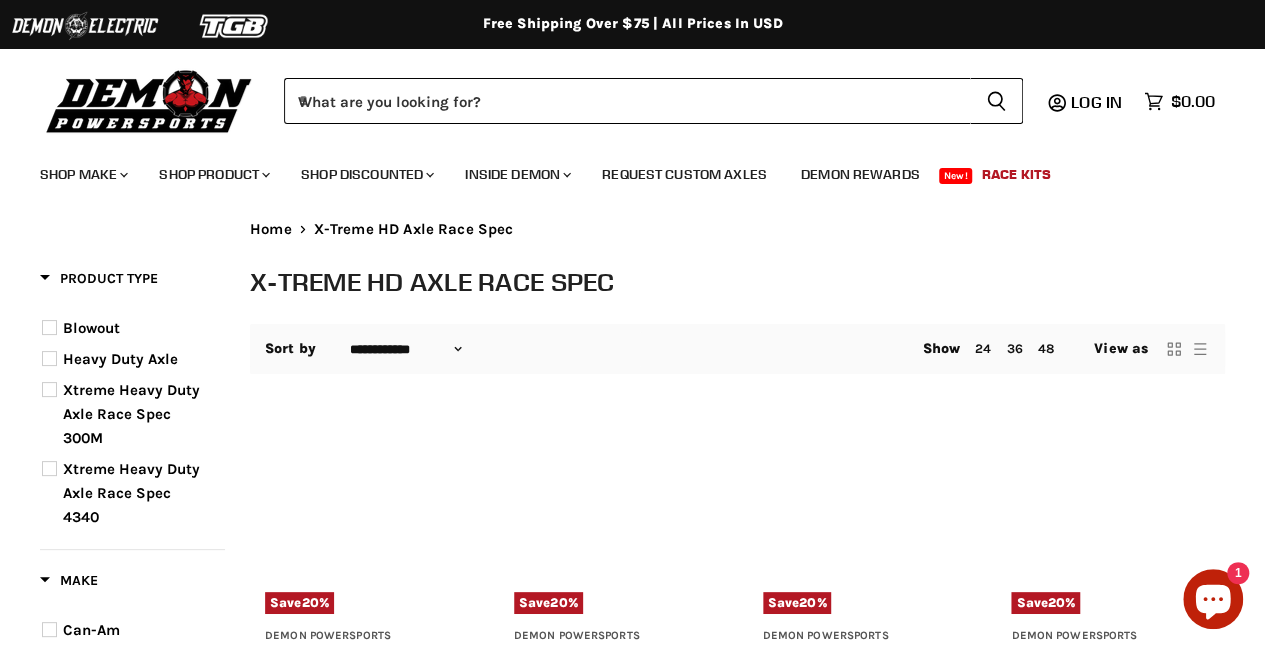 scroll, scrollTop: 0, scrollLeft: 0, axis: both 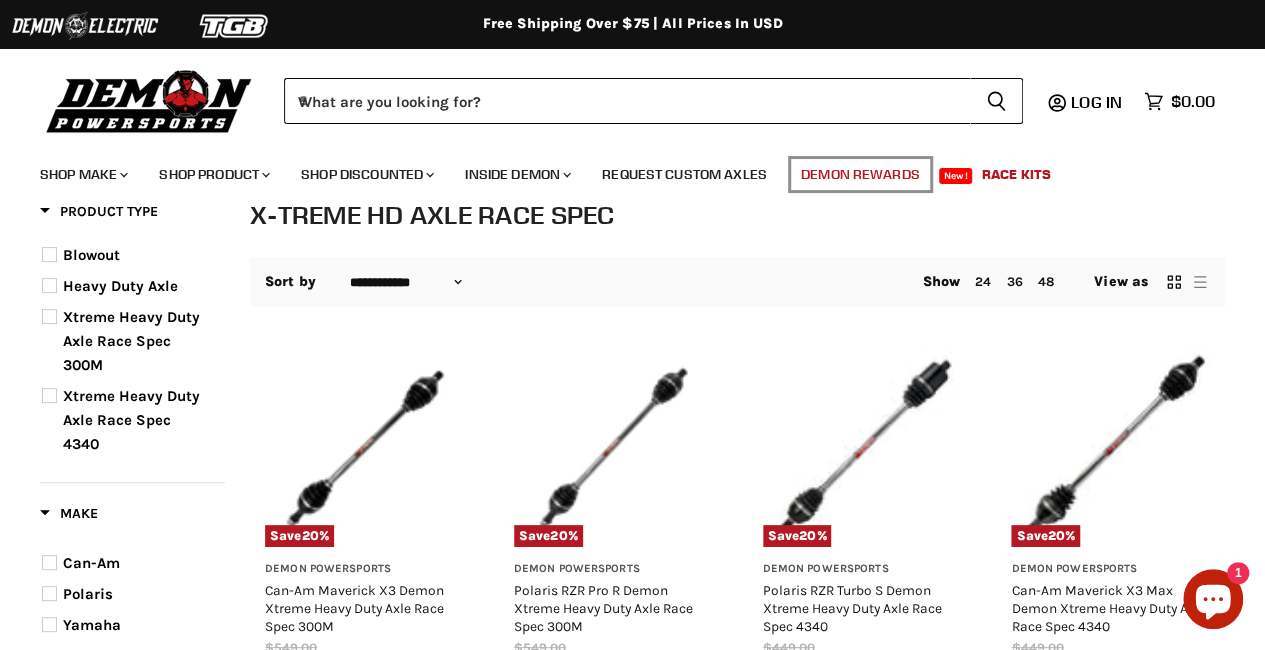 click on "Demon Rewards" at bounding box center (860, 174) 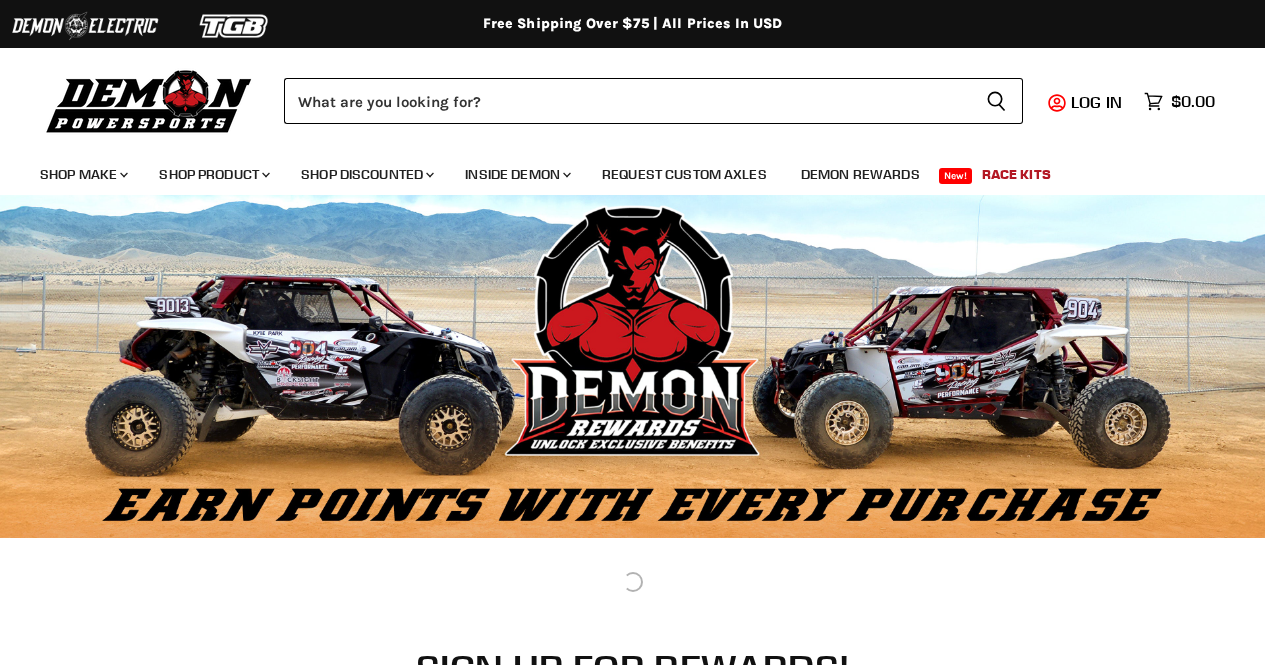 scroll, scrollTop: 0, scrollLeft: 0, axis: both 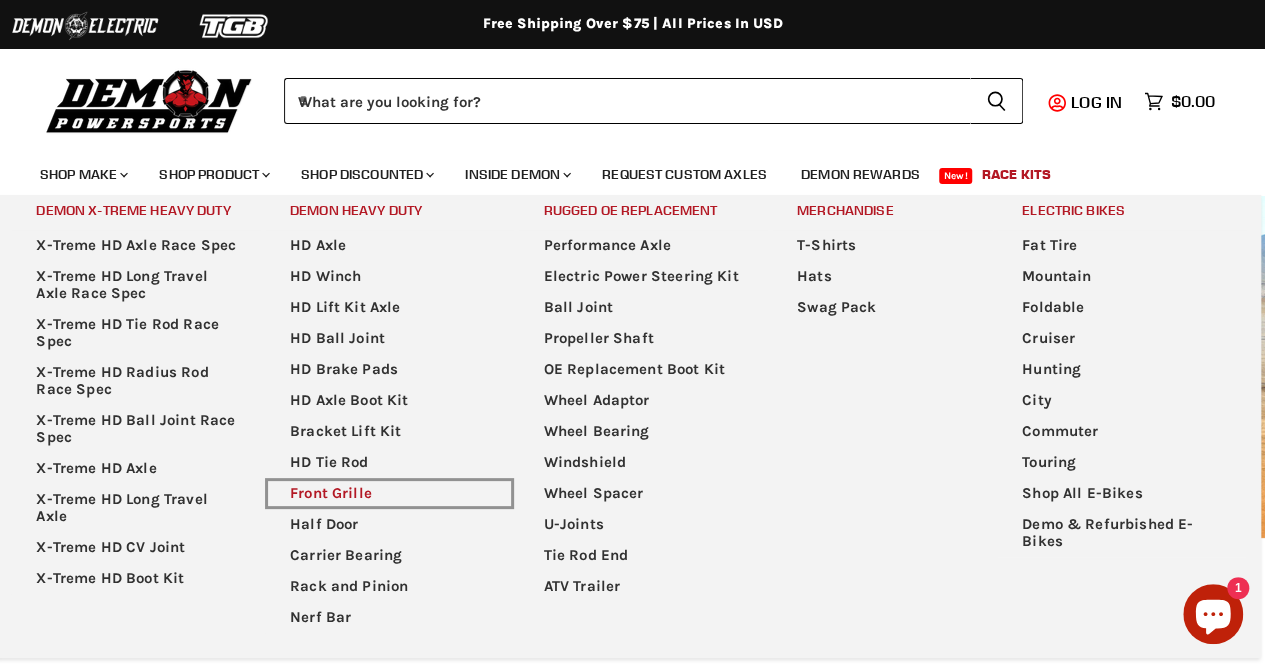 click on "Front Grille" at bounding box center [390, 493] 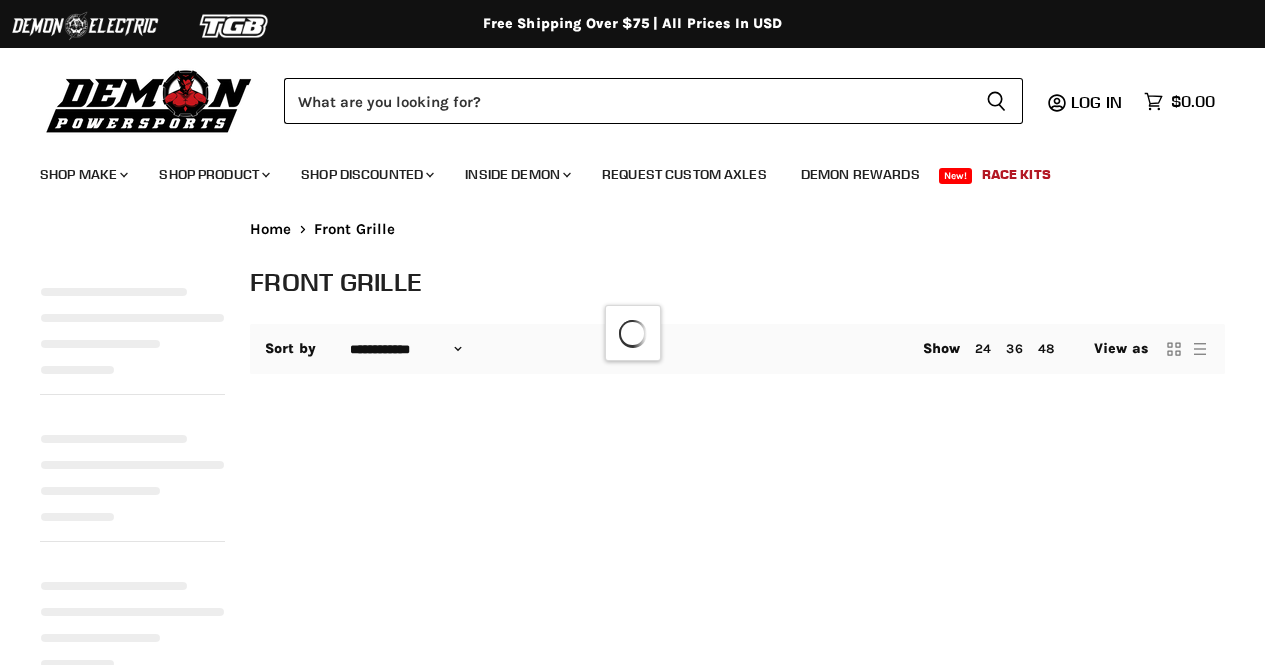 select on "**********" 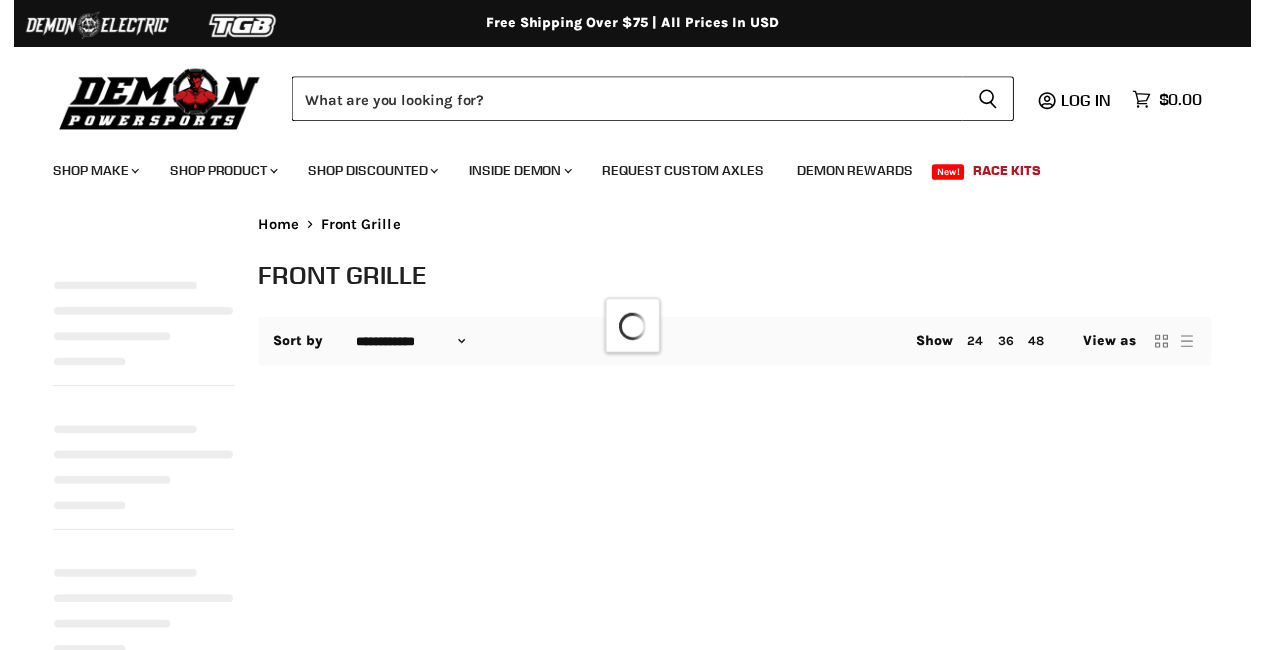 scroll, scrollTop: 0, scrollLeft: 0, axis: both 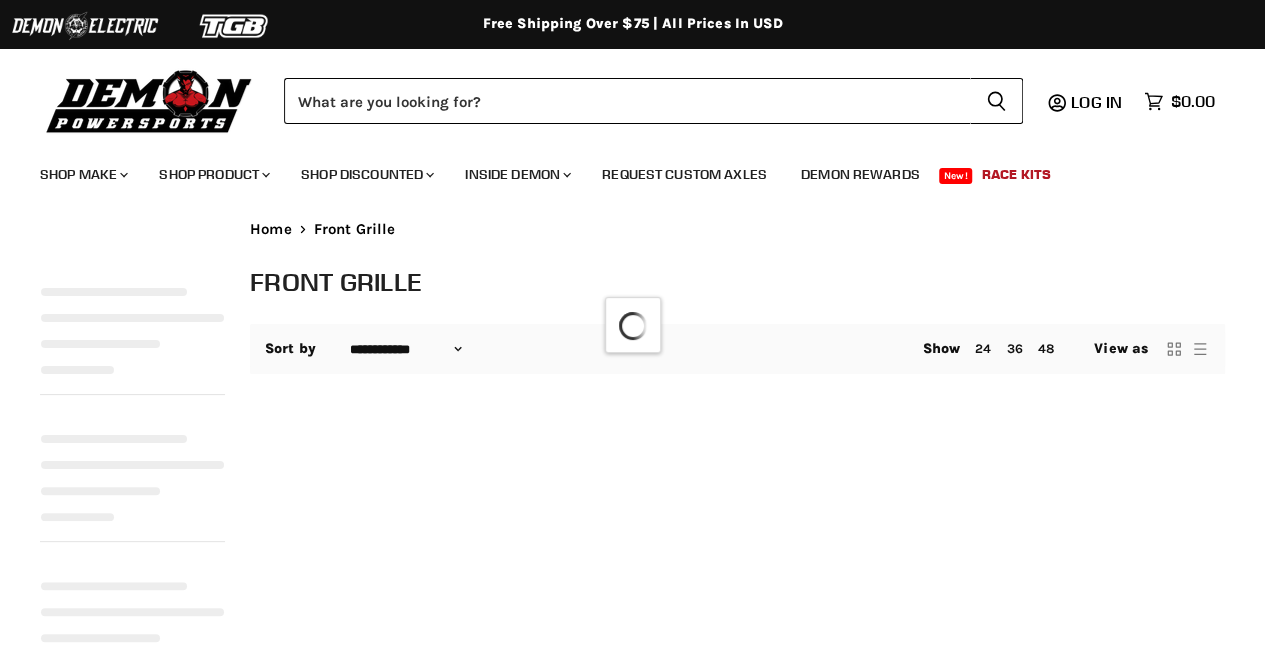 select on "**********" 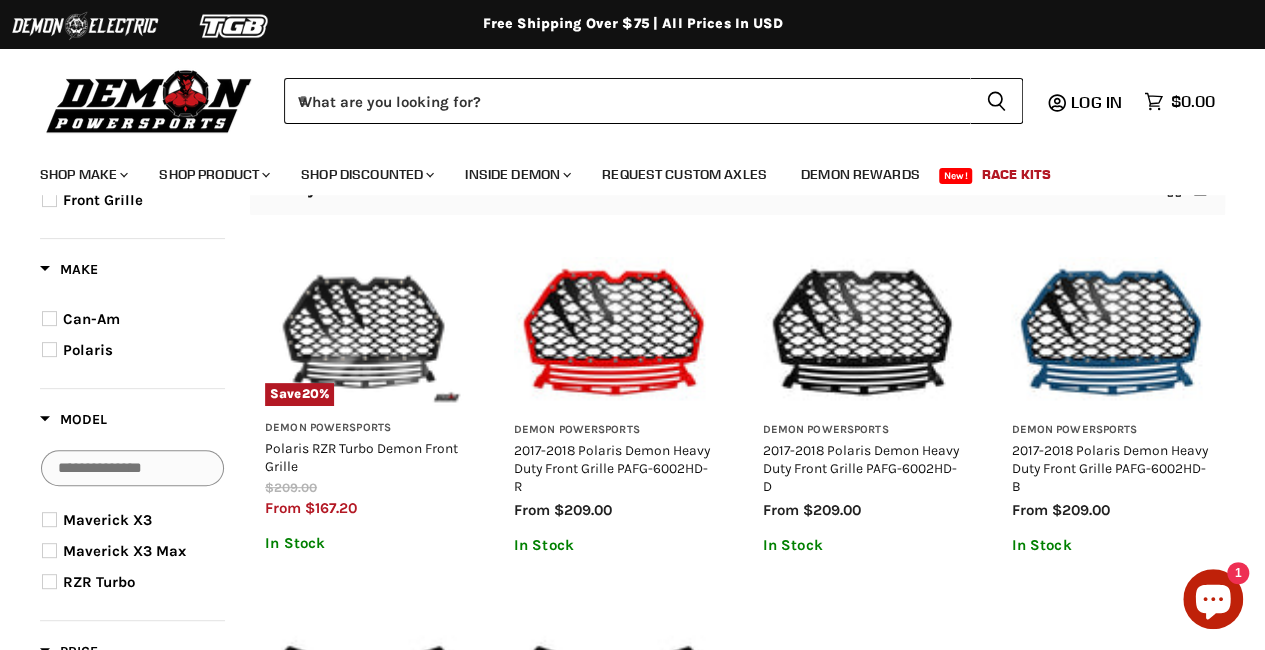 scroll, scrollTop: 162, scrollLeft: 0, axis: vertical 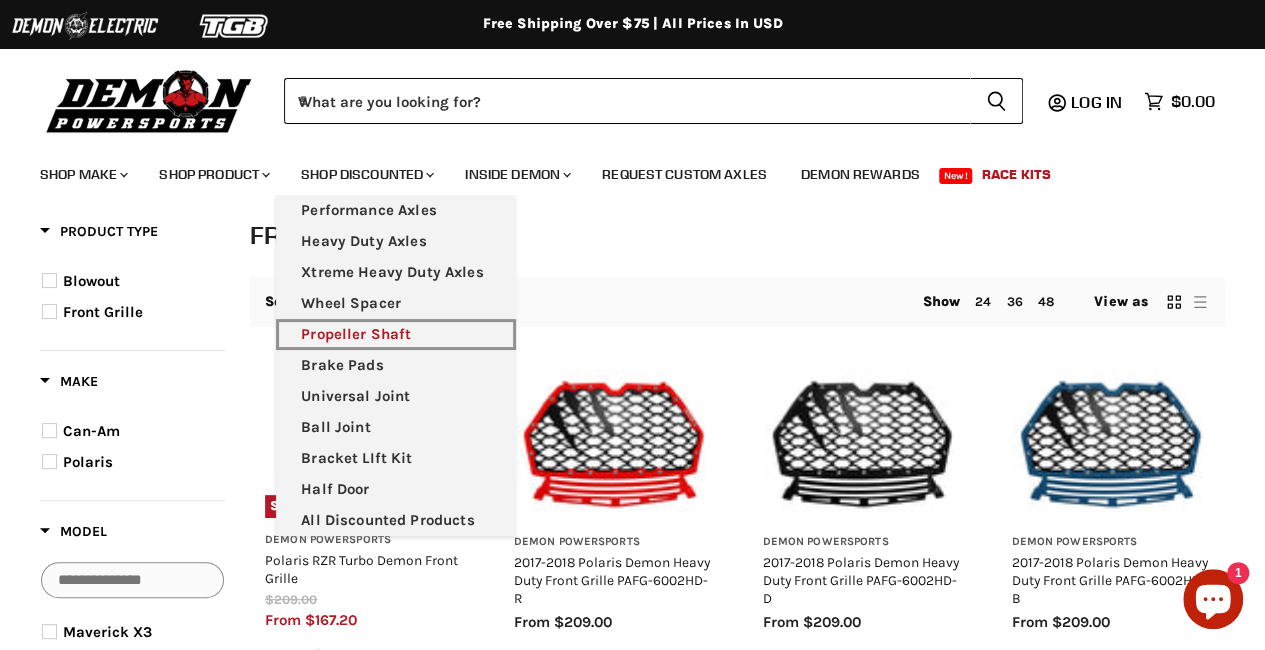 click on "Propeller Shaft" at bounding box center [396, 334] 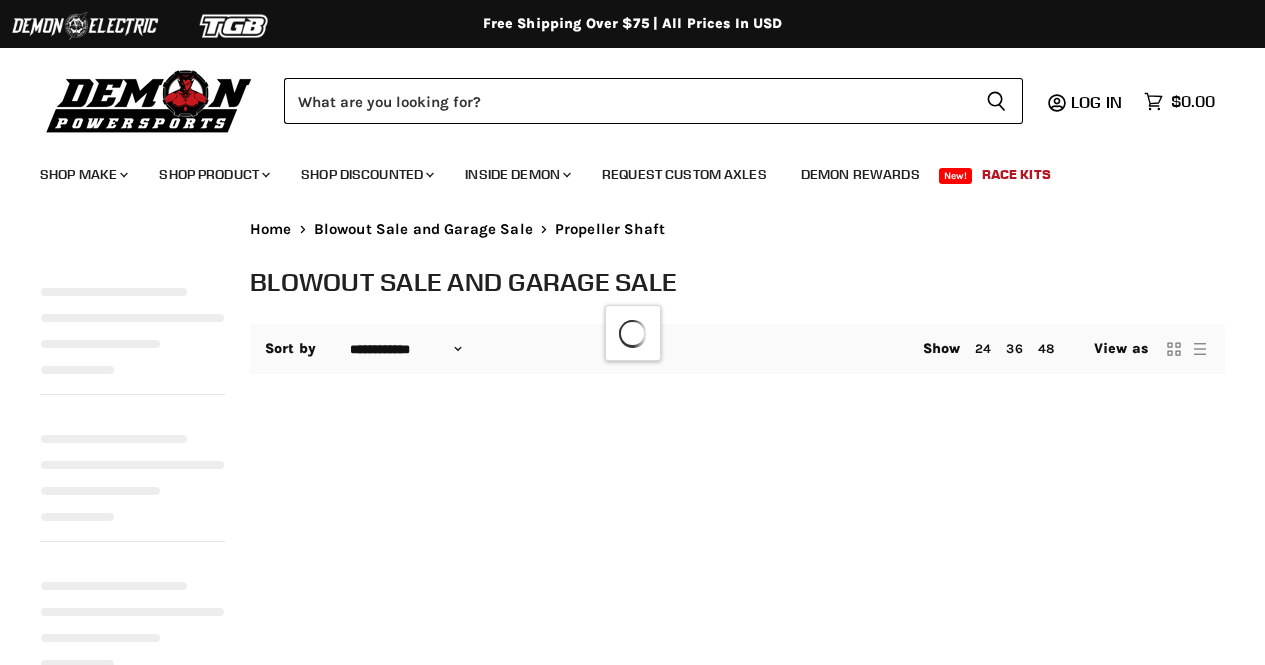 select on "**********" 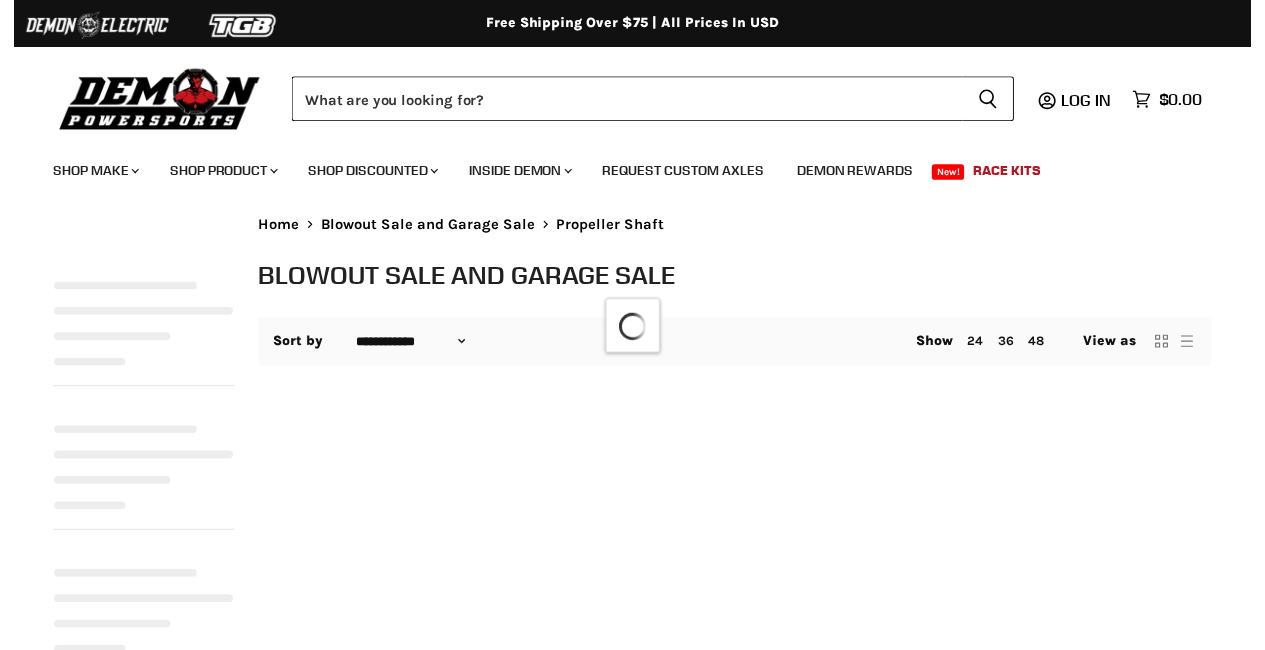 scroll, scrollTop: 0, scrollLeft: 0, axis: both 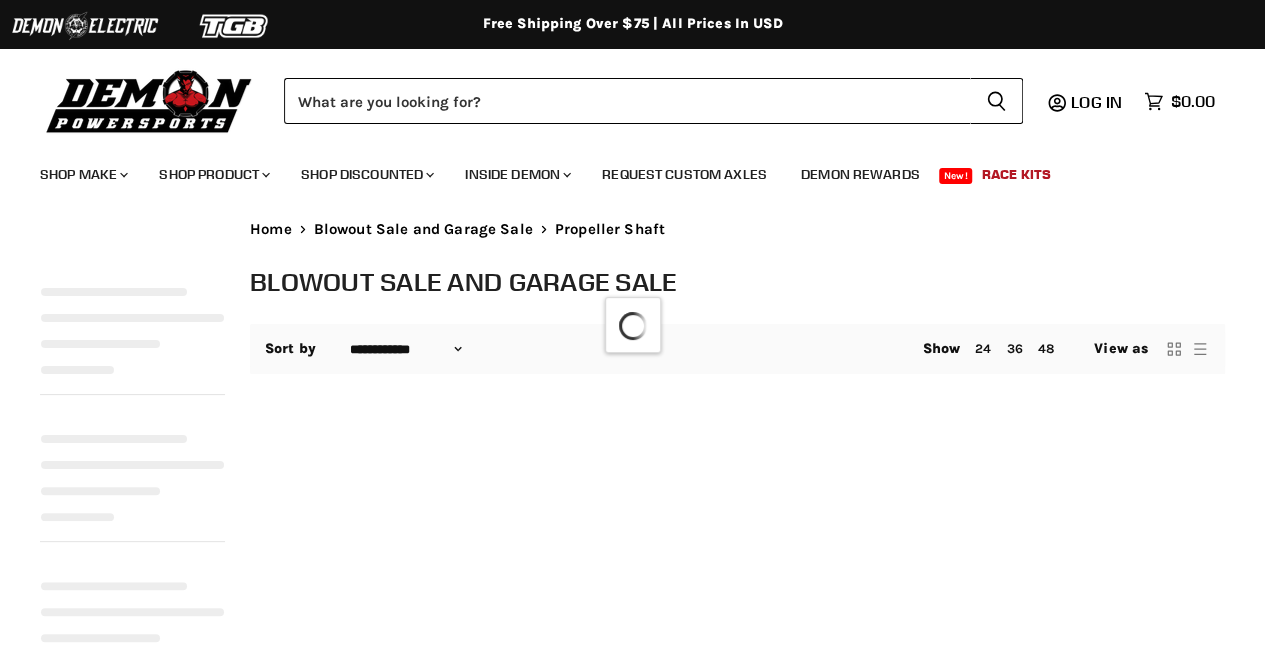 select on "**********" 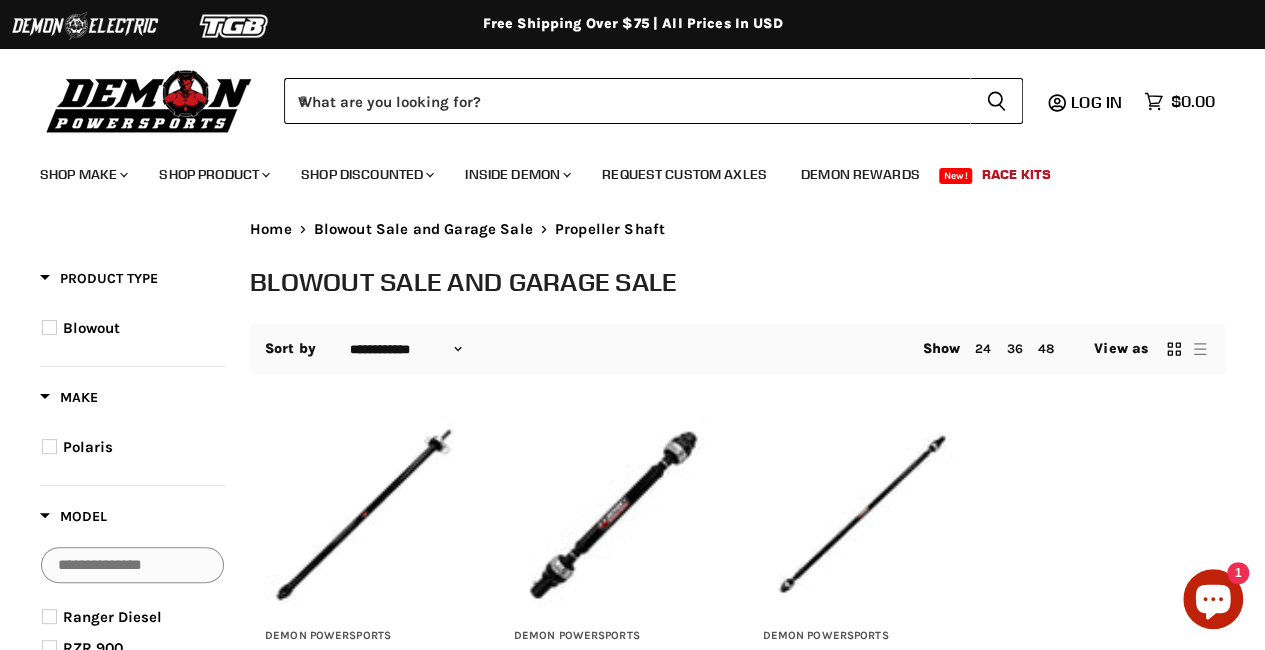 scroll, scrollTop: 0, scrollLeft: 0, axis: both 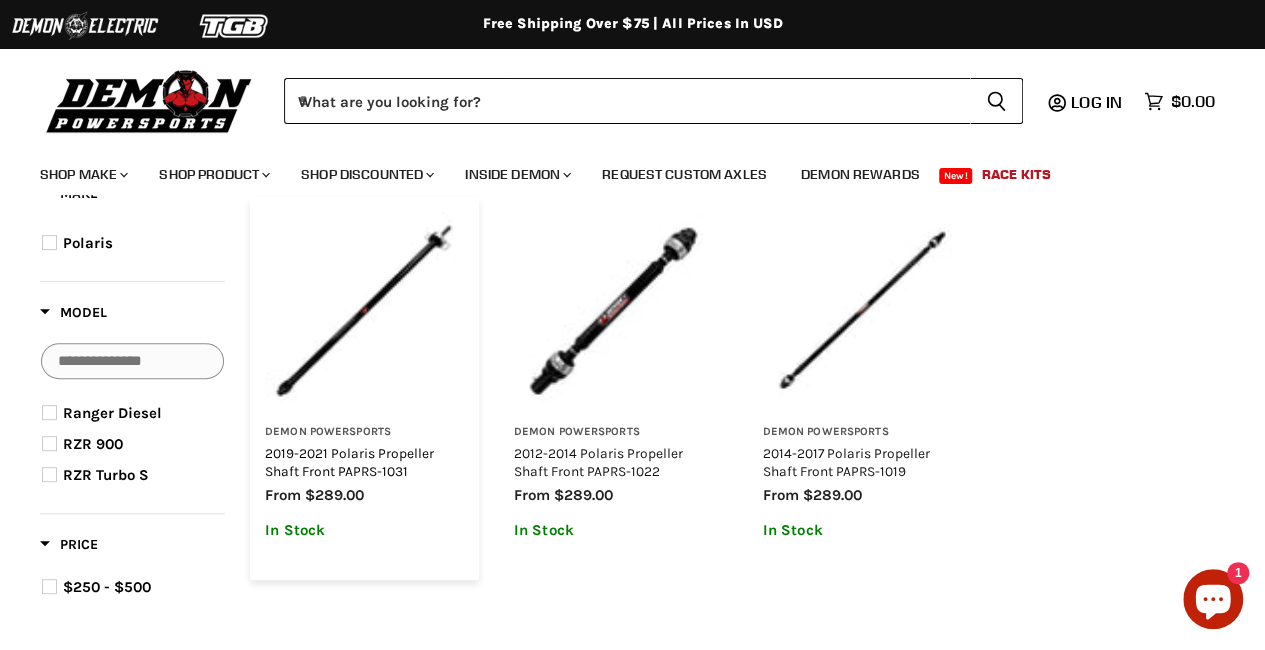 click on "2019-2021 Polaris Propeller Shaft Front PAPRS-1031" at bounding box center (349, 462) 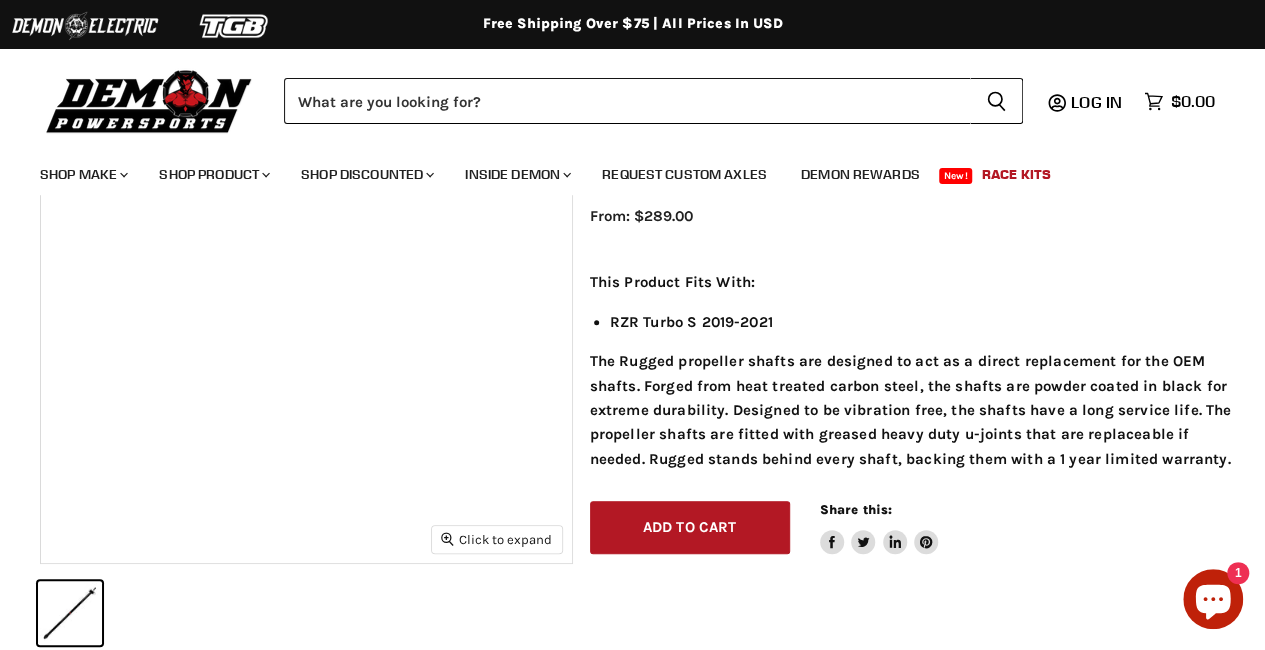 scroll, scrollTop: 235, scrollLeft: 0, axis: vertical 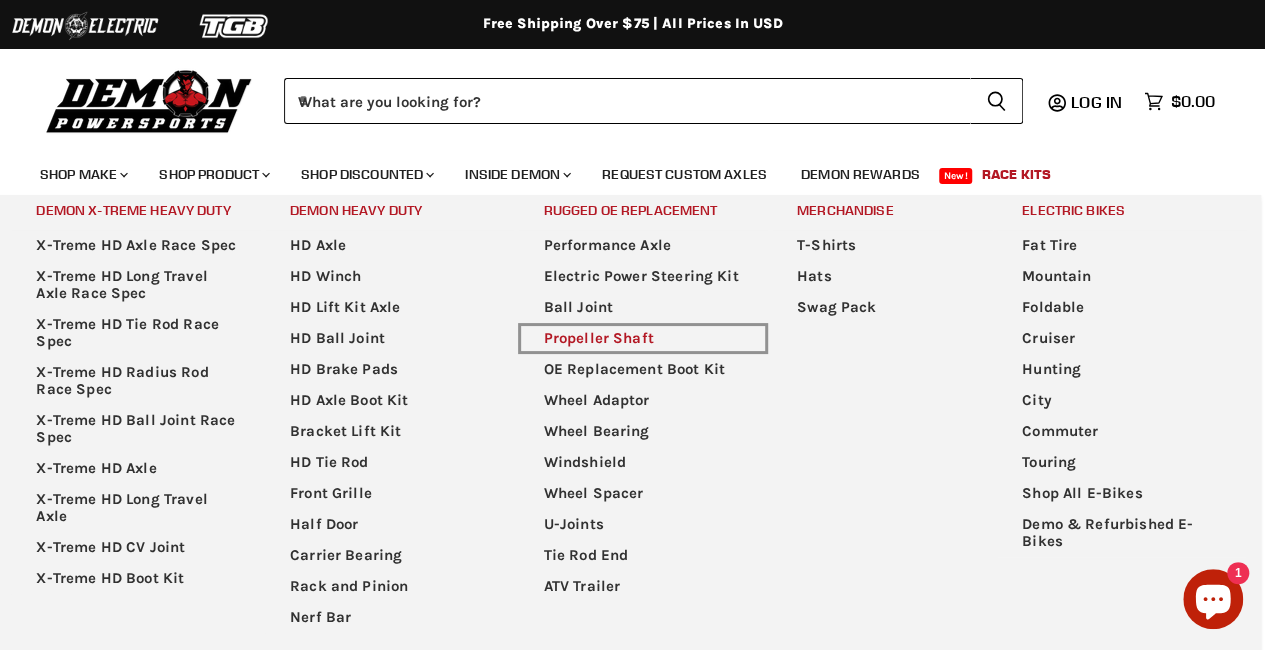 click on "Propeller Shaft" at bounding box center [643, 338] 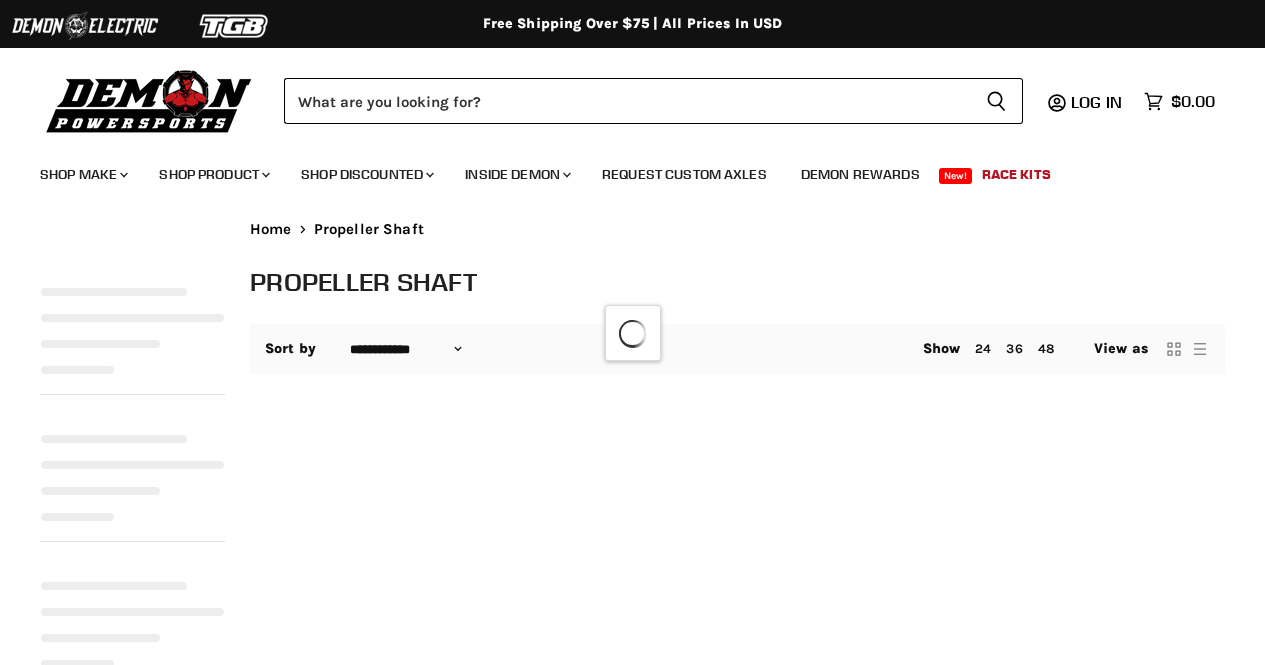 select on "**********" 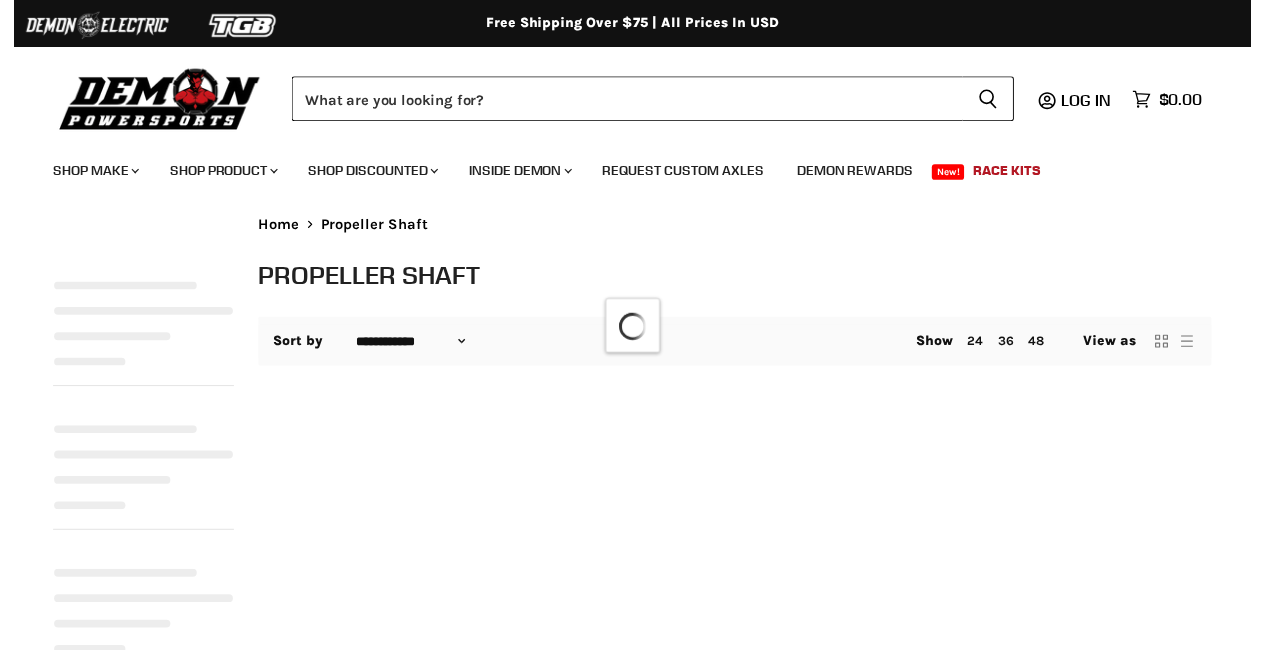 scroll, scrollTop: 0, scrollLeft: 0, axis: both 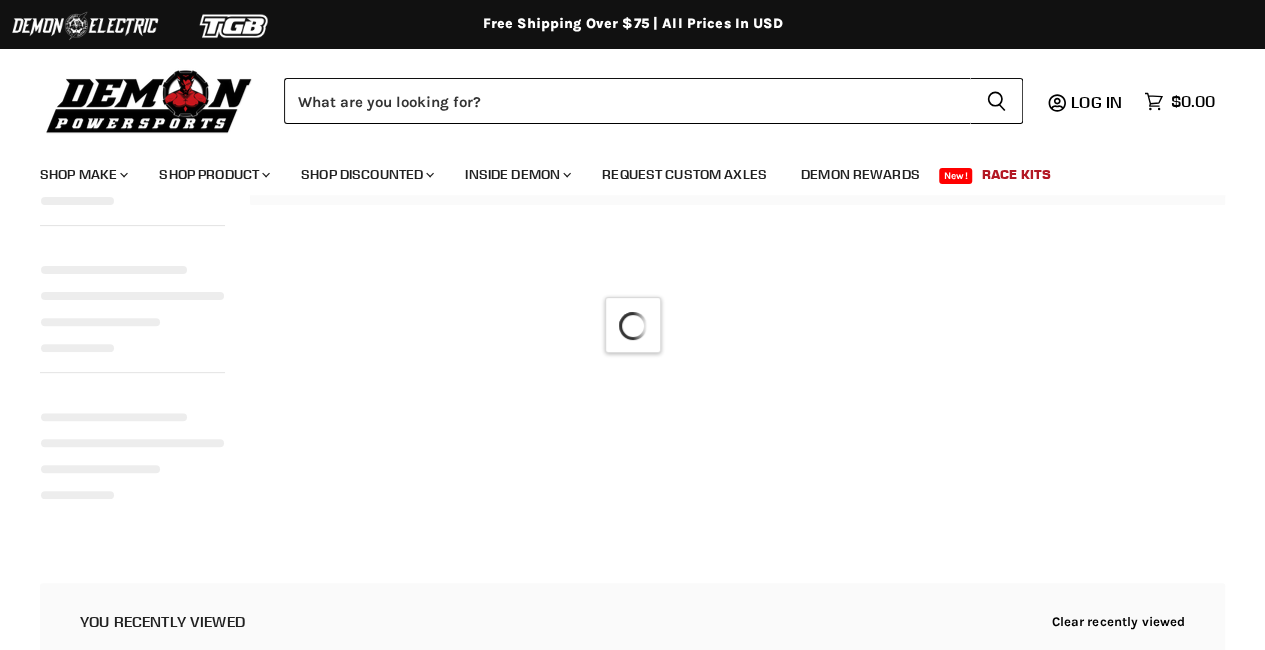 select on "**********" 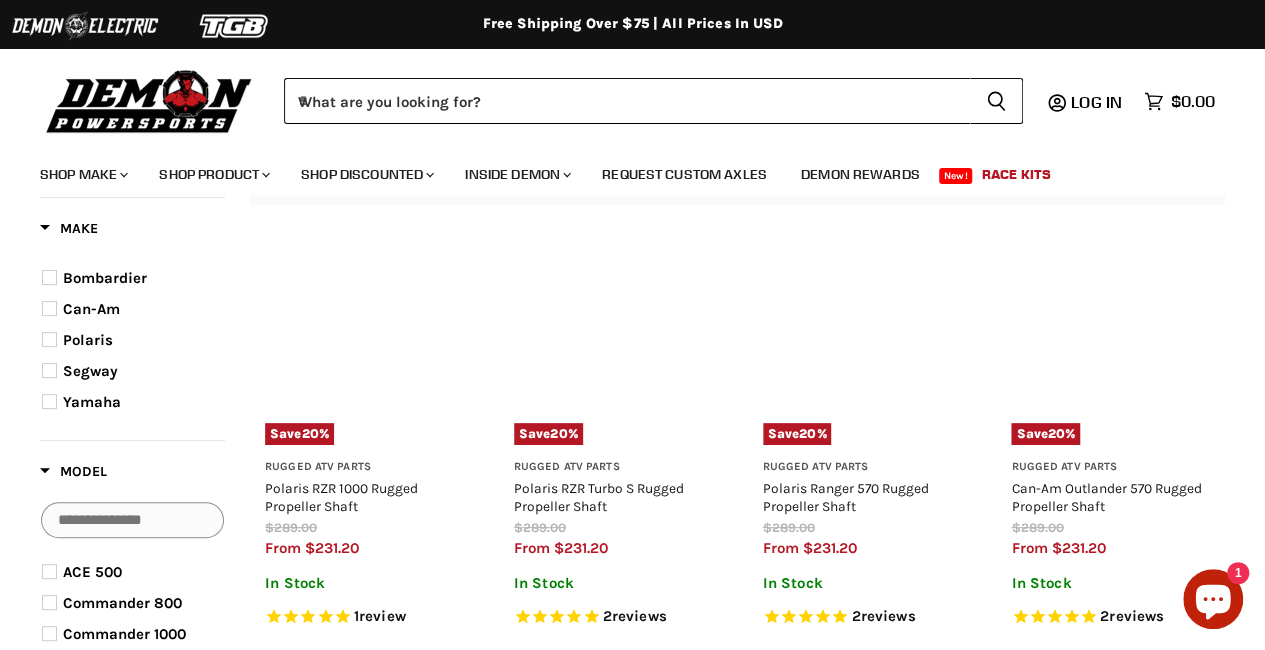 scroll, scrollTop: 204, scrollLeft: 0, axis: vertical 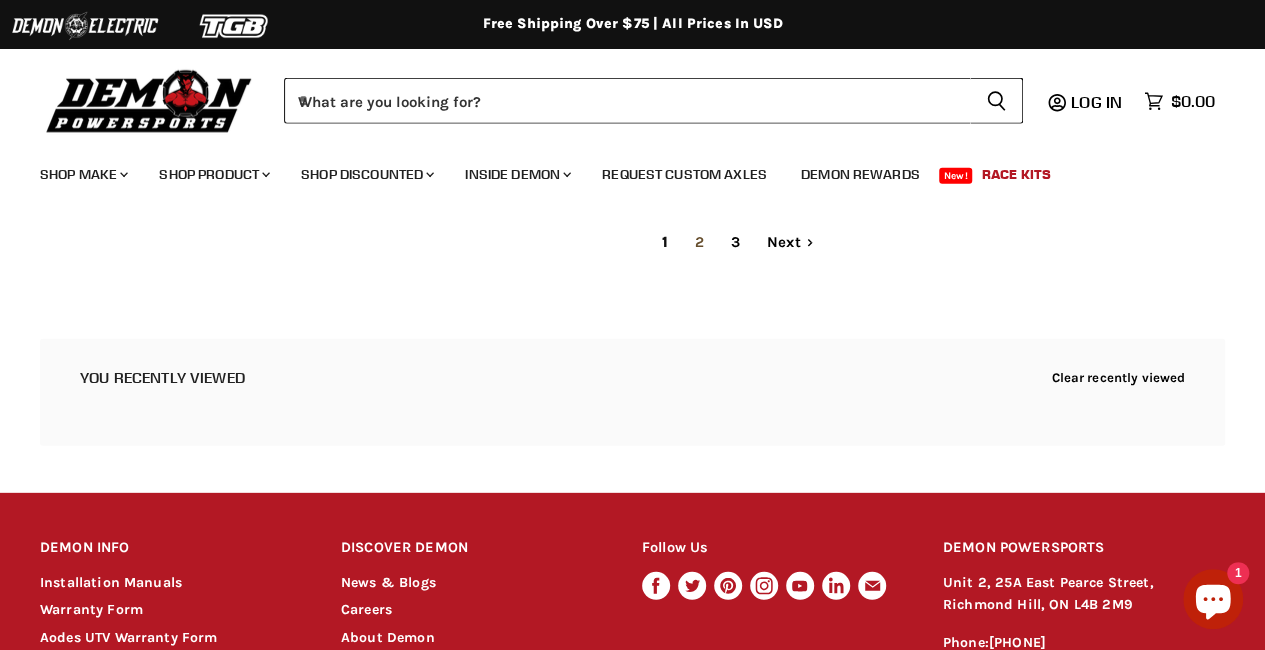 click on "2" at bounding box center [699, 242] 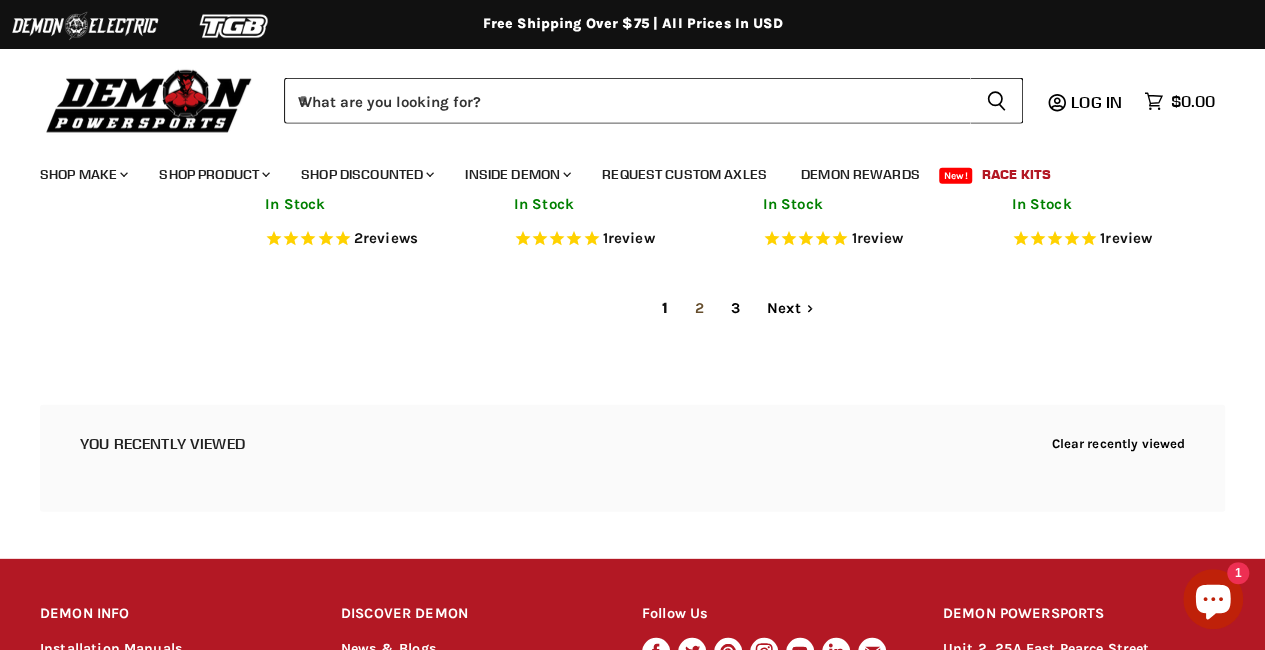 select on "**********" 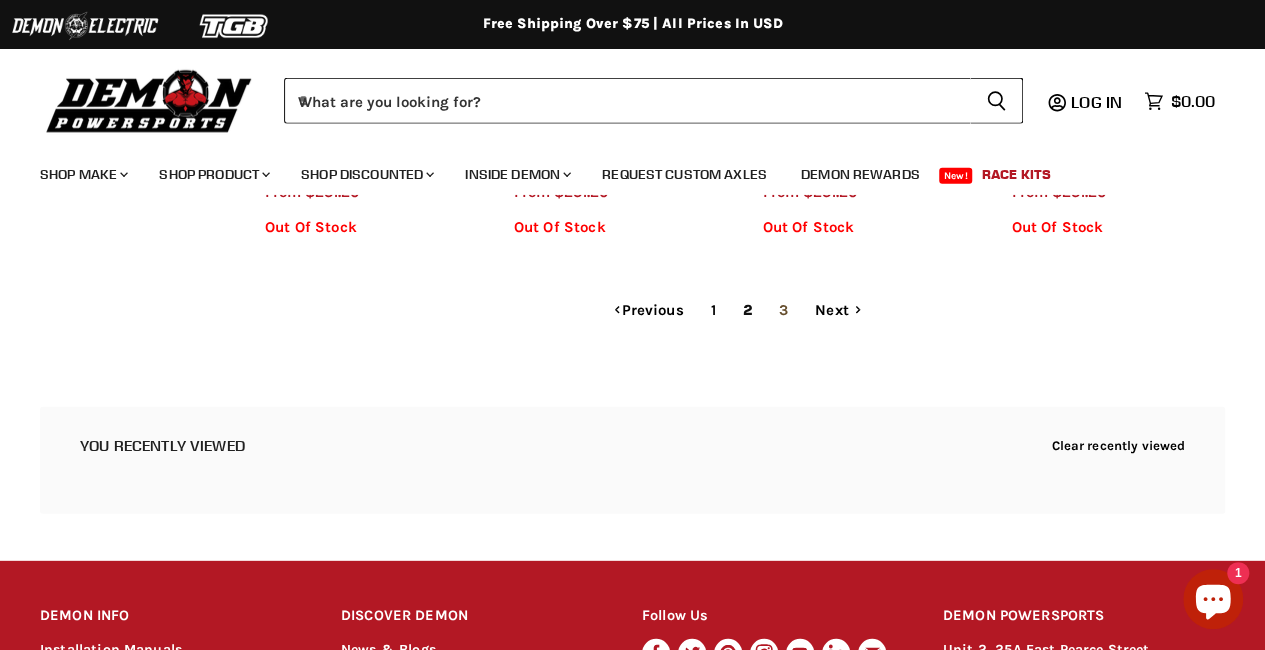click on "3" at bounding box center (783, 310) 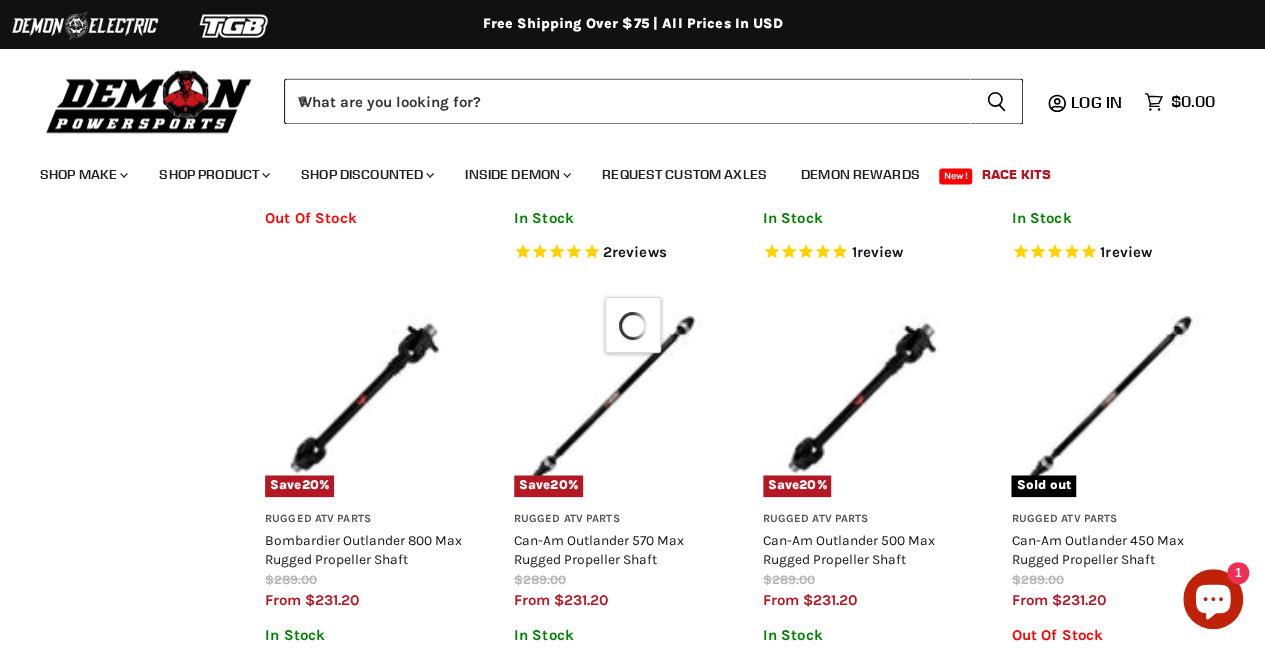 select on "**********" 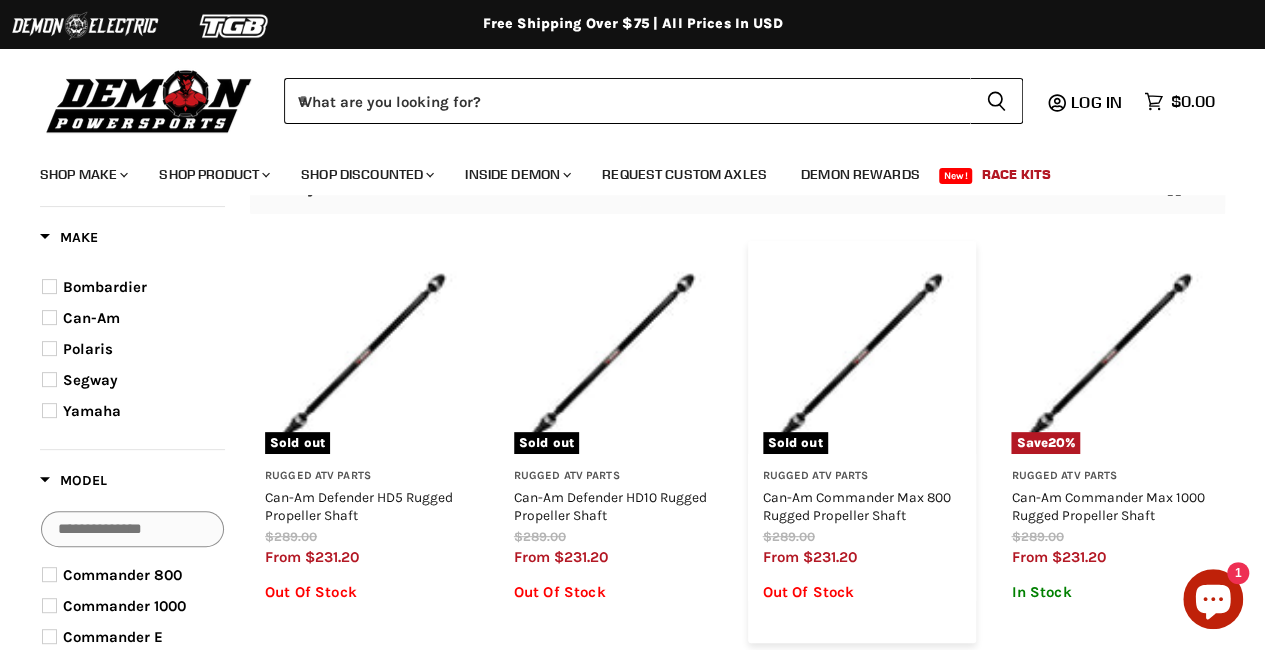 scroll, scrollTop: 172, scrollLeft: 0, axis: vertical 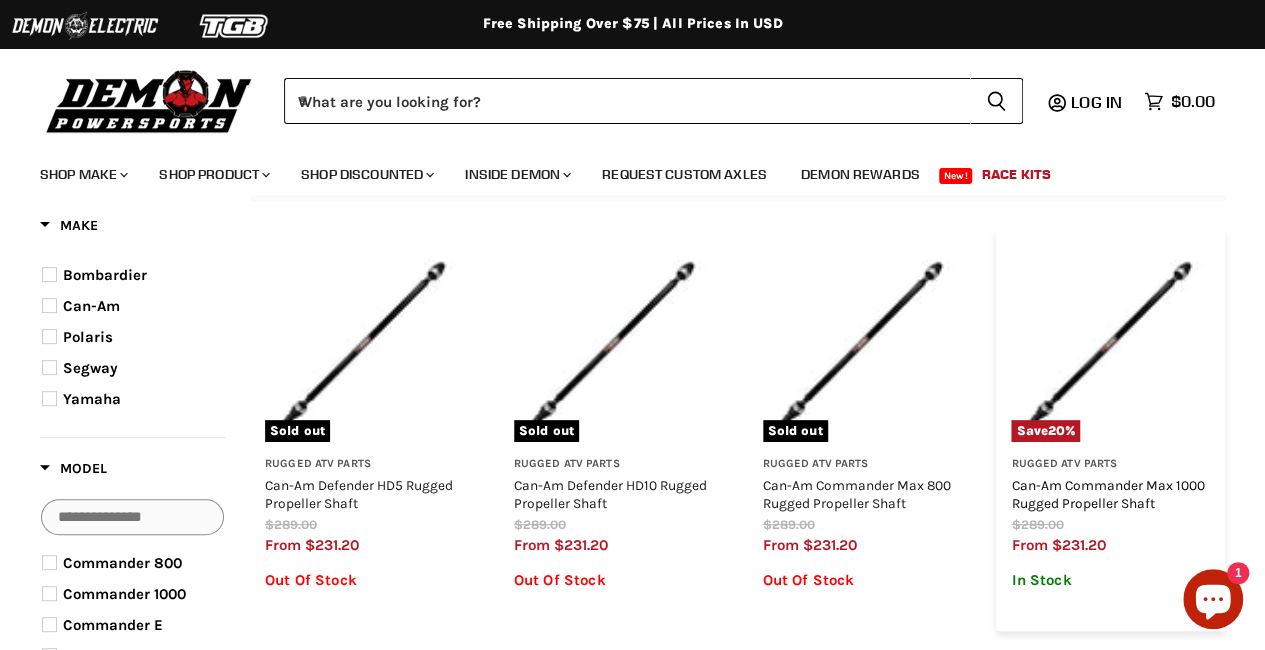 click on "Can-Am Commander Max 1000 Rugged Propeller Shaft" at bounding box center [1107, 494] 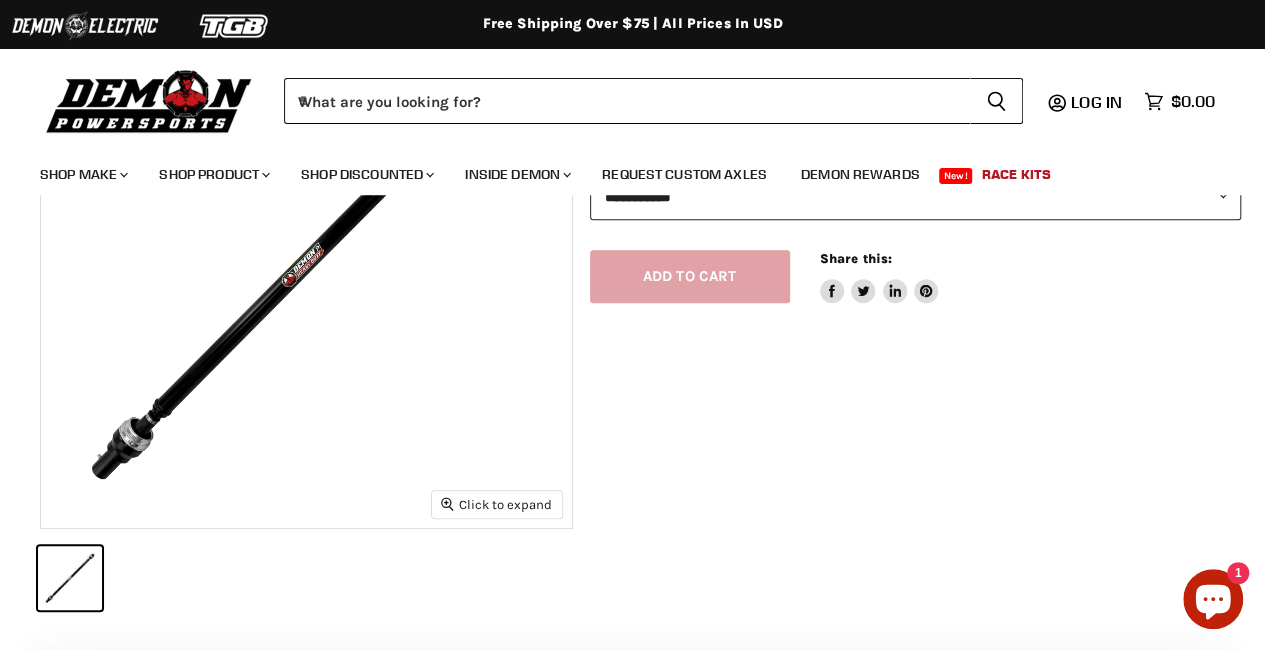 scroll, scrollTop: 268, scrollLeft: 0, axis: vertical 